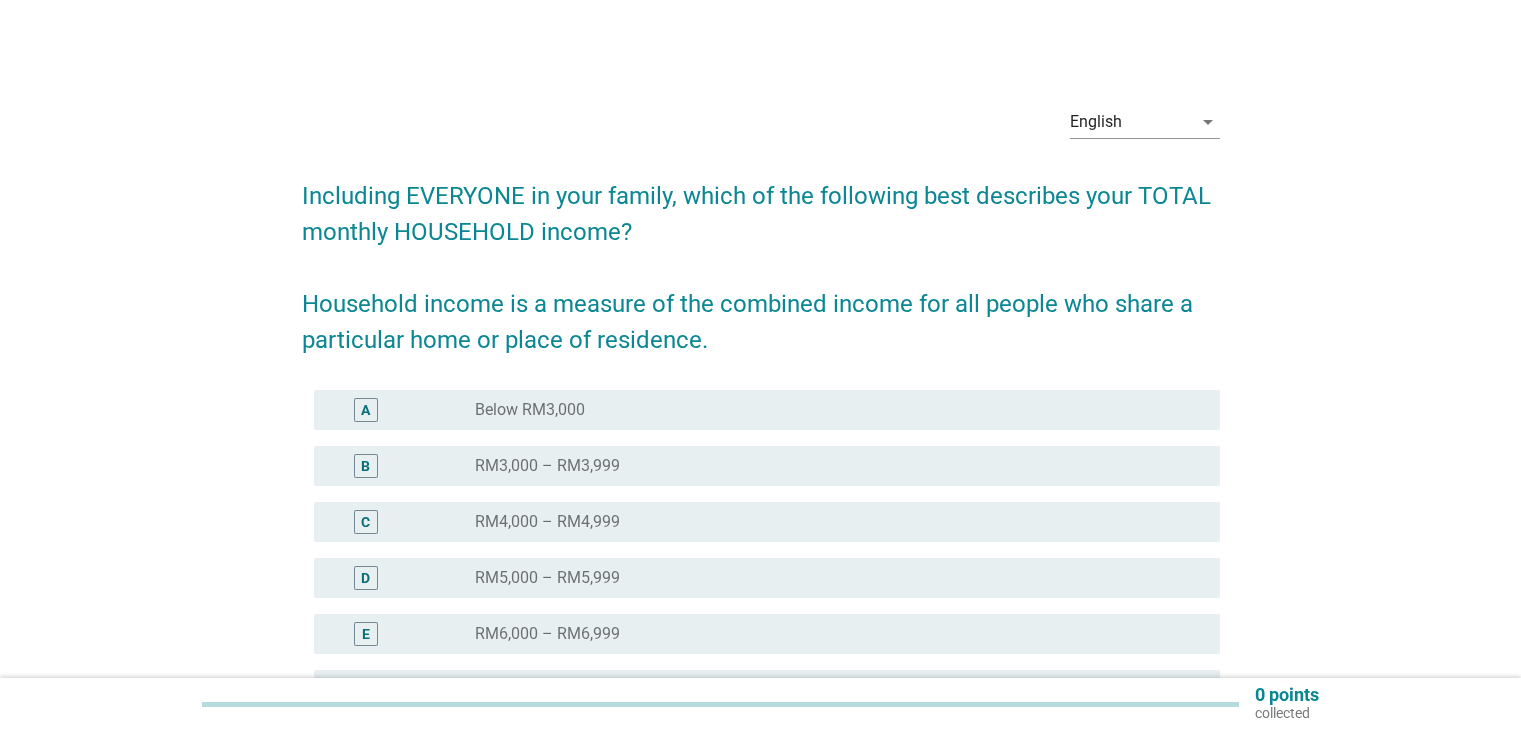 scroll, scrollTop: 0, scrollLeft: 0, axis: both 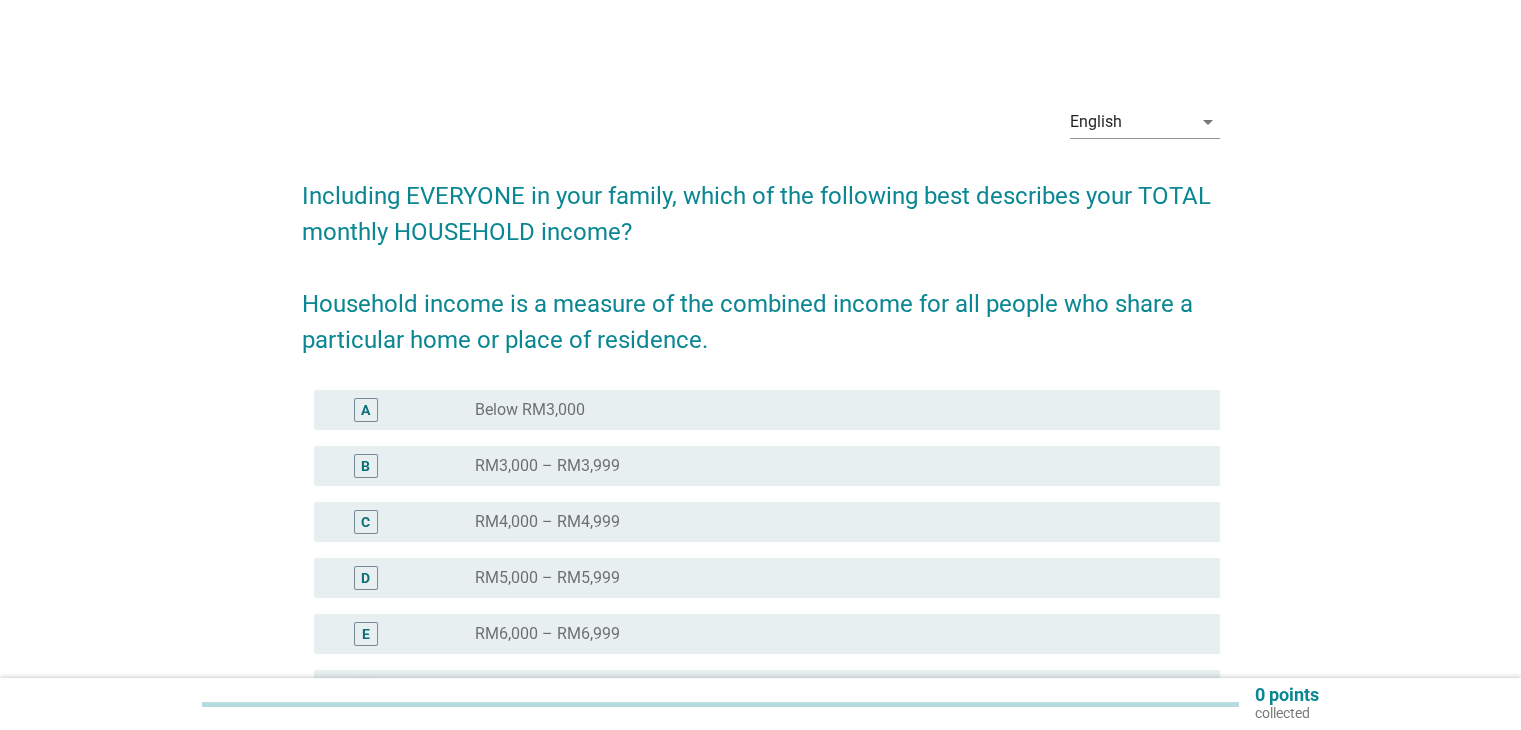 click on "radio_button_unchecked RM6,000 – RM6,999" at bounding box center (831, 634) 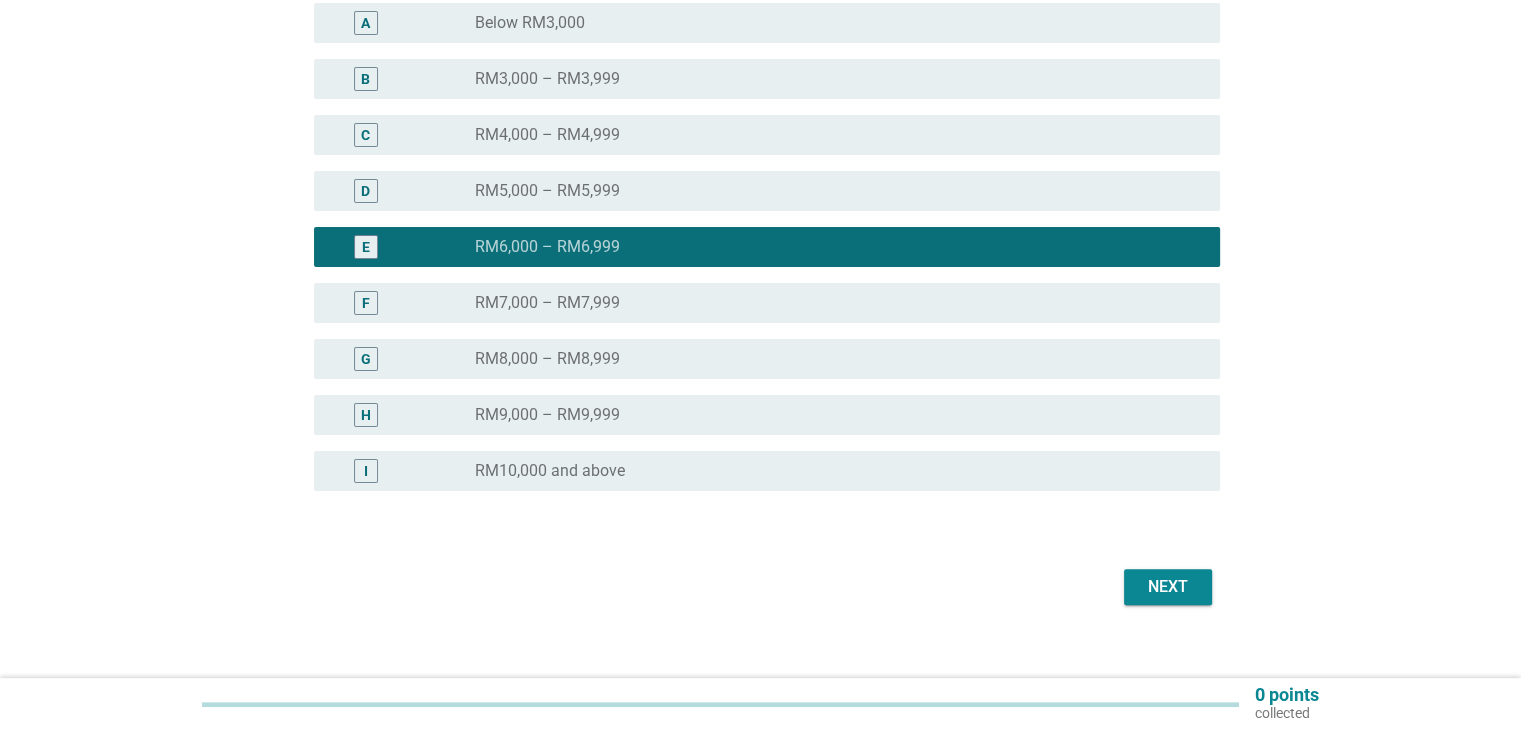 scroll, scrollTop: 400, scrollLeft: 0, axis: vertical 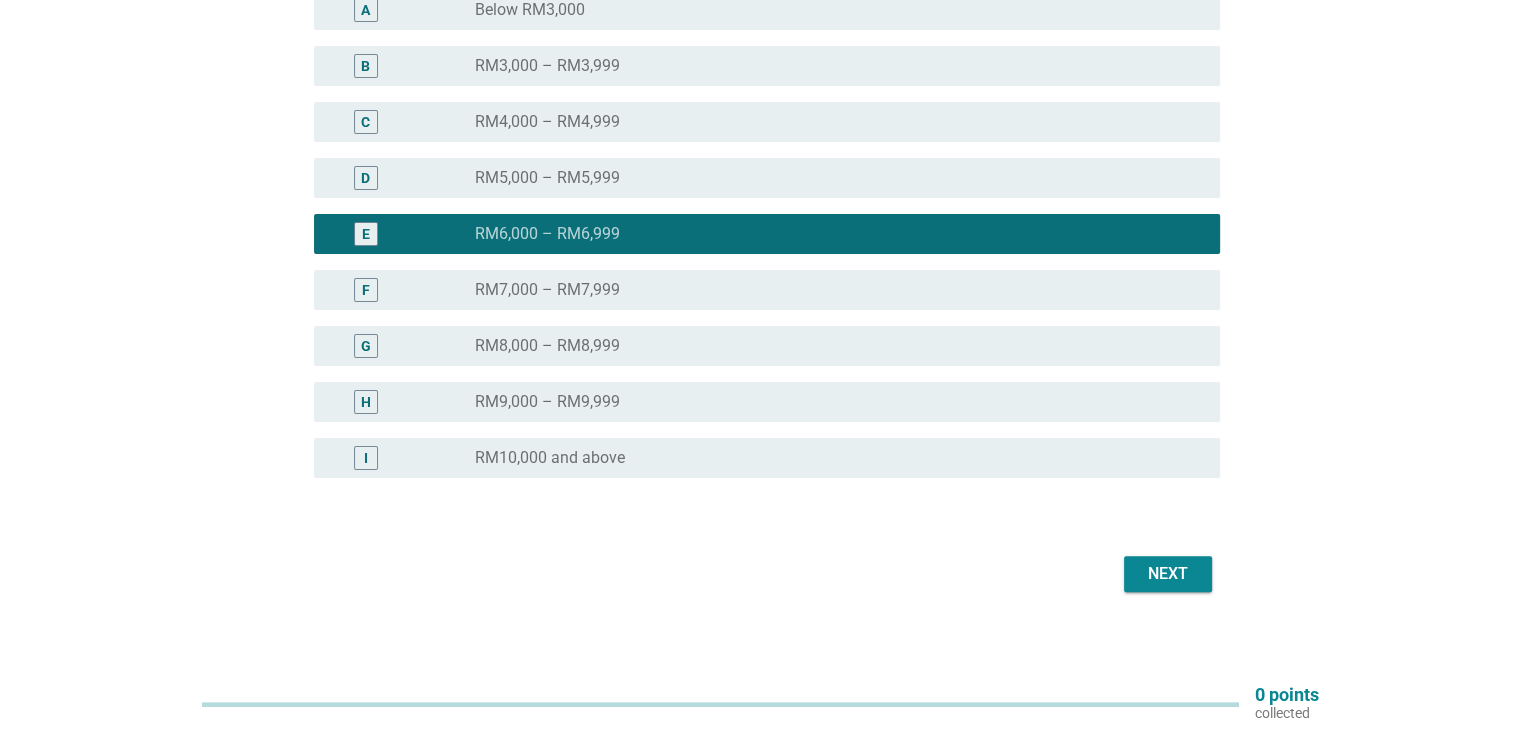 click on "Next" at bounding box center (1168, 574) 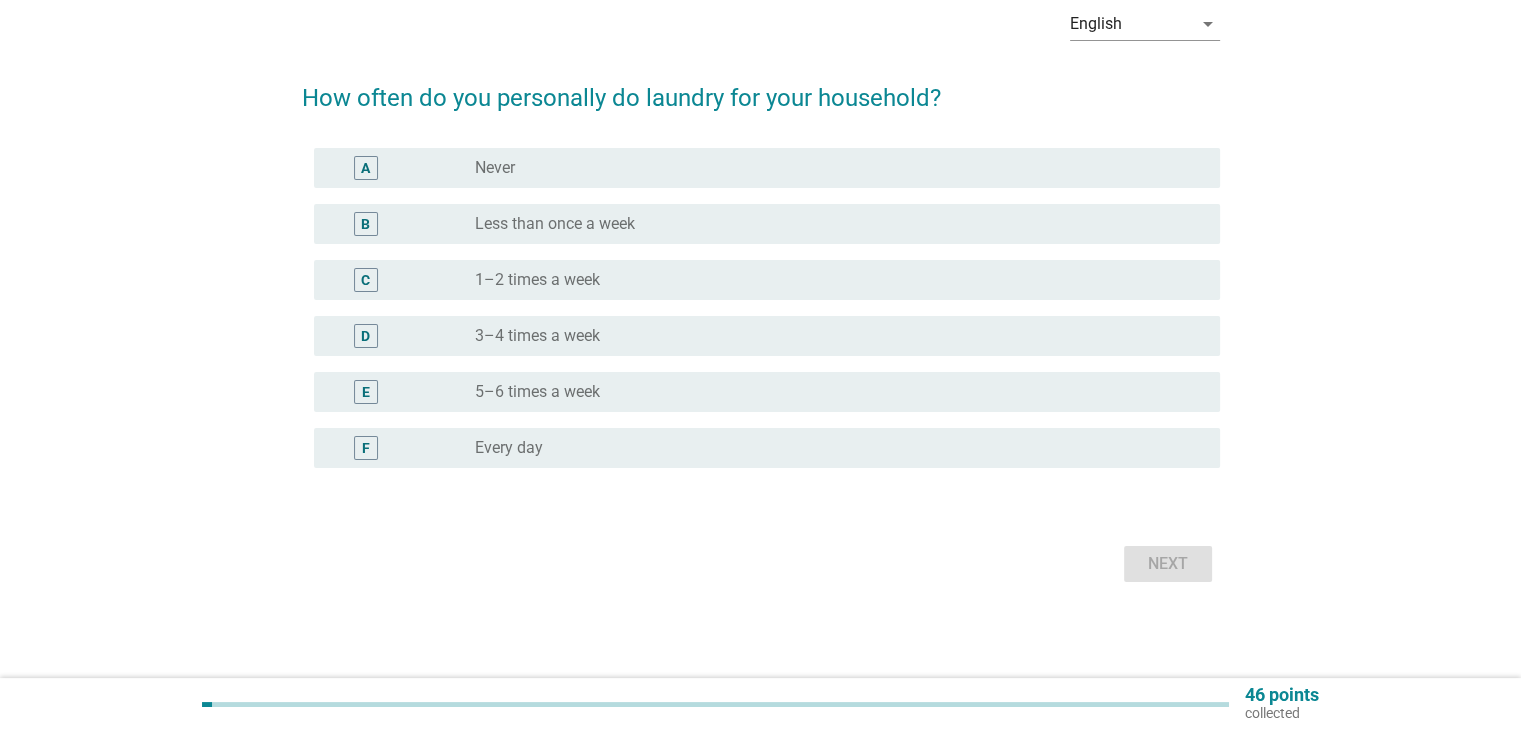 scroll, scrollTop: 0, scrollLeft: 0, axis: both 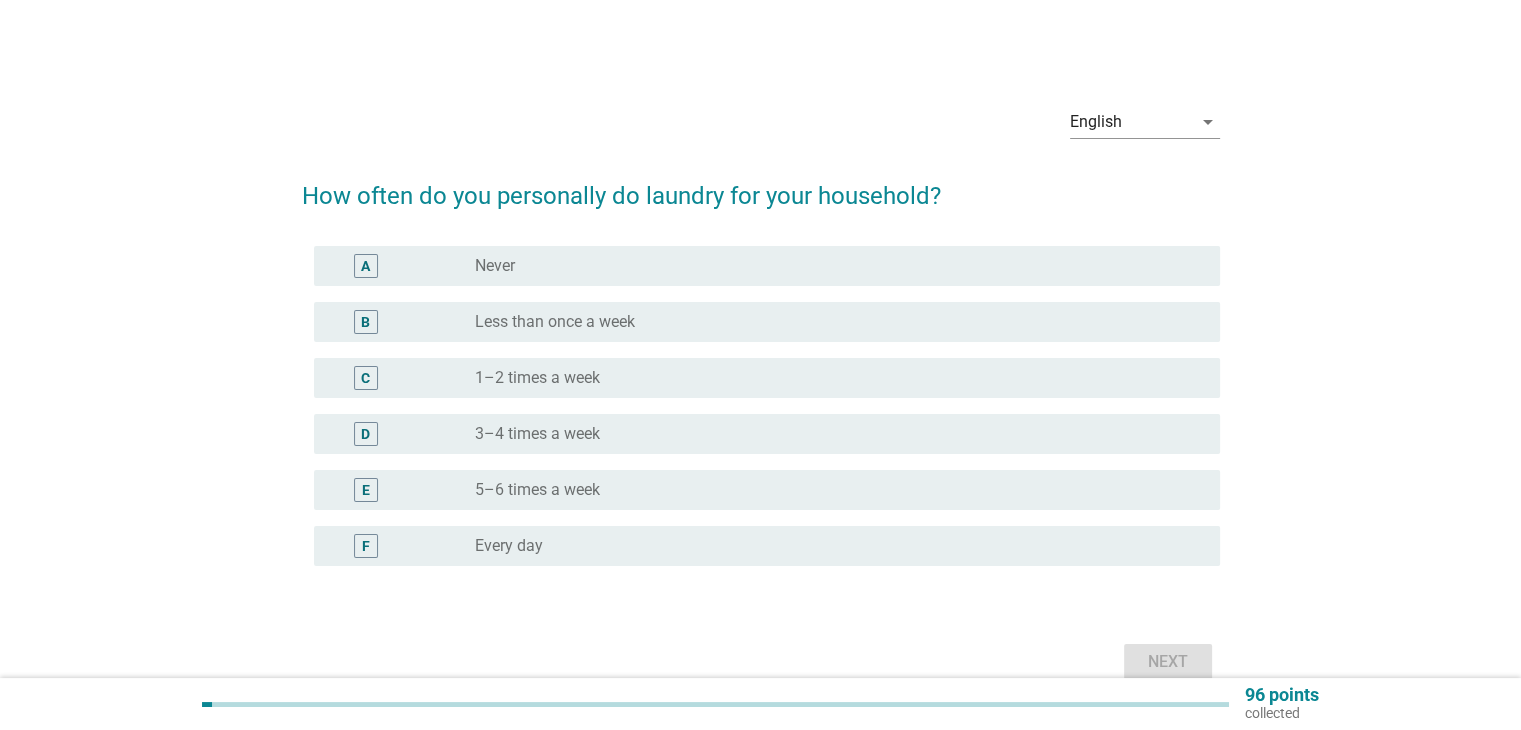 click on "radio_button_unchecked Every day" at bounding box center (831, 546) 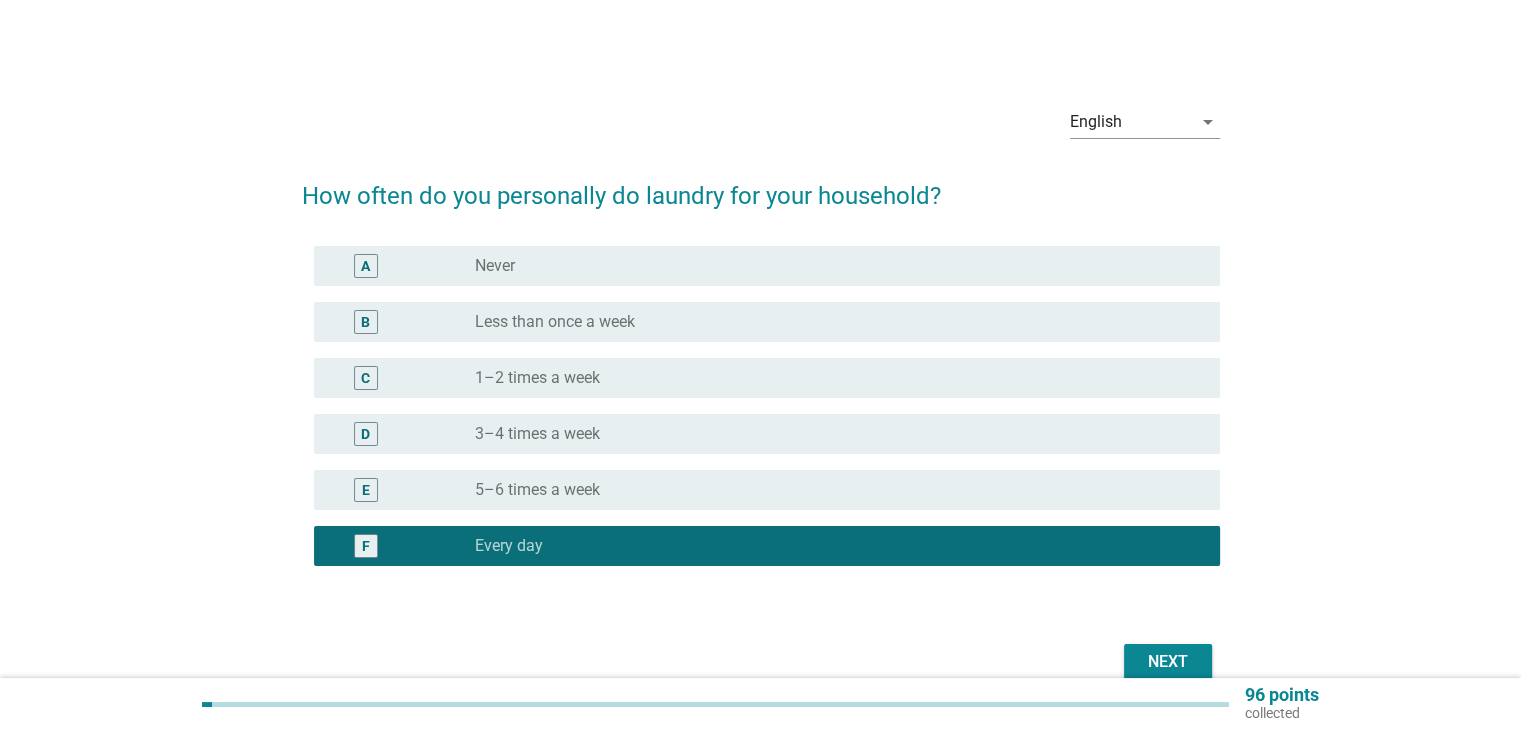 click on "Next" at bounding box center (1168, 662) 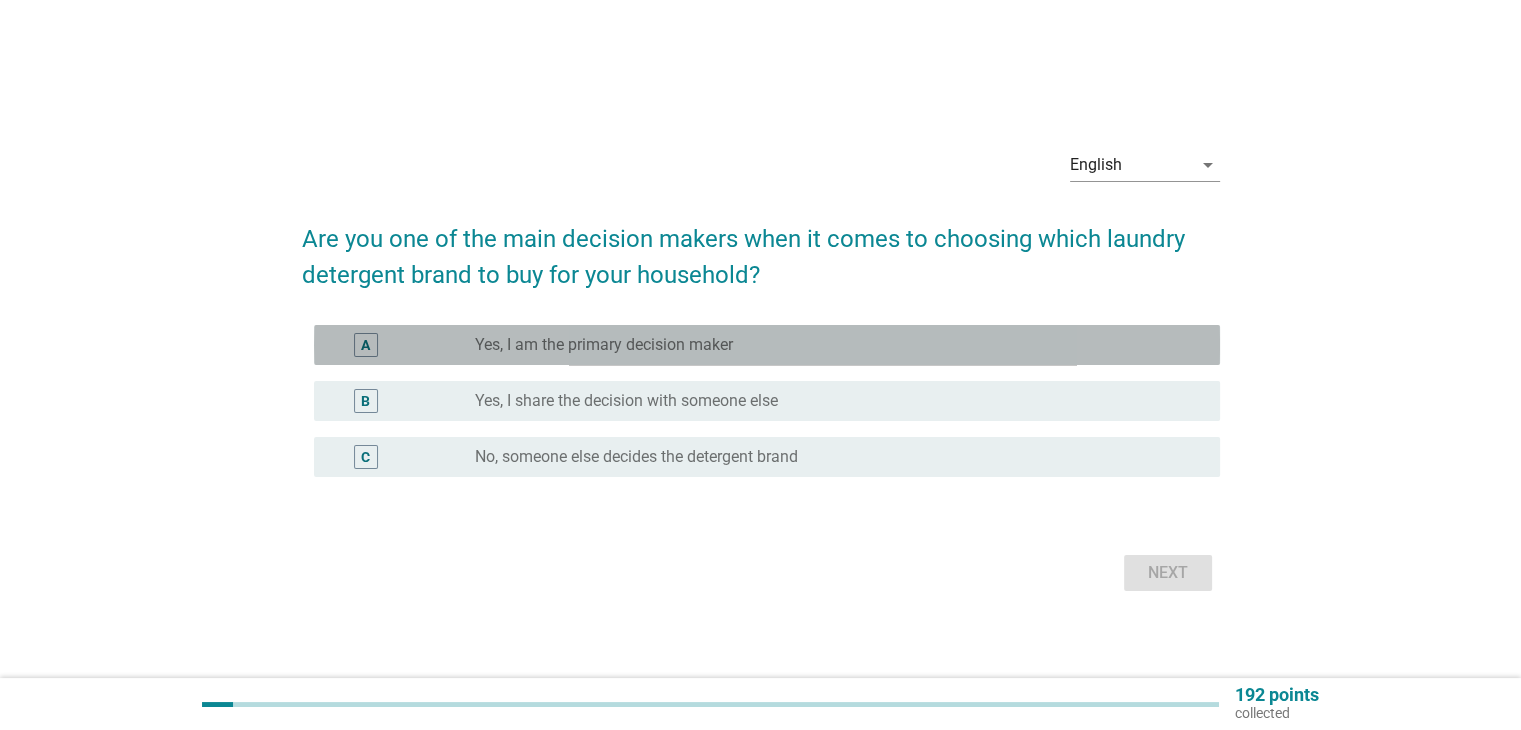 click on "Yes, I am the primary decision maker" at bounding box center [604, 345] 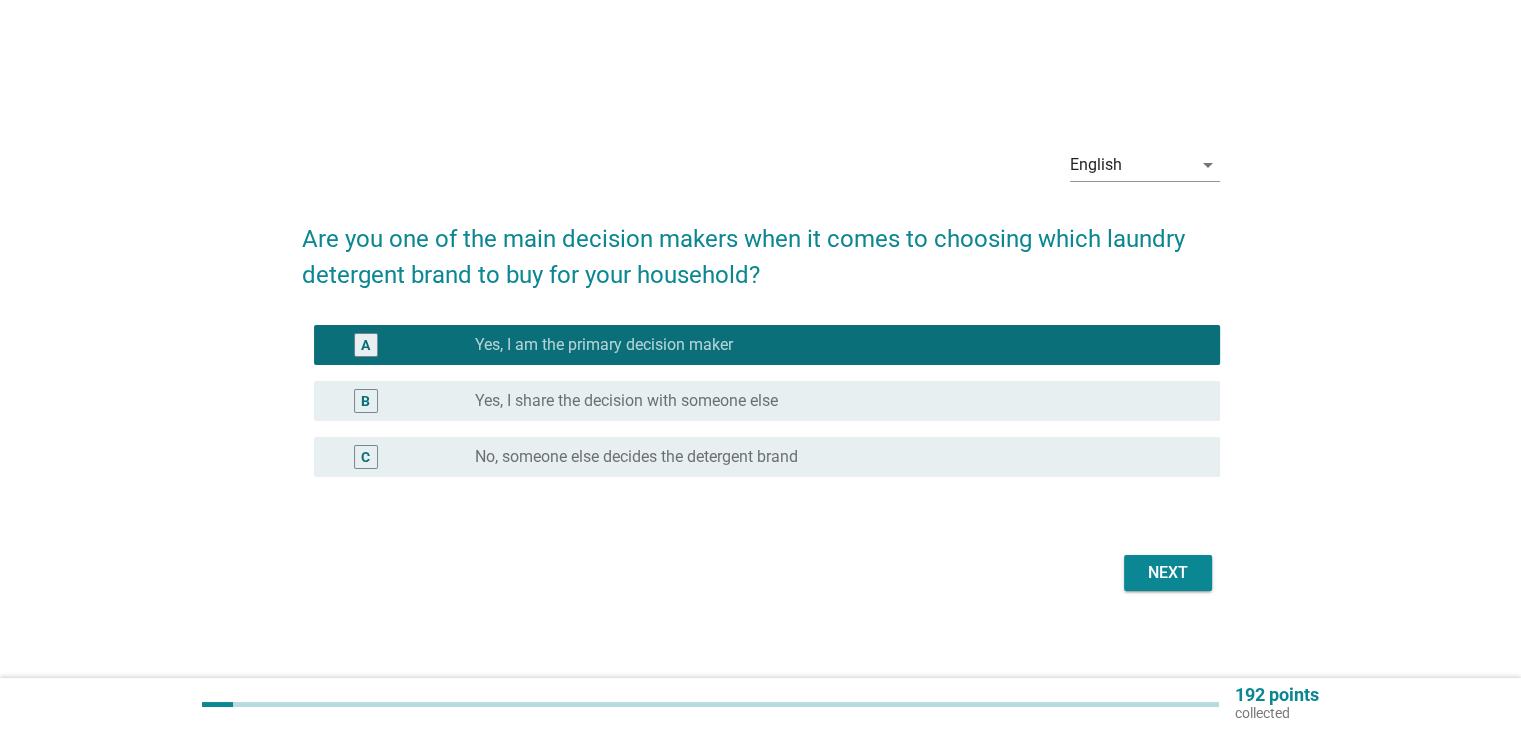 click on "Next" at bounding box center [1168, 573] 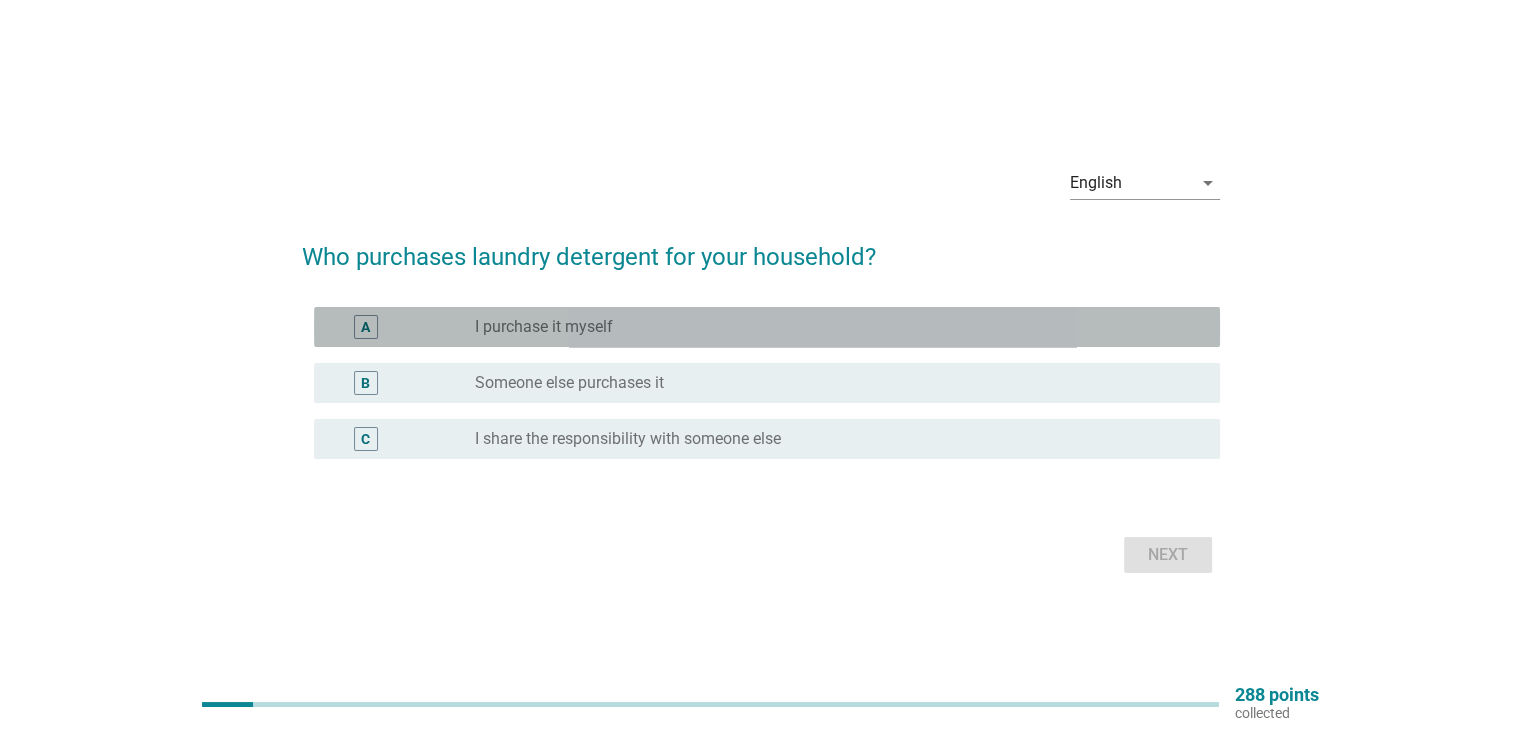 click on "radio_button_unchecked I purchase it myself" at bounding box center [831, 327] 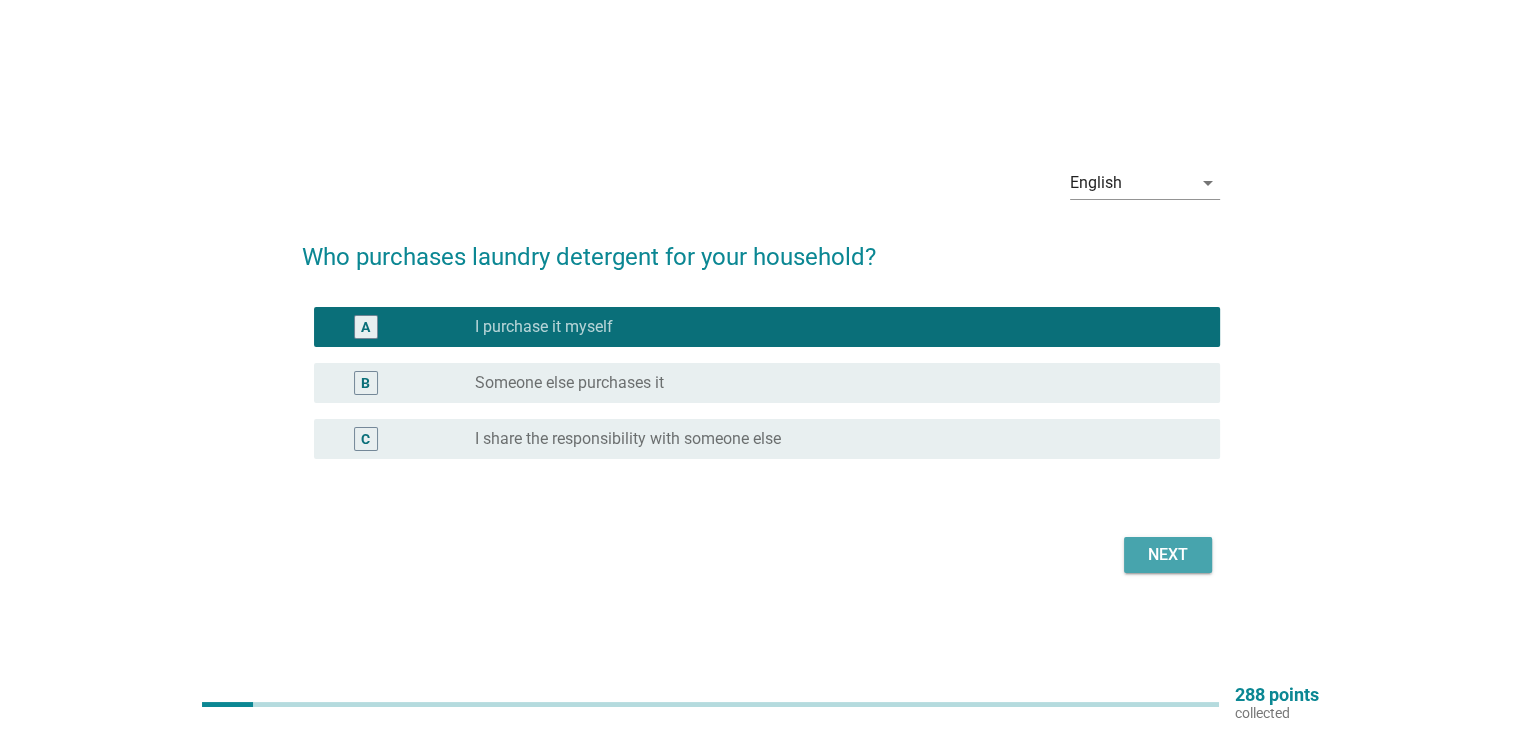 click on "Next" at bounding box center (1168, 555) 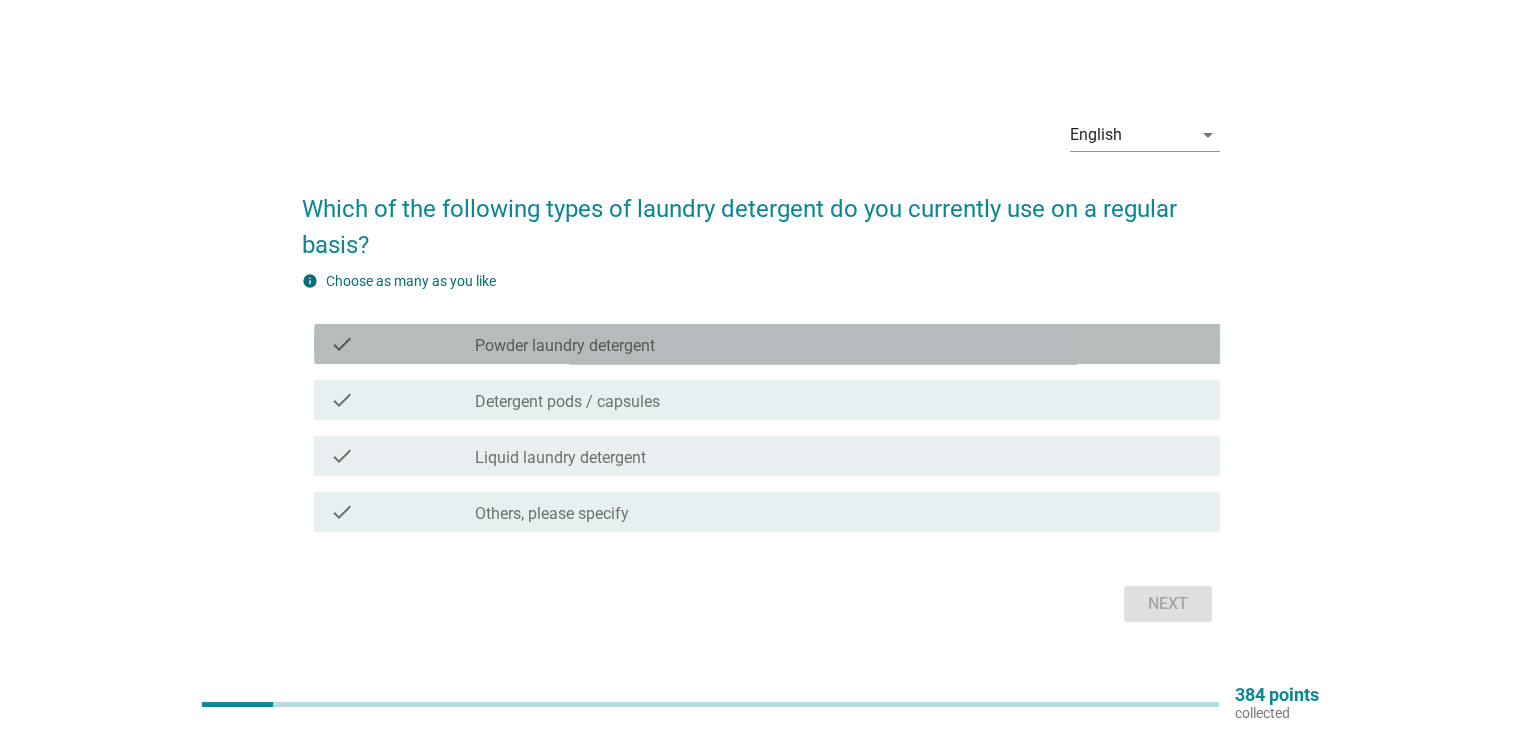 click on "Powder laundry detergent" at bounding box center [565, 346] 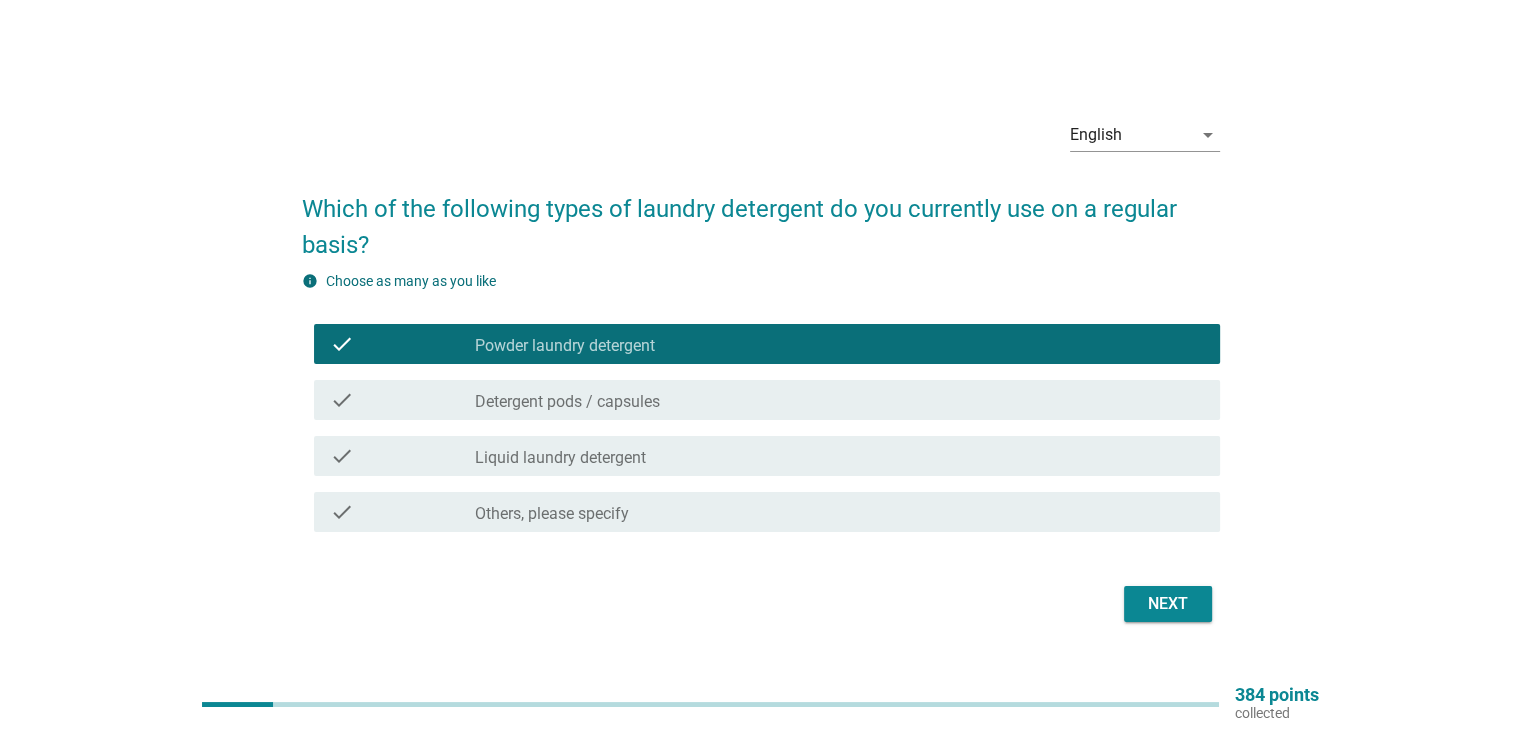 click on "Liquid laundry detergent" at bounding box center (560, 458) 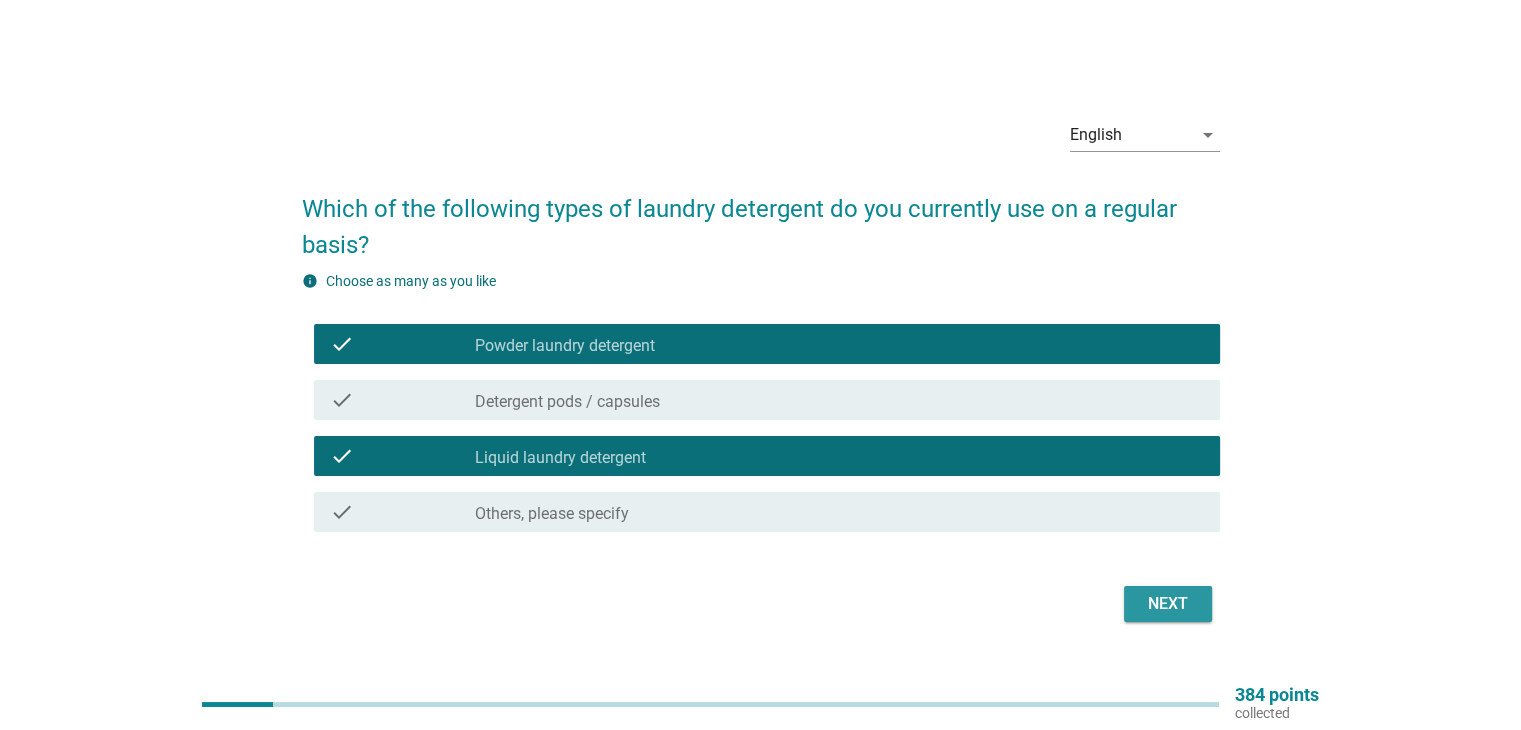 click on "Next" at bounding box center (1168, 604) 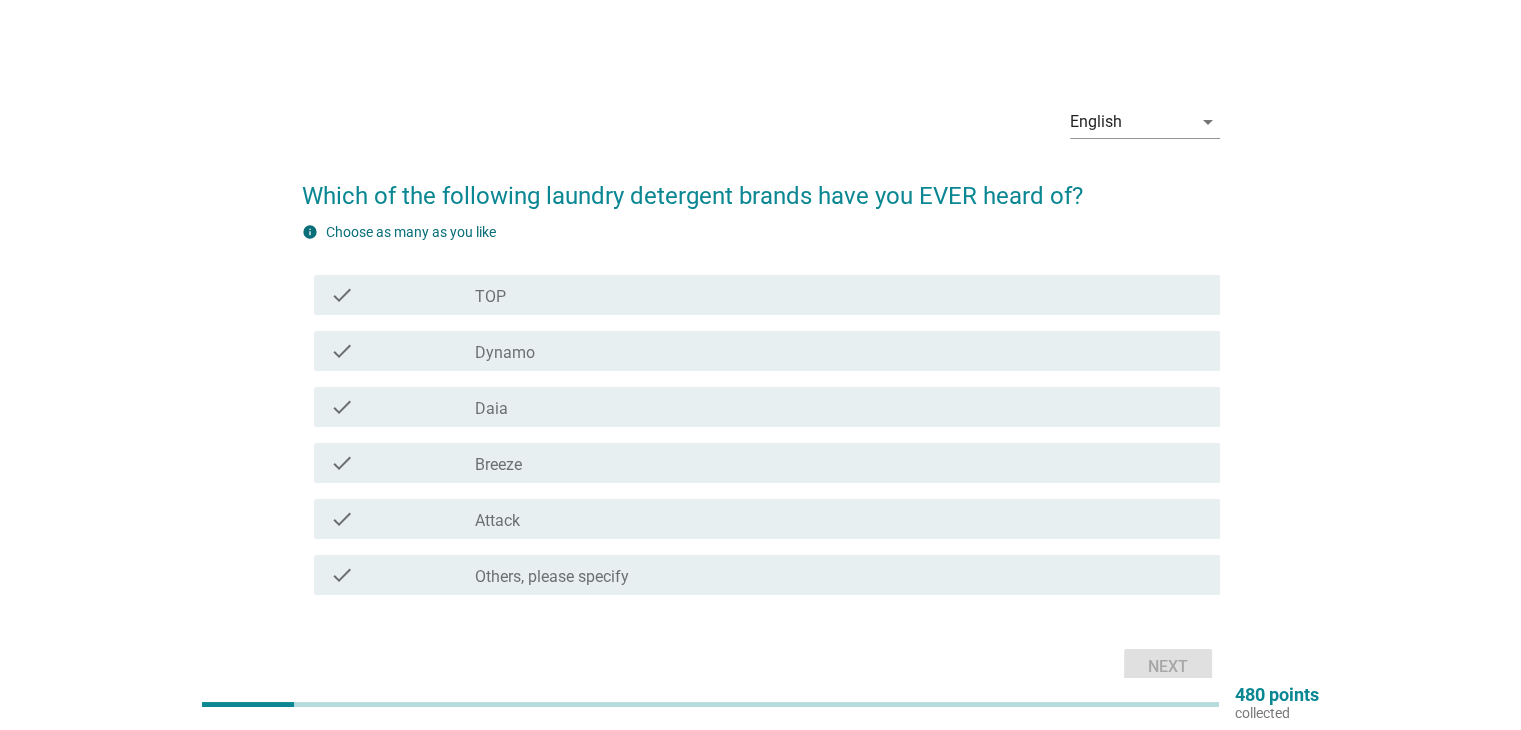 click on "check_box_outline_blank TOP" at bounding box center (839, 295) 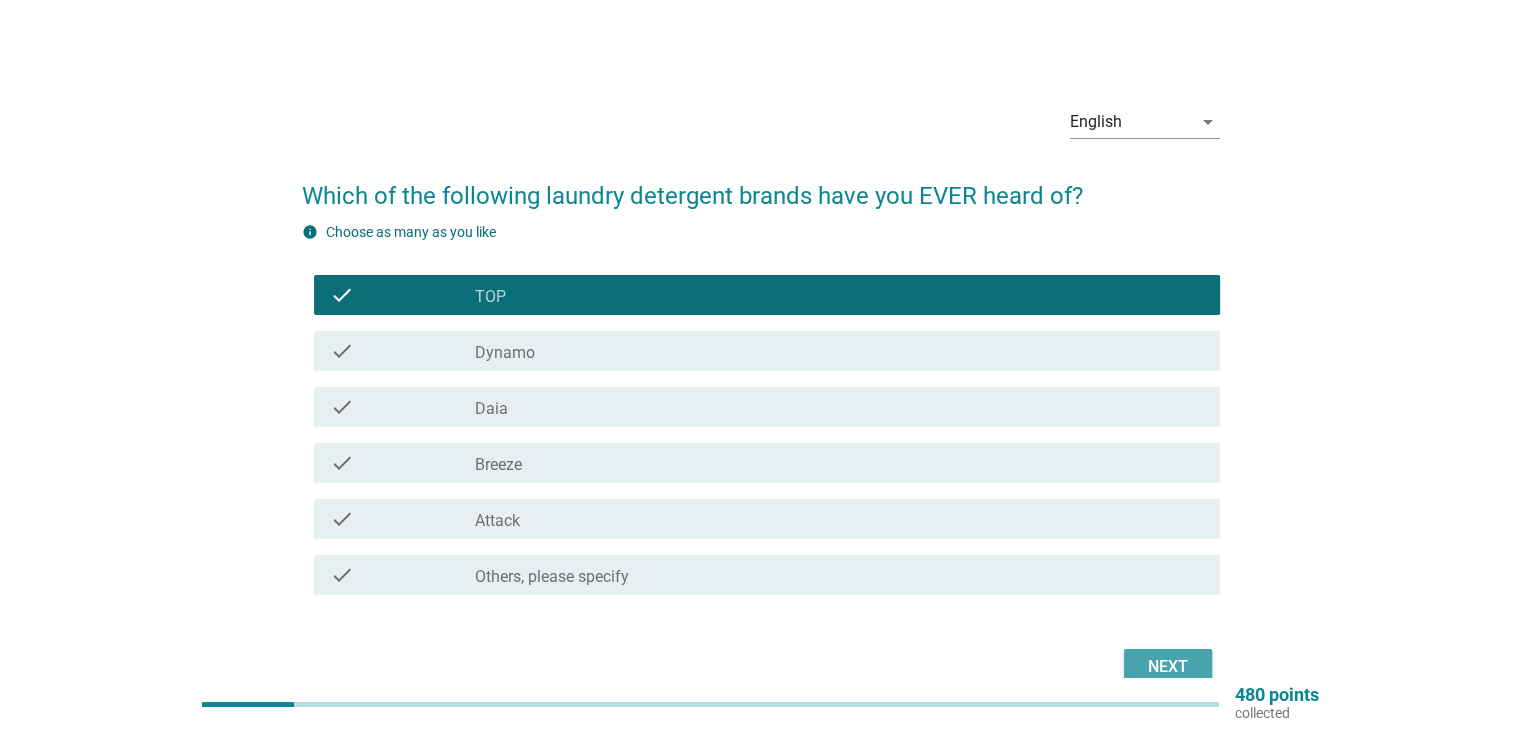 click on "Next" at bounding box center (1168, 667) 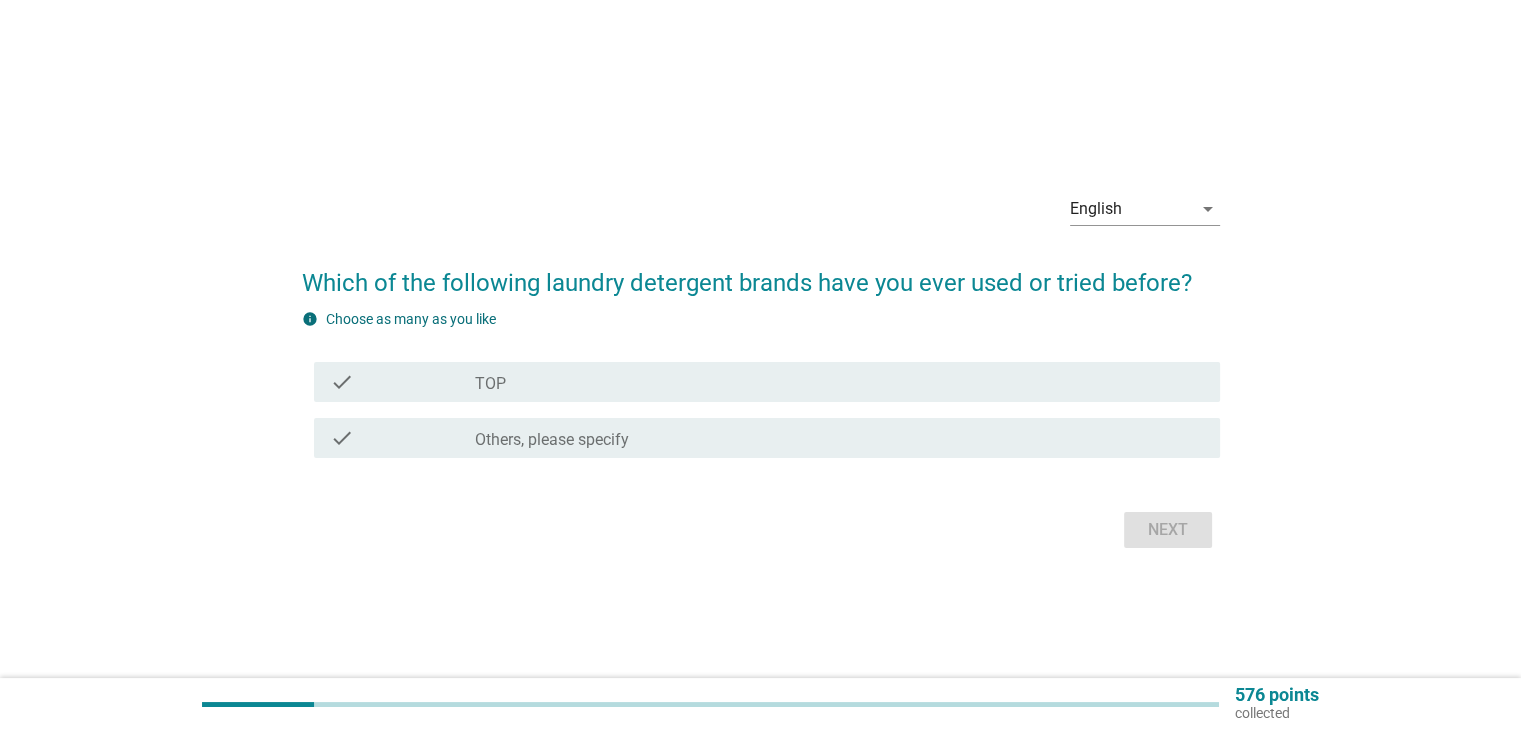 click on "check     check_box_outline_blank TOP" at bounding box center (767, 382) 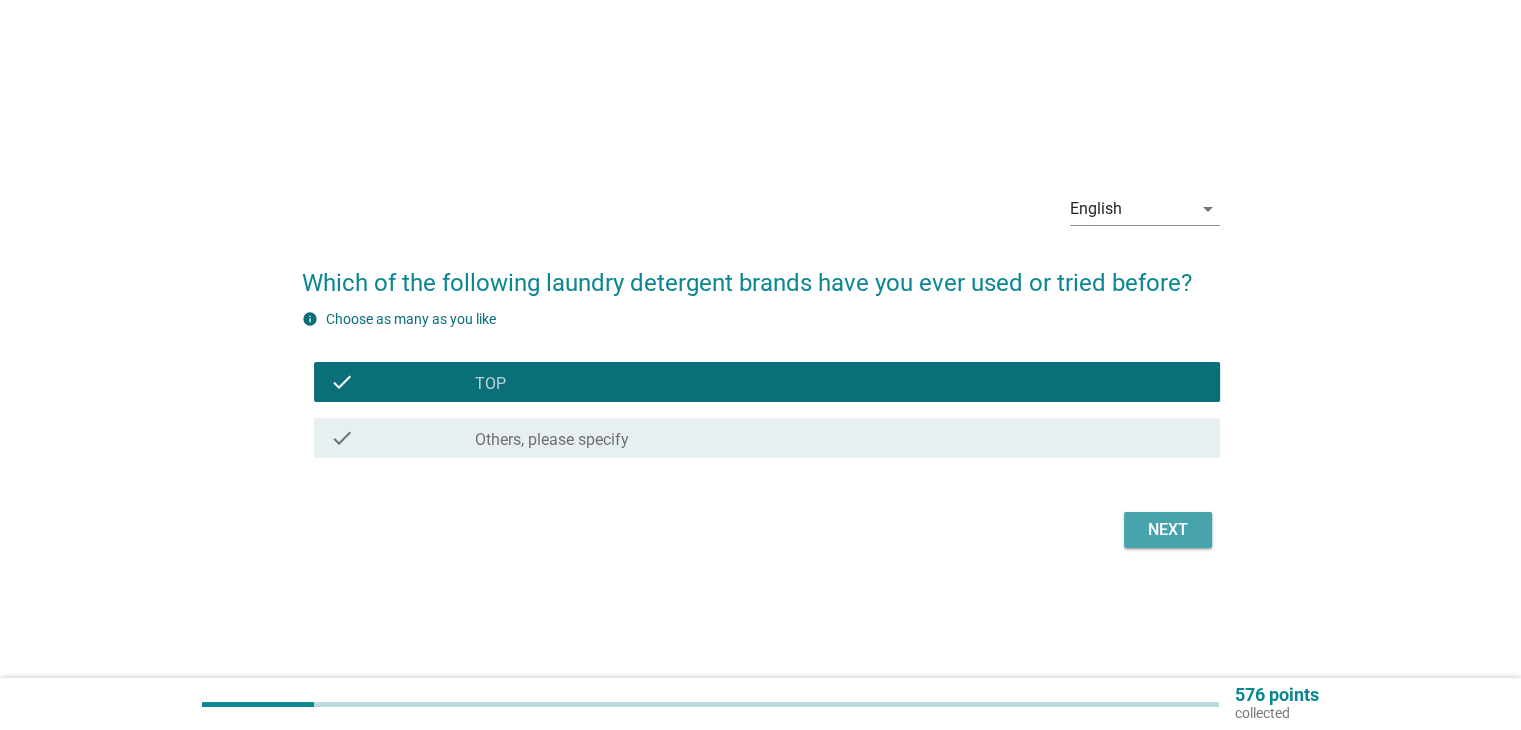 click on "Next" at bounding box center [1168, 530] 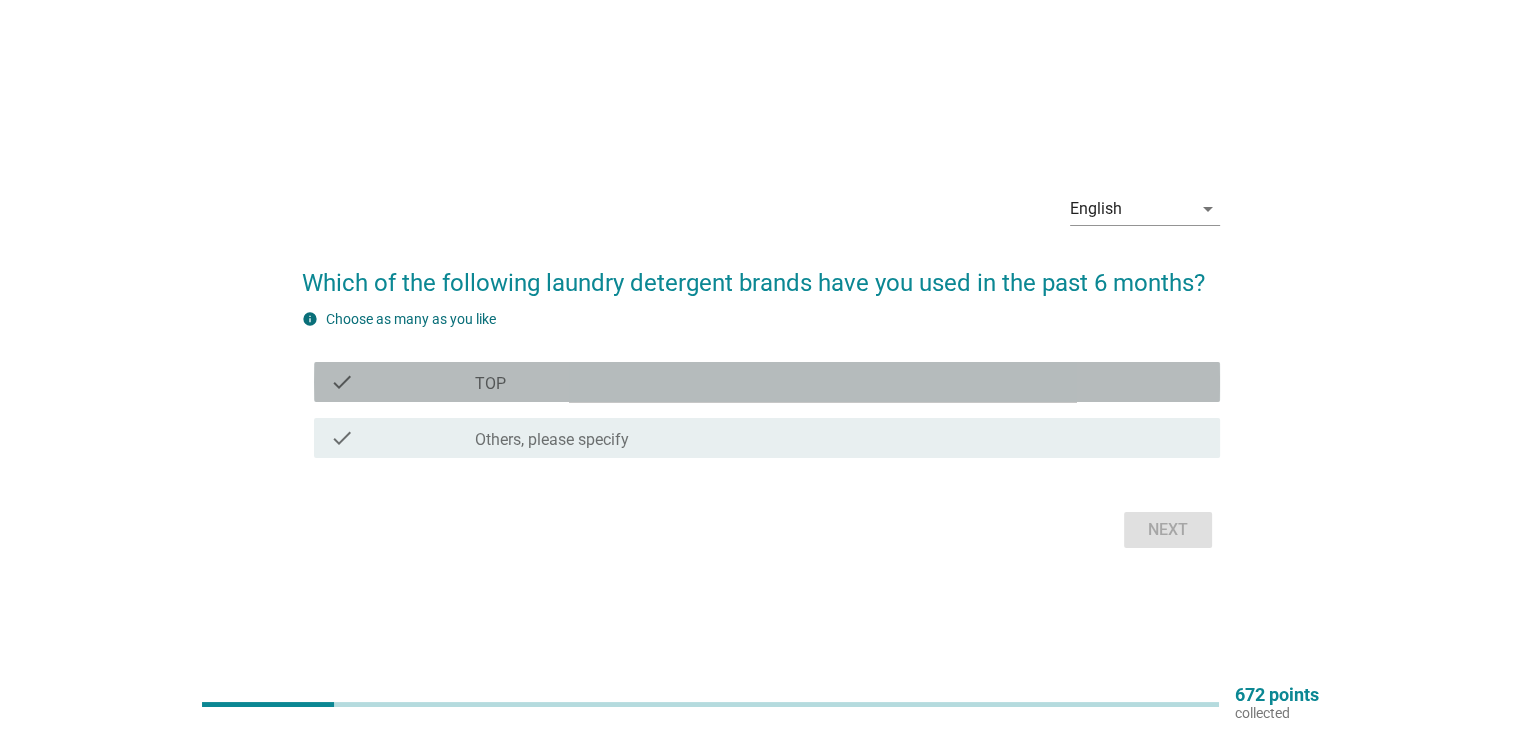 click on "check_box_outline_blank TOP" at bounding box center (839, 382) 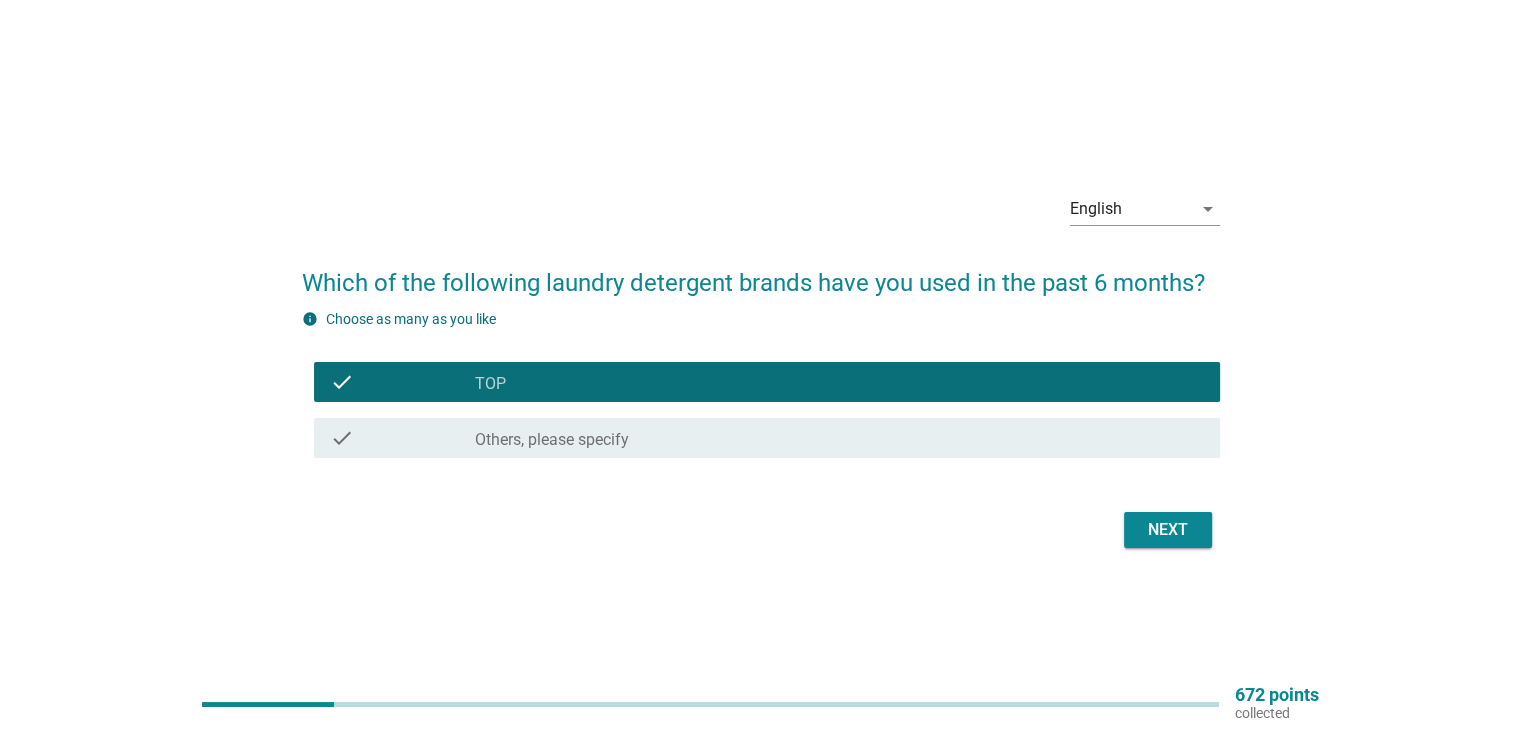 drag, startPoint x: 1162, startPoint y: 531, endPoint x: 1149, endPoint y: 525, distance: 14.3178215 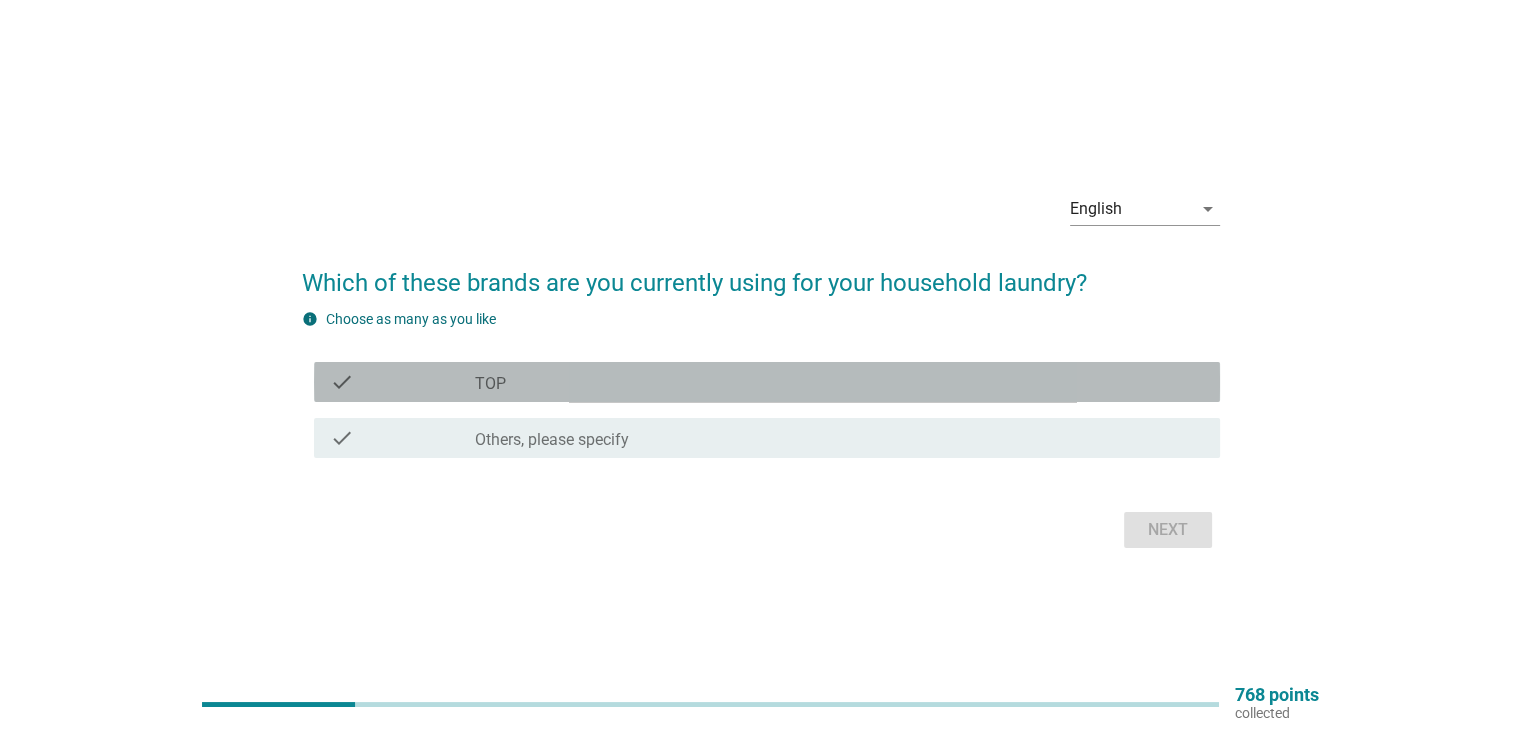 click on "check_box_outline_blank TOP" at bounding box center [839, 382] 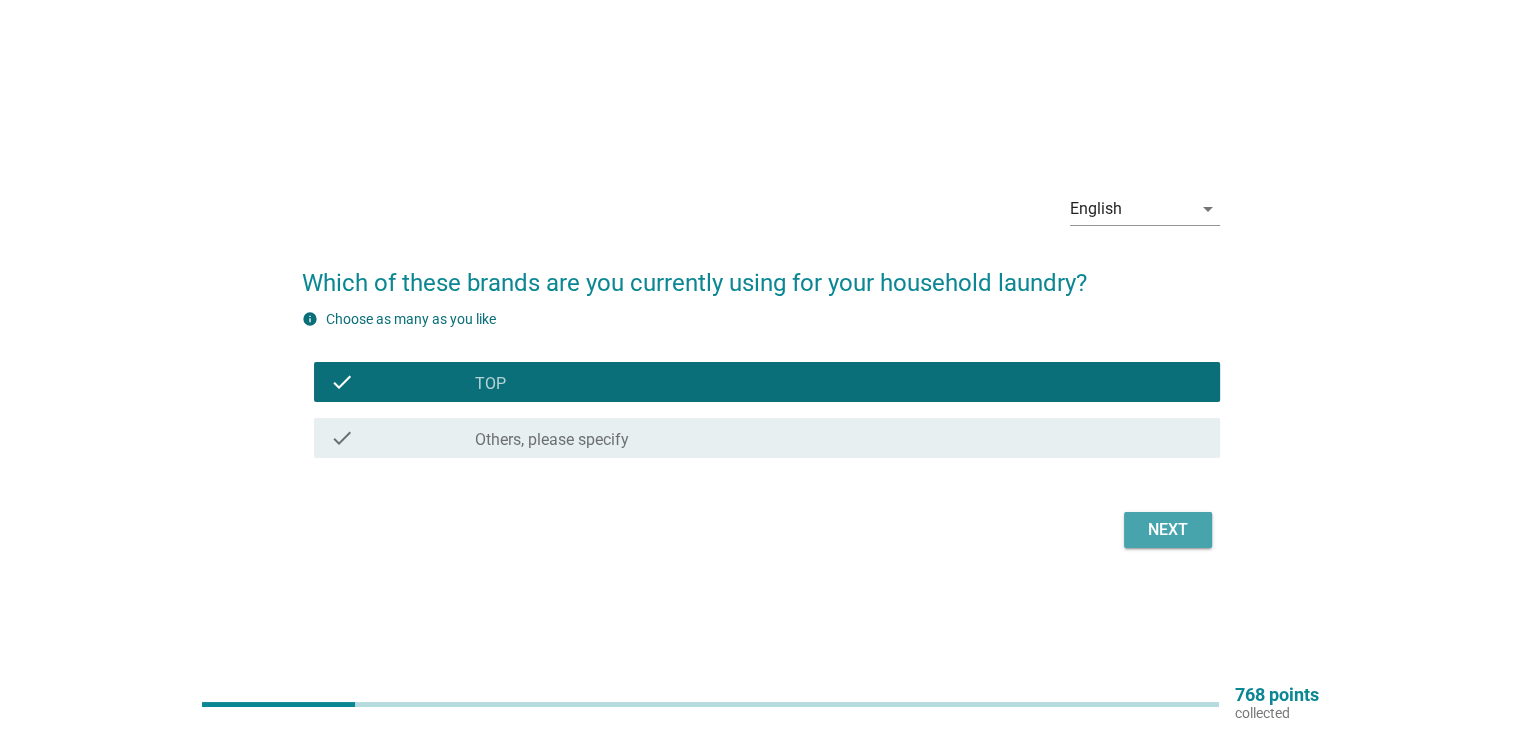 click on "Next" at bounding box center (1168, 530) 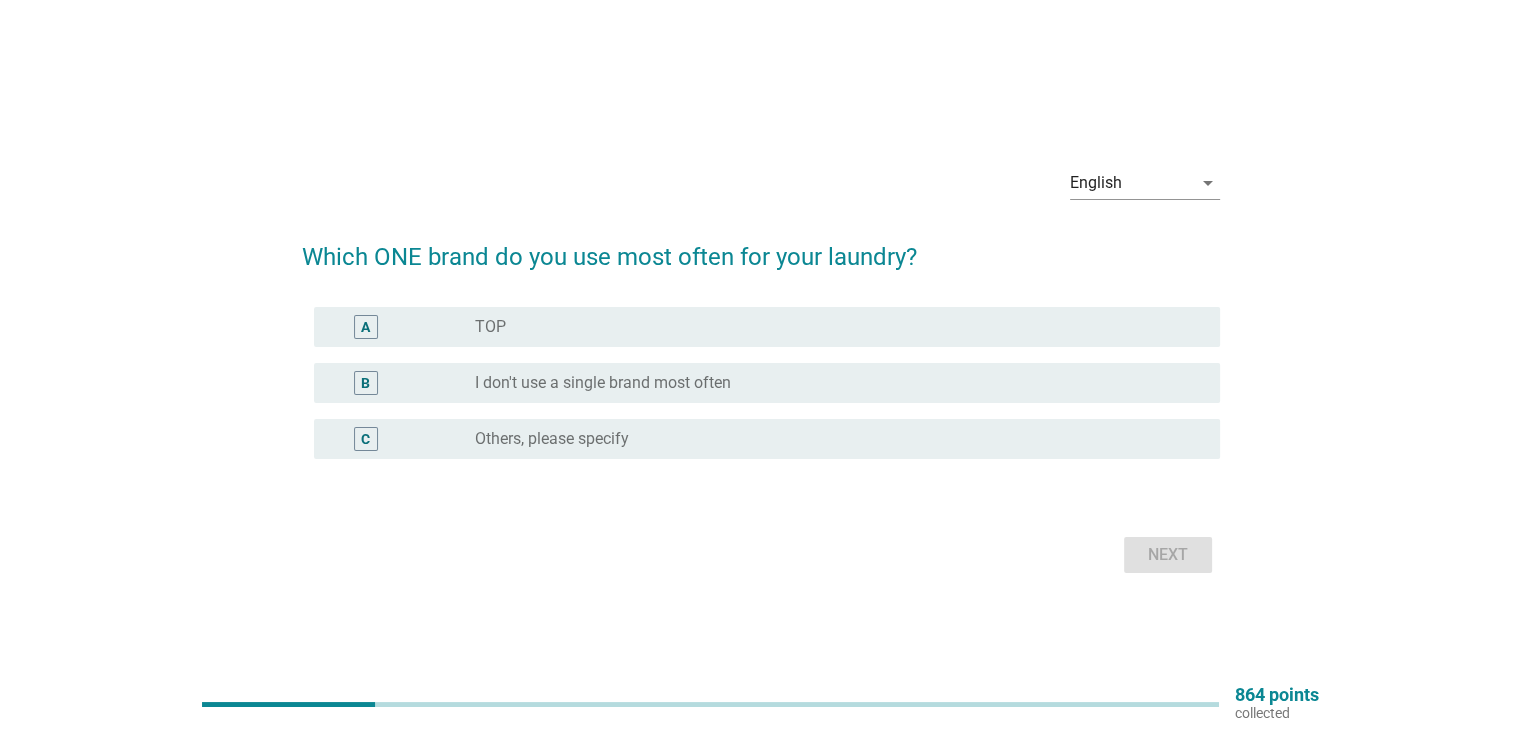 click on "radio_button_unchecked TOP" at bounding box center (831, 327) 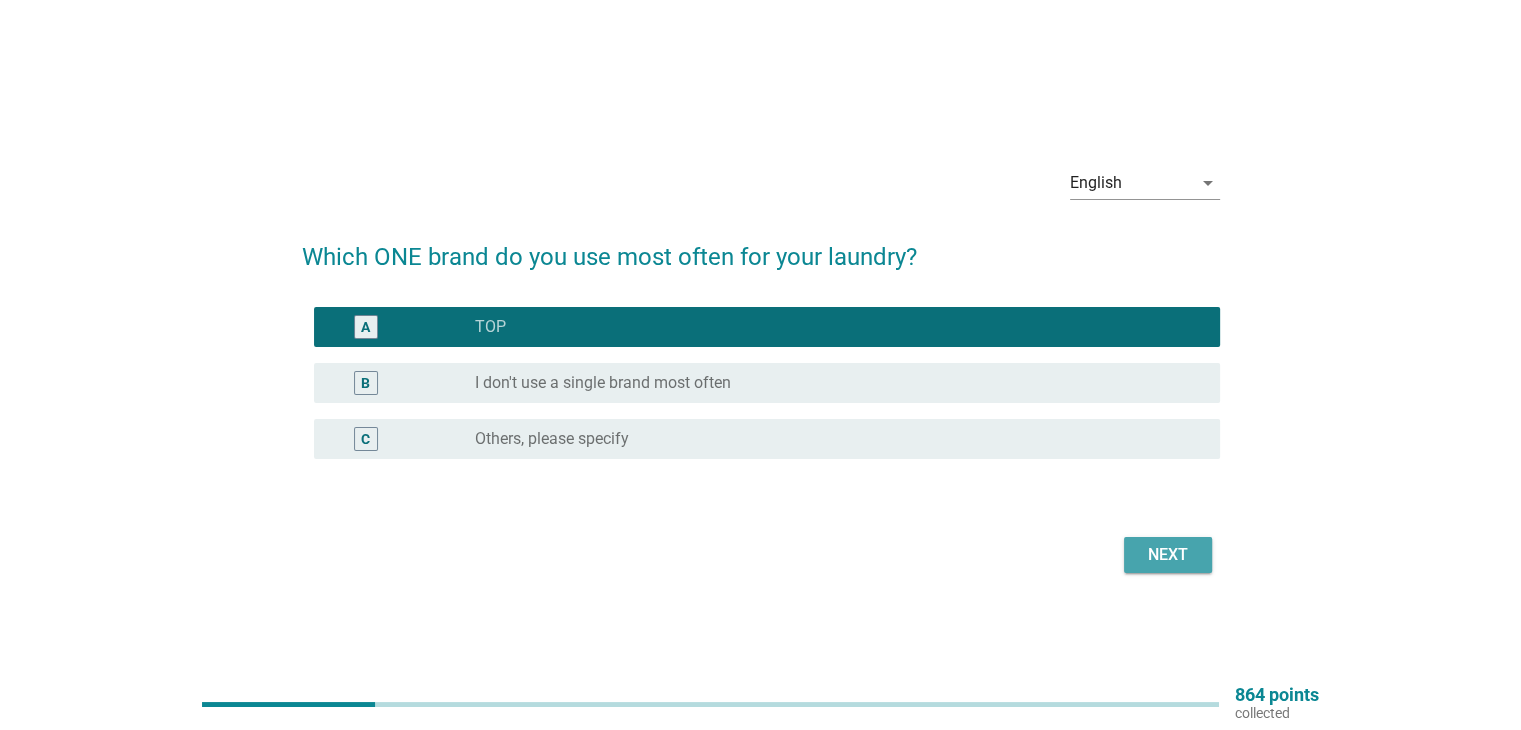 click on "Next" at bounding box center [1168, 555] 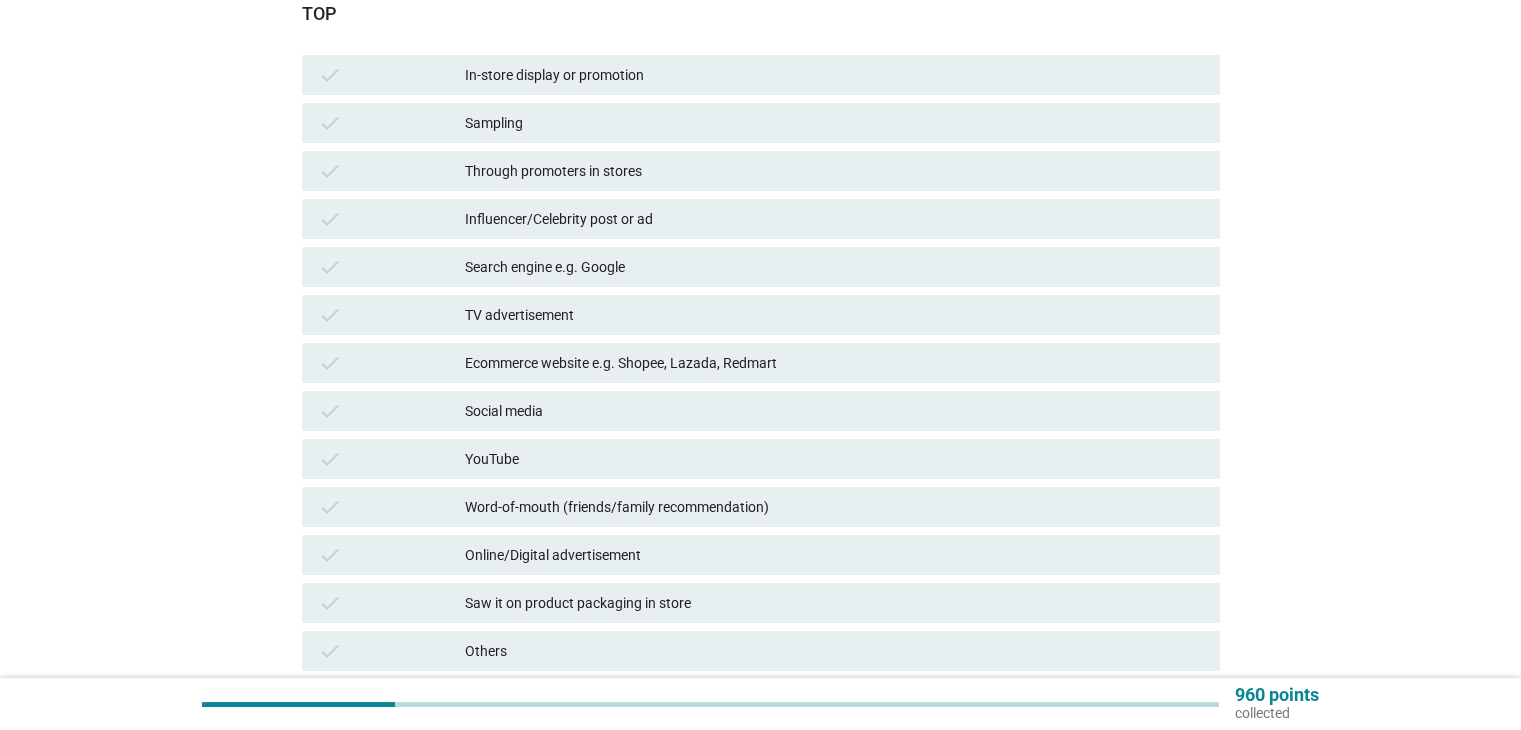 scroll, scrollTop: 200, scrollLeft: 0, axis: vertical 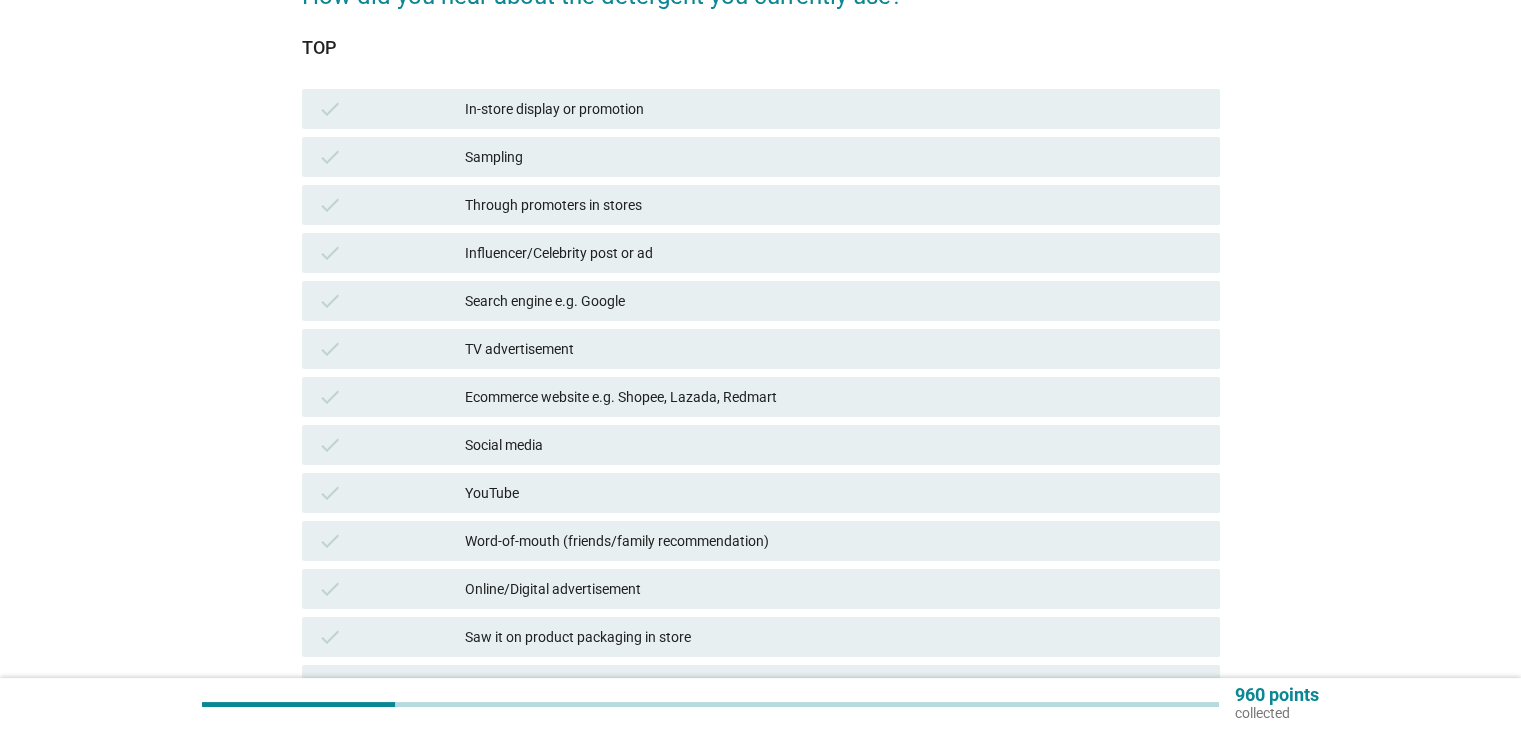click on "check   TV advertisement" at bounding box center [761, 349] 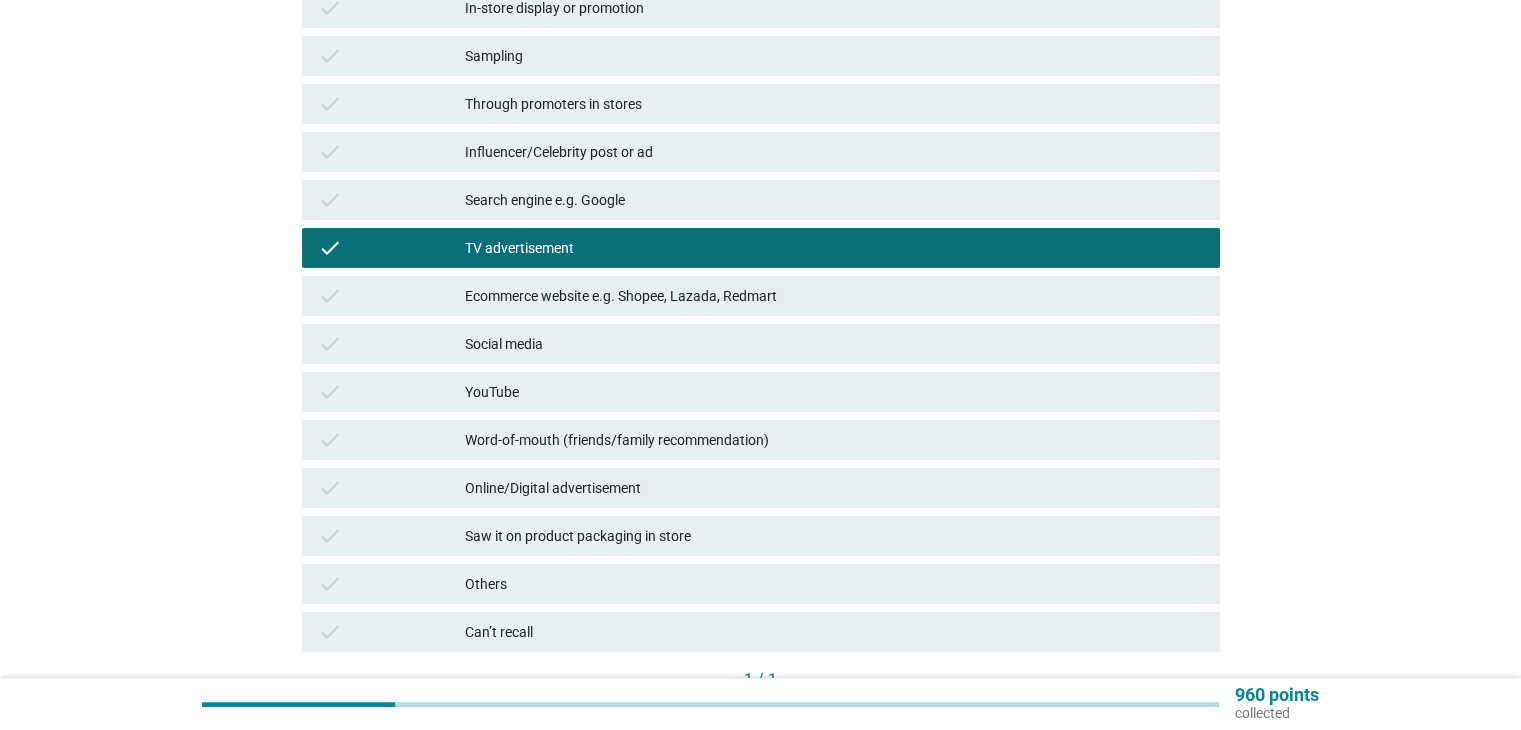 scroll, scrollTop: 400, scrollLeft: 0, axis: vertical 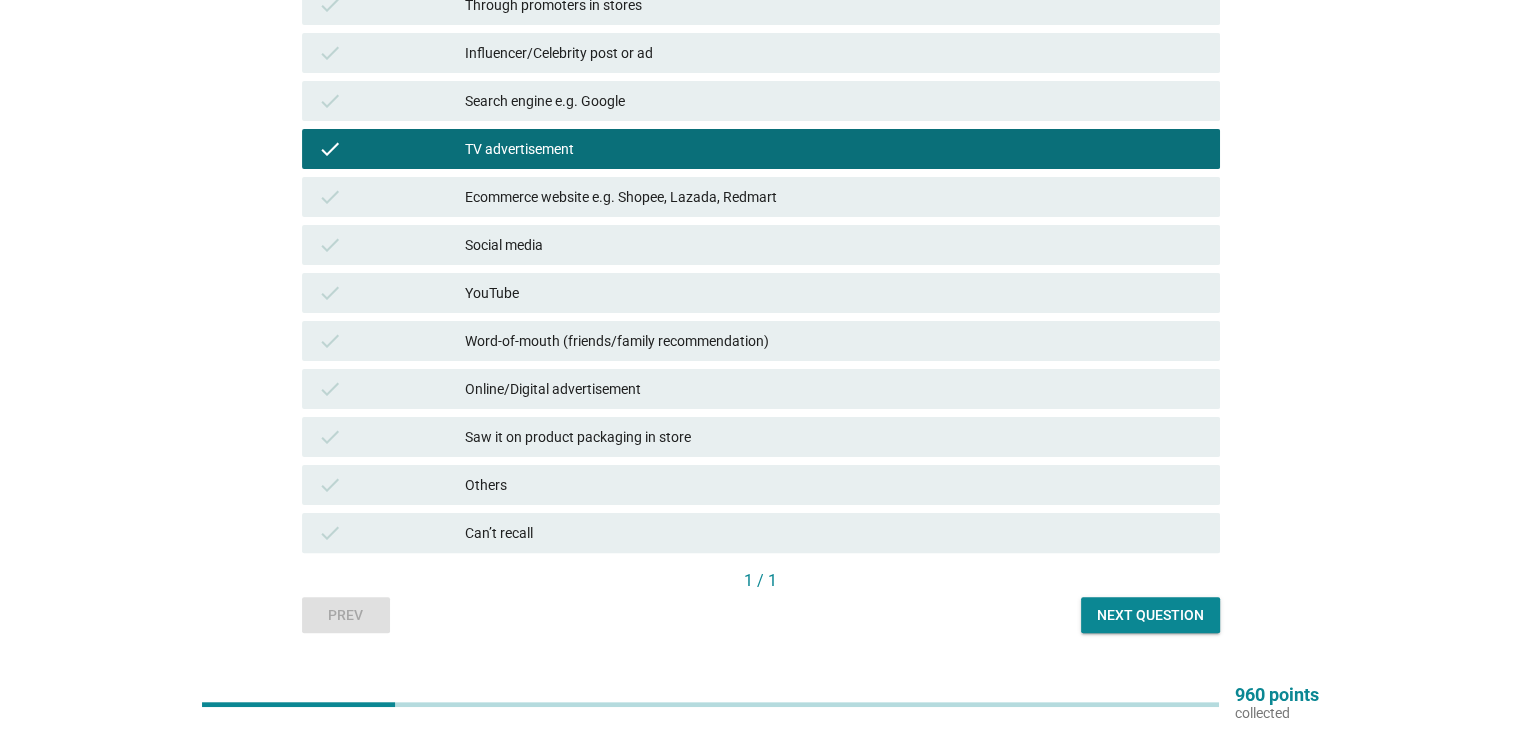 click on "Next question" at bounding box center [1150, 615] 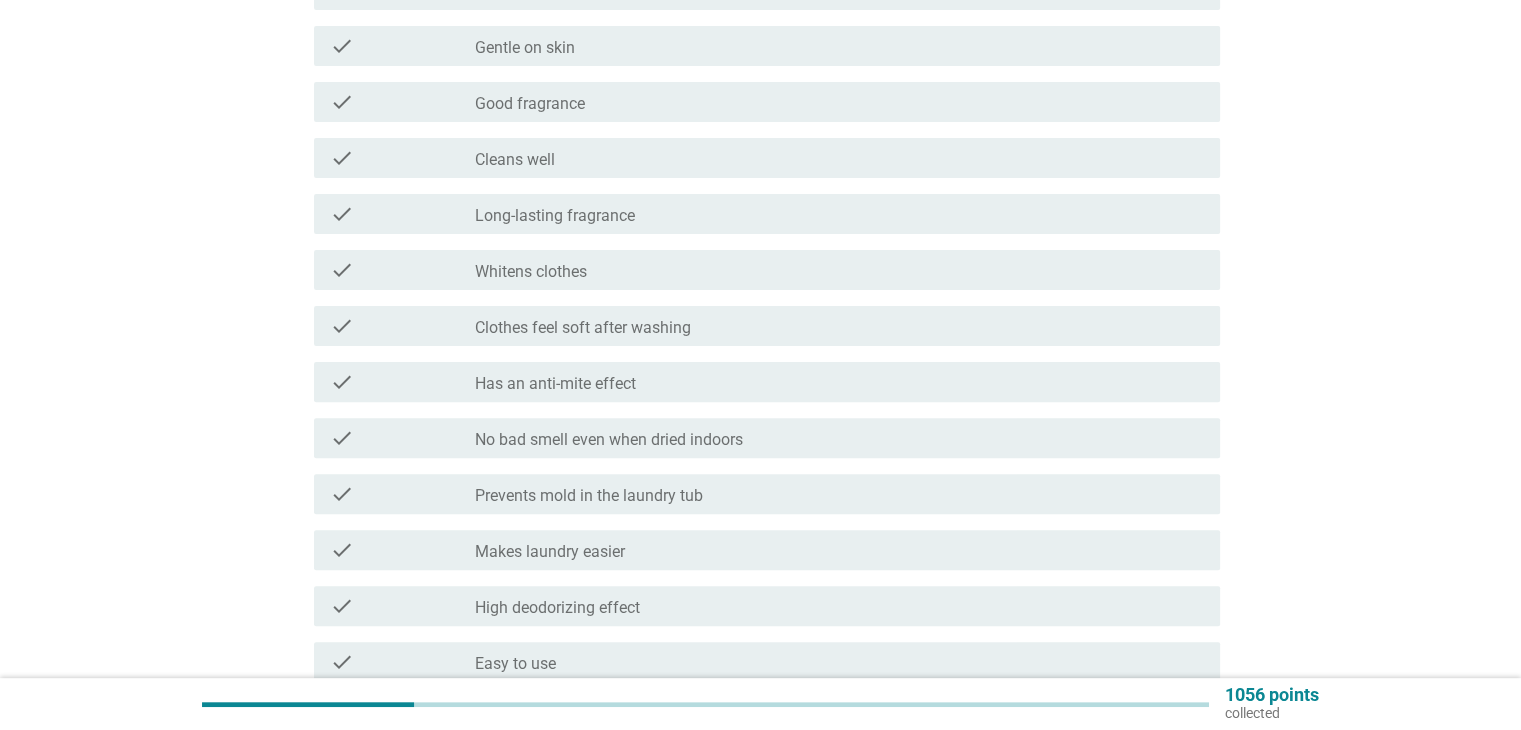 scroll, scrollTop: 600, scrollLeft: 0, axis: vertical 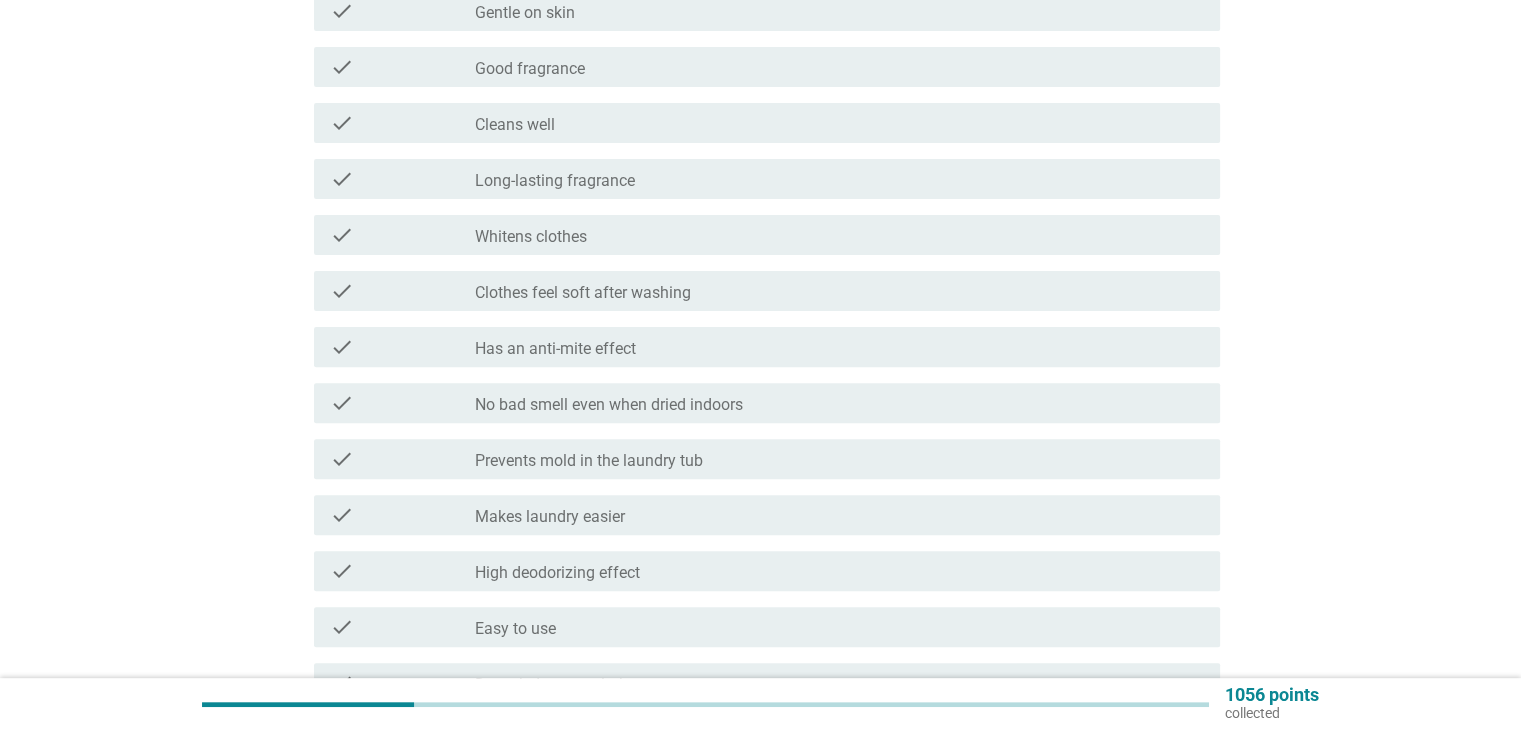 click on "Cleans well" at bounding box center (515, 125) 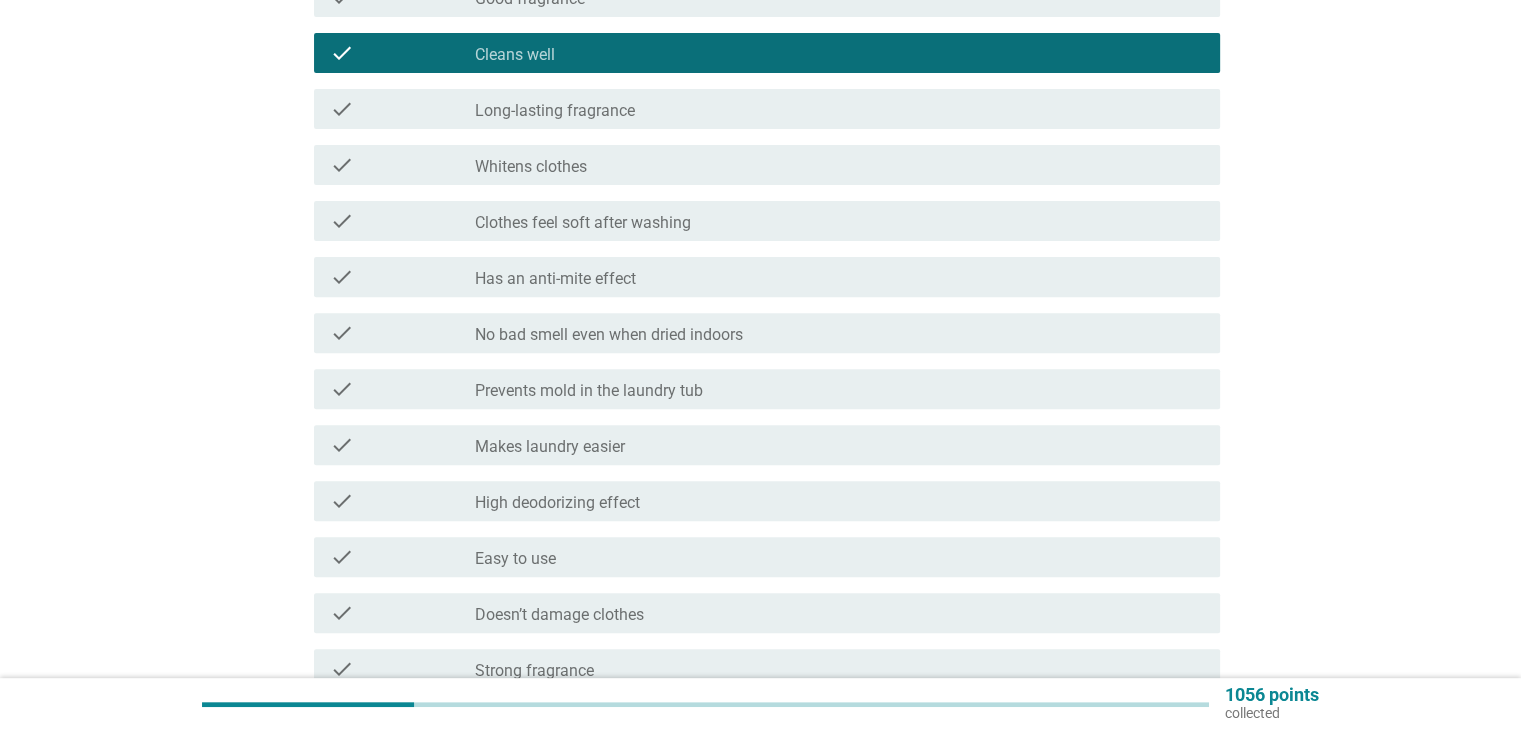 scroll, scrollTop: 700, scrollLeft: 0, axis: vertical 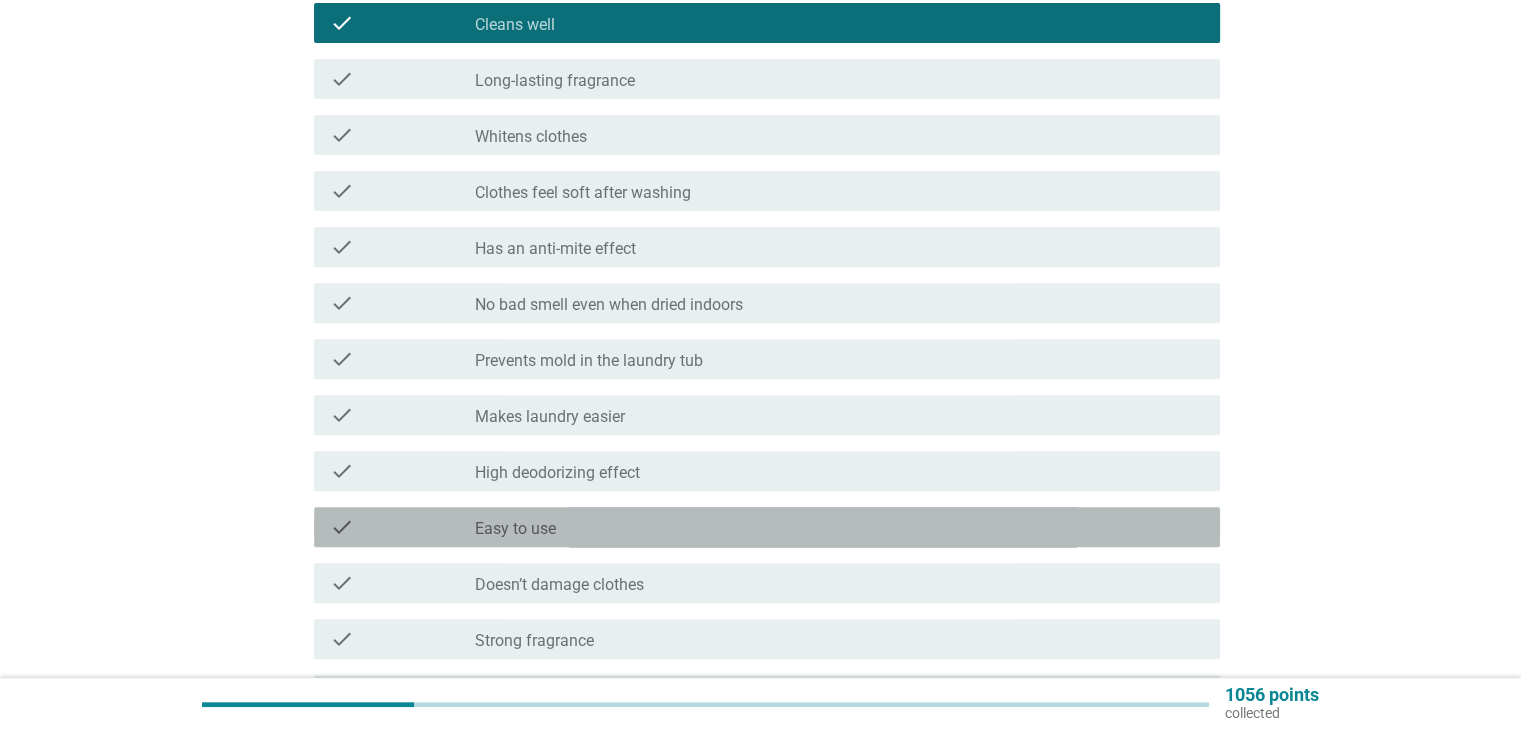 click on "check_box_outline_blank Easy to use" at bounding box center [839, 527] 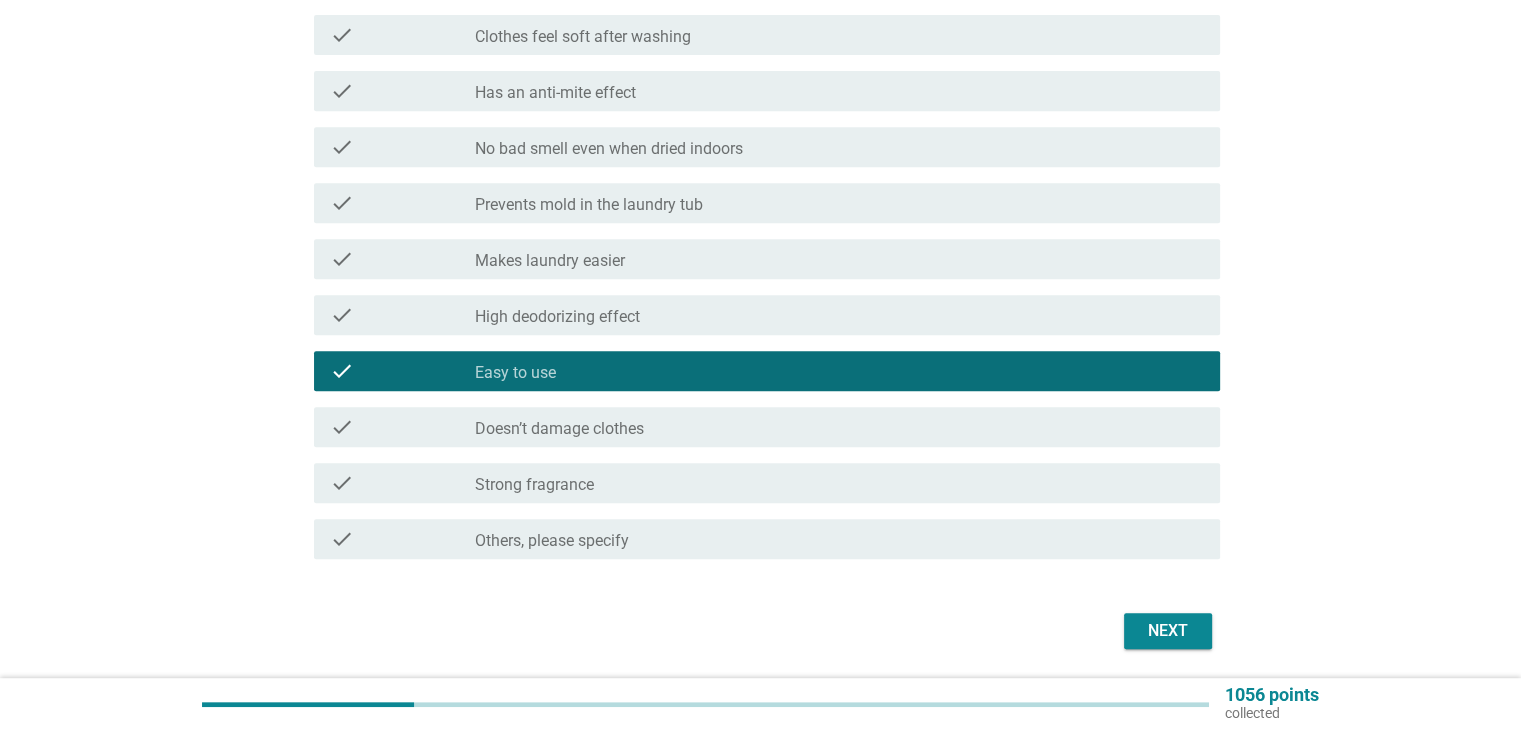scroll, scrollTop: 900, scrollLeft: 0, axis: vertical 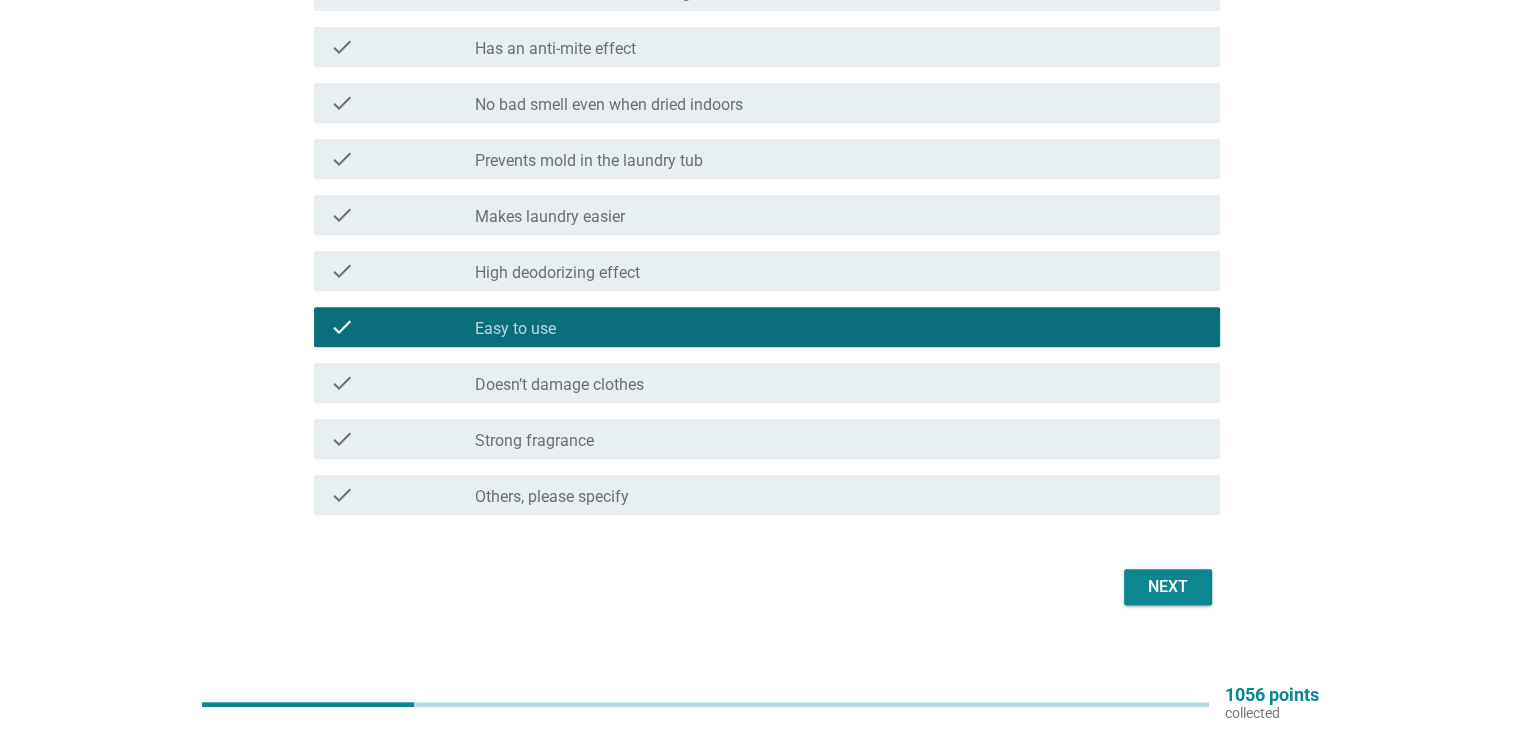 click on "check_box_outline_blank Strong fragrance" at bounding box center (839, 439) 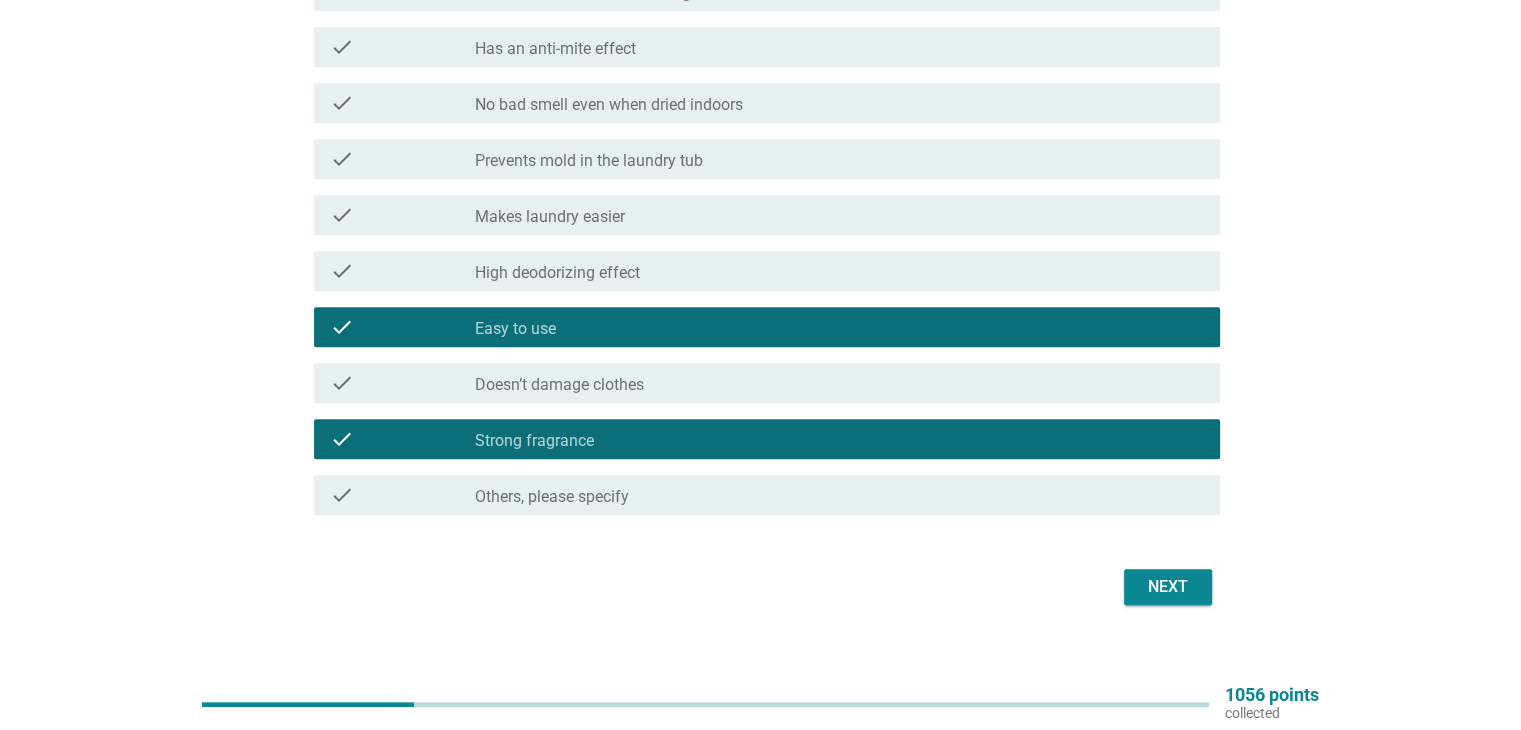 click on "Next" at bounding box center [1168, 587] 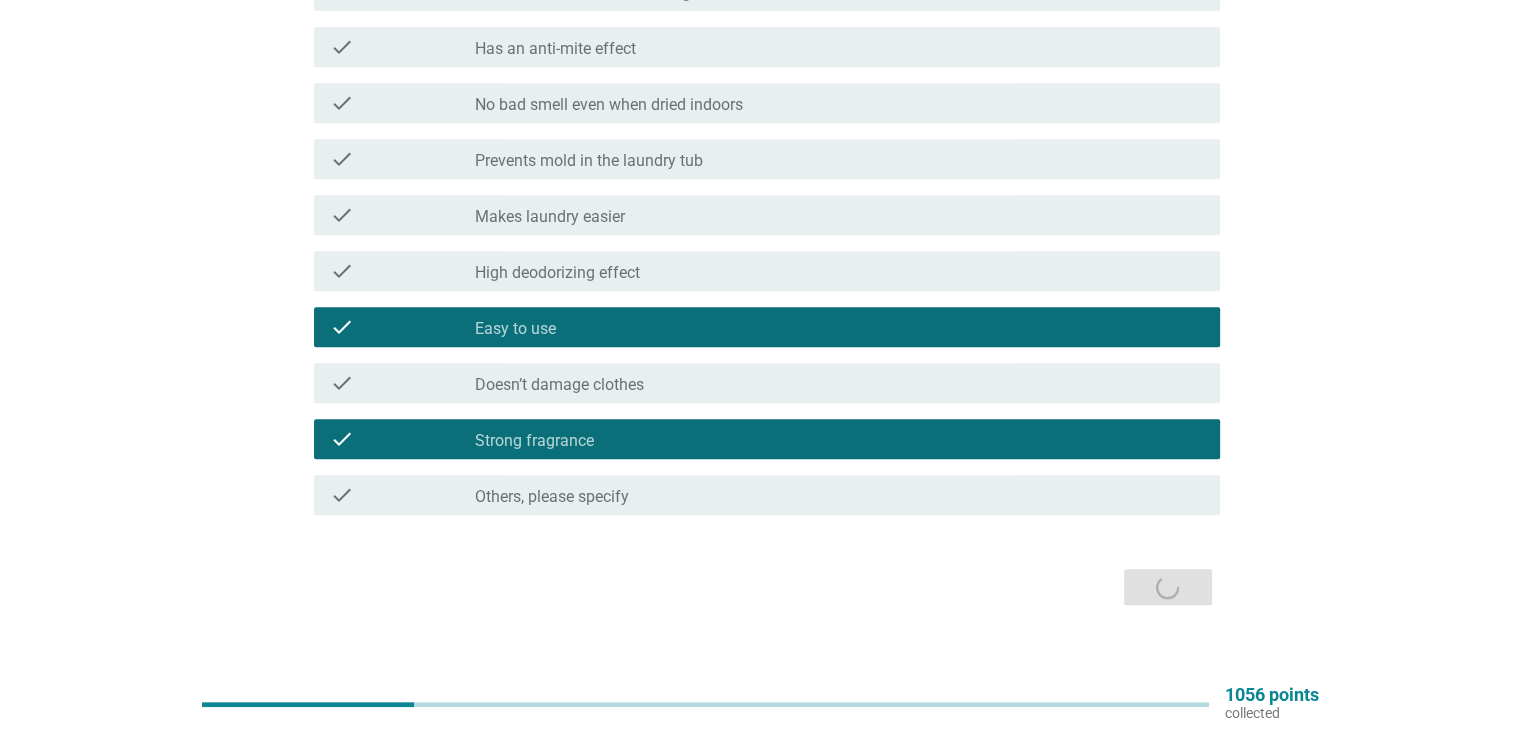 scroll, scrollTop: 0, scrollLeft: 0, axis: both 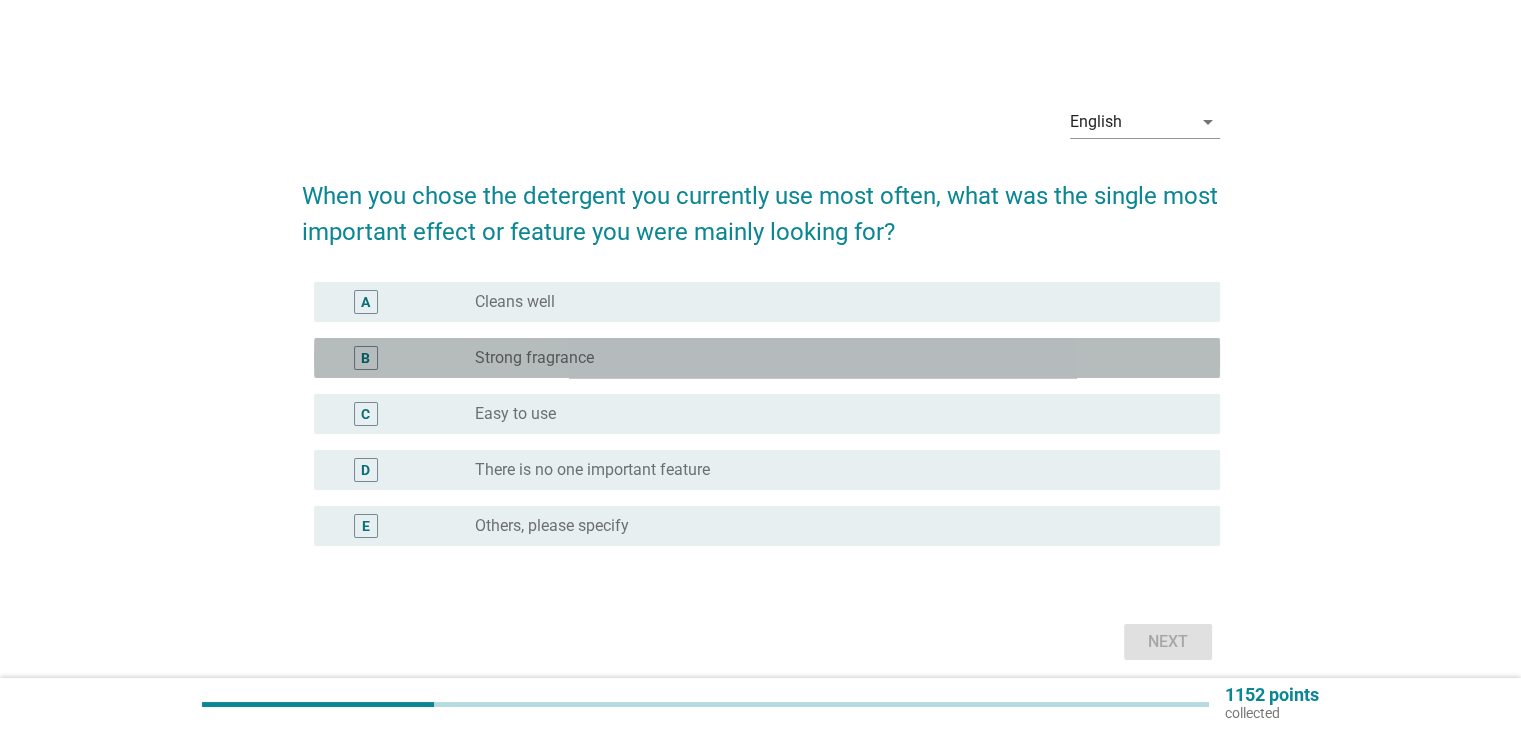 click on "radio_button_unchecked Strong fragrance" at bounding box center [831, 358] 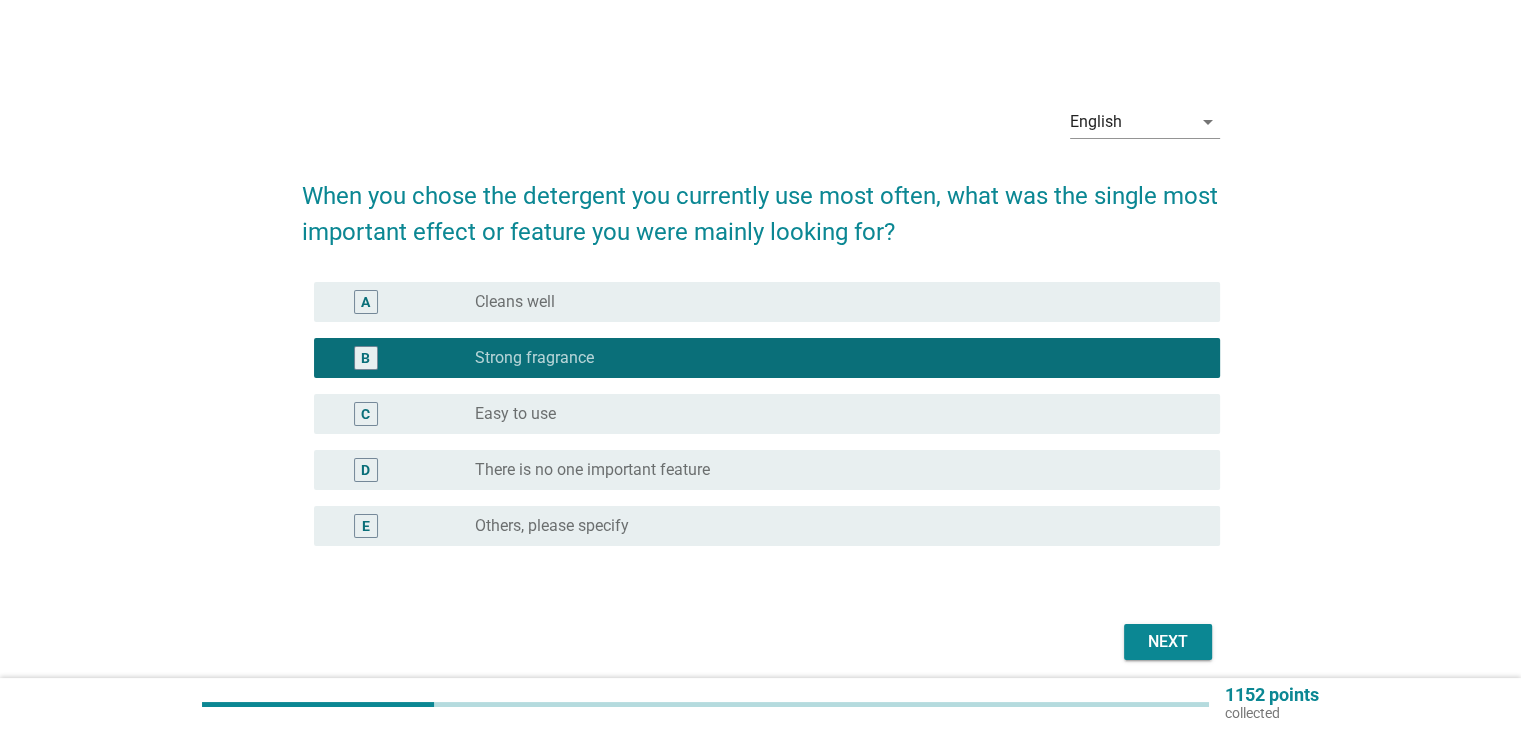 click on "radio_button_unchecked Easy to use" at bounding box center [839, 414] 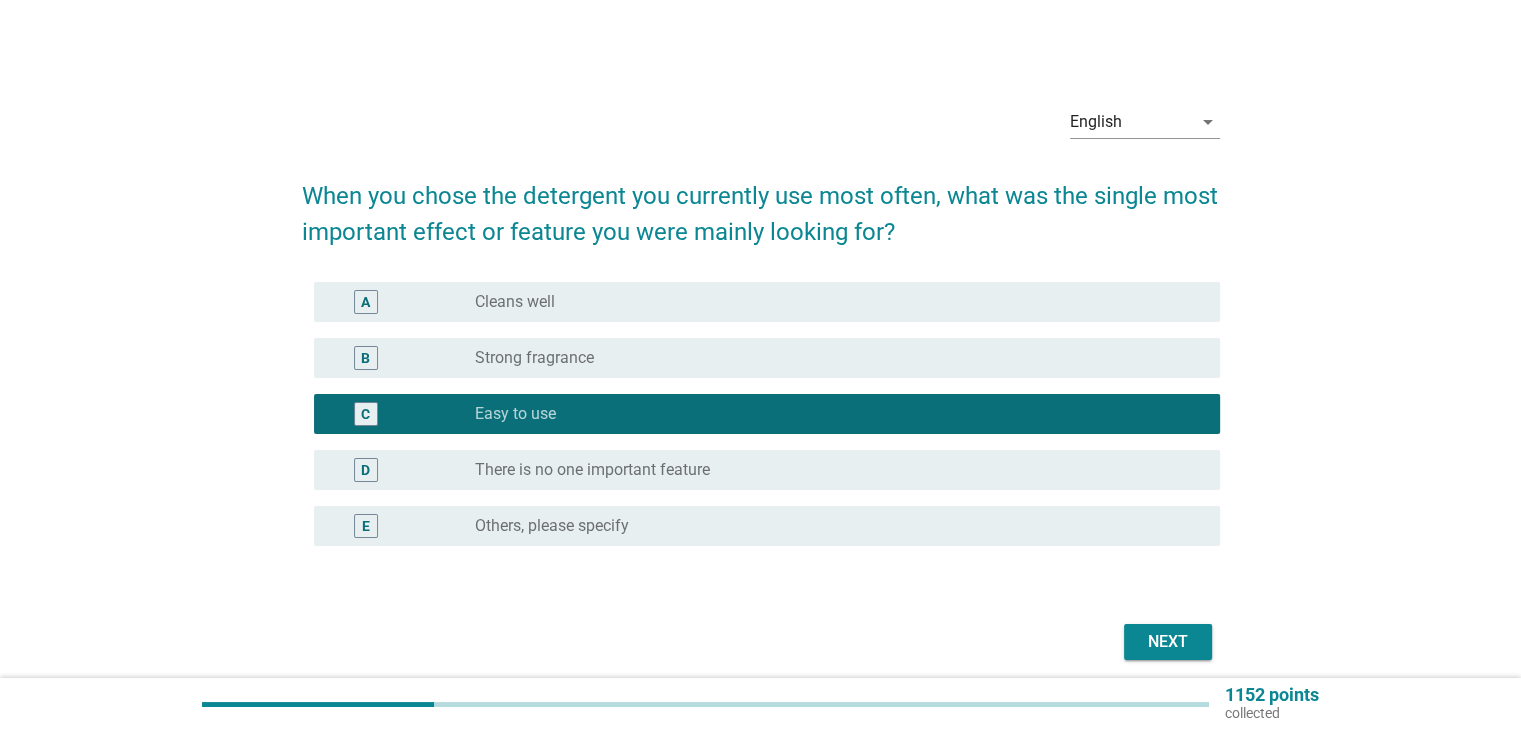 click on "A     radio_button_unchecked Cleans well" at bounding box center (767, 302) 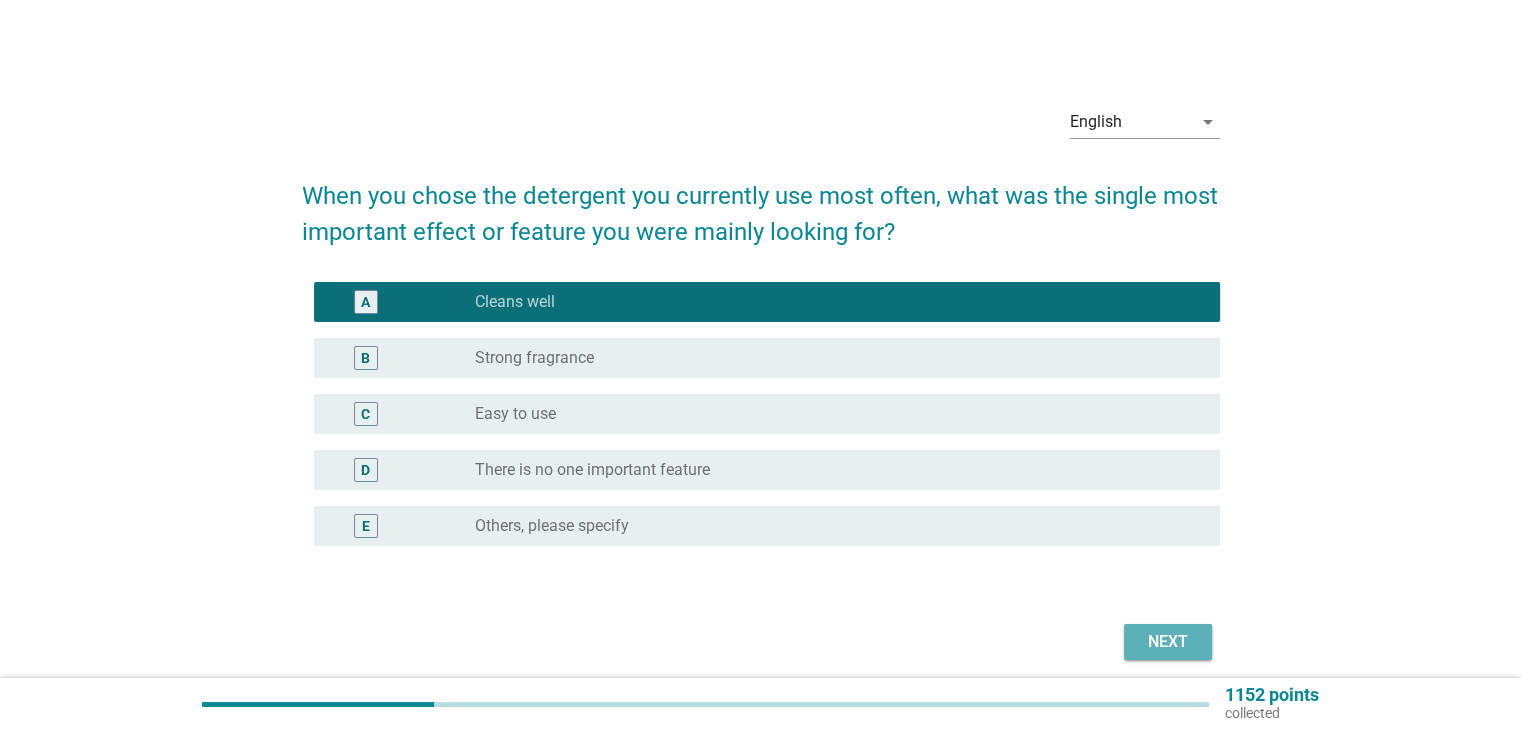 drag, startPoint x: 1144, startPoint y: 637, endPoint x: 1077, endPoint y: 603, distance: 75.13322 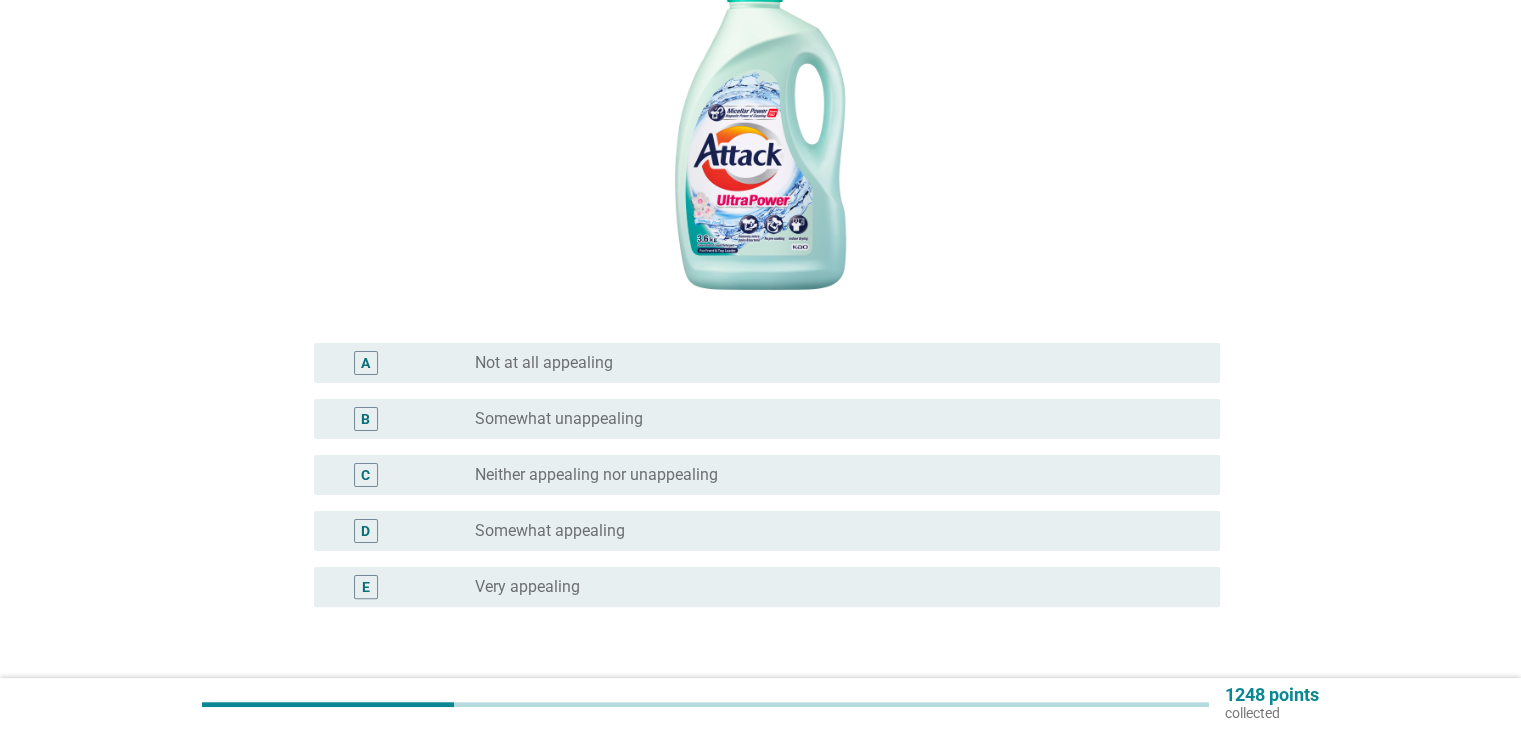 scroll, scrollTop: 400, scrollLeft: 0, axis: vertical 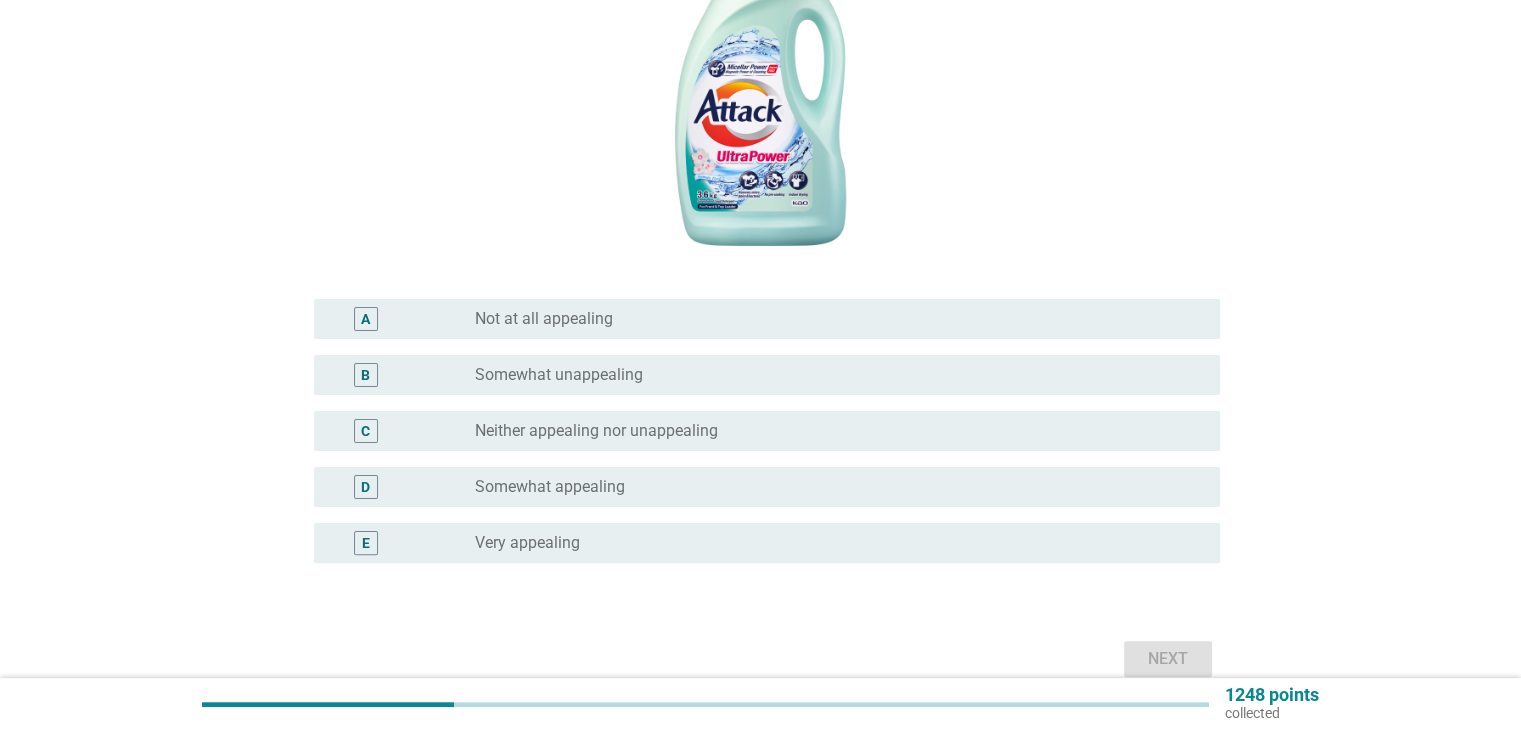 click on "radio_button_unchecked Neither appealing nor unappealing" at bounding box center (831, 431) 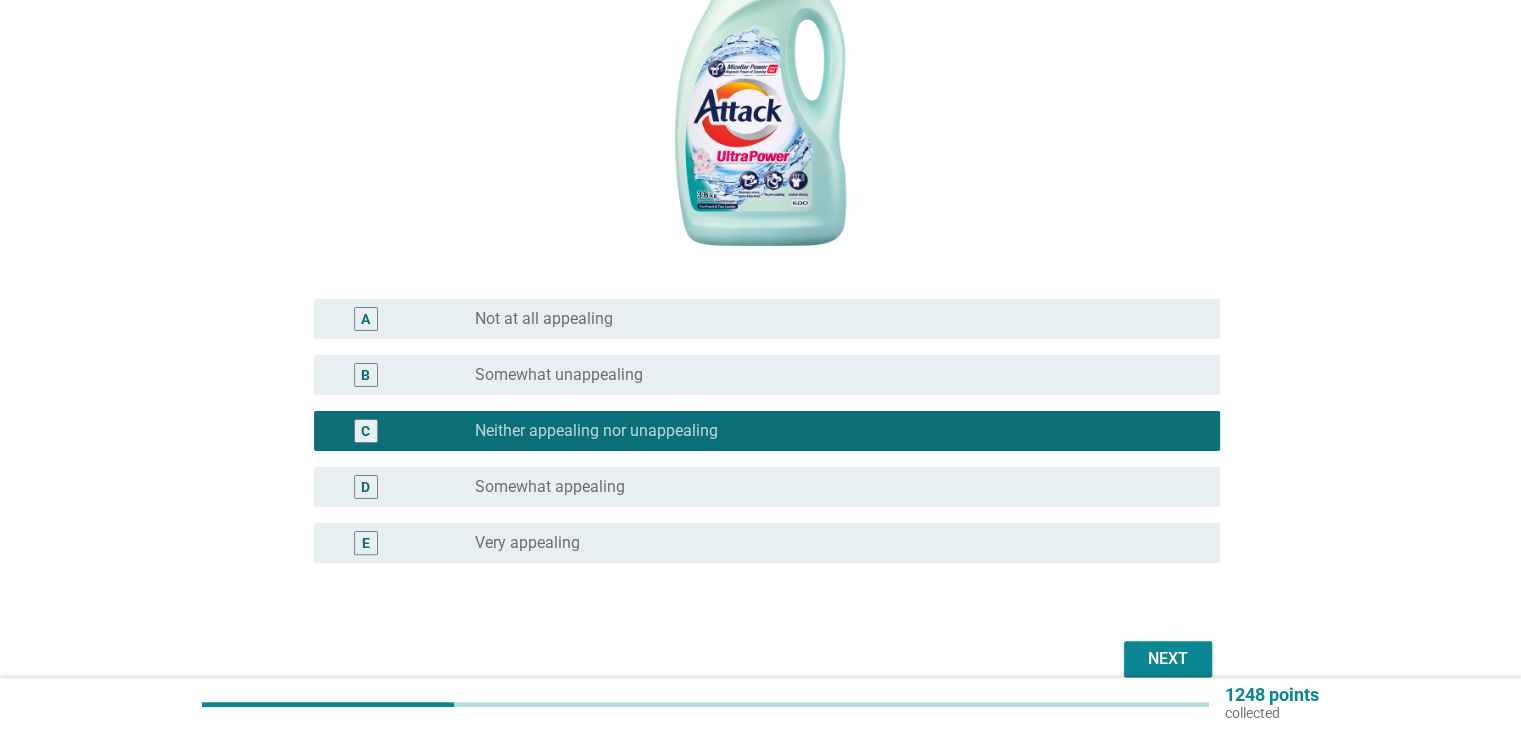 click on "Next" at bounding box center (1168, 659) 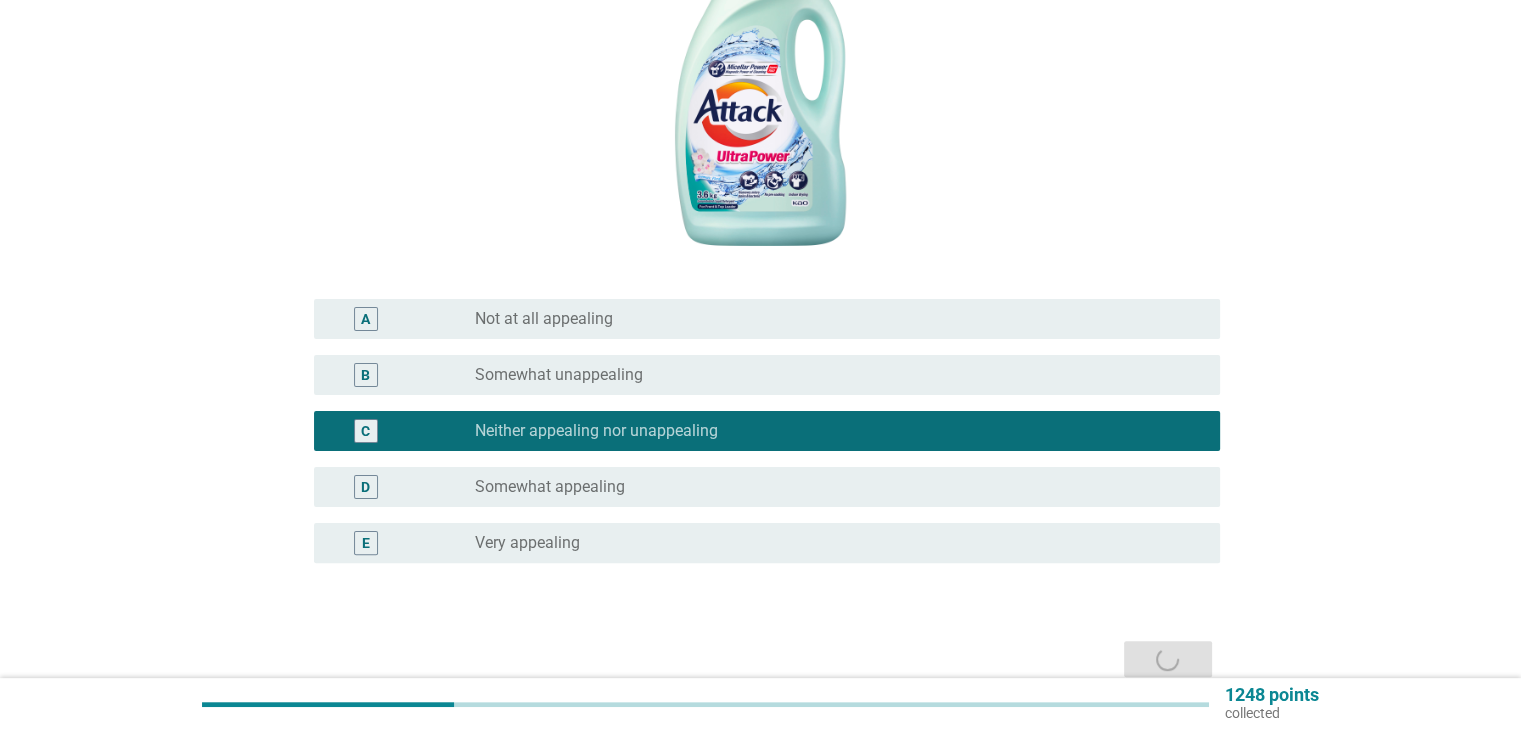 scroll, scrollTop: 0, scrollLeft: 0, axis: both 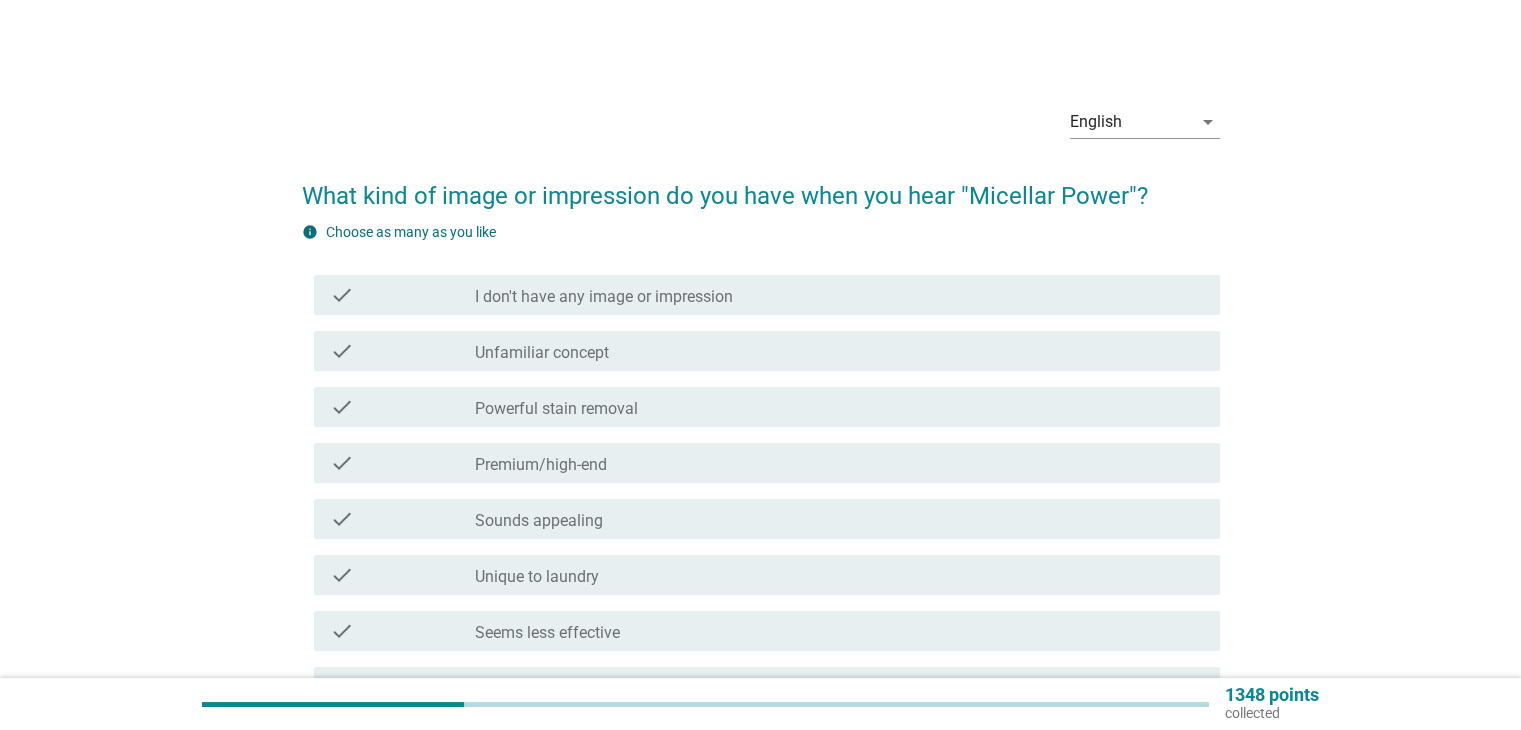 click on "I don't have any image or impression" at bounding box center [604, 297] 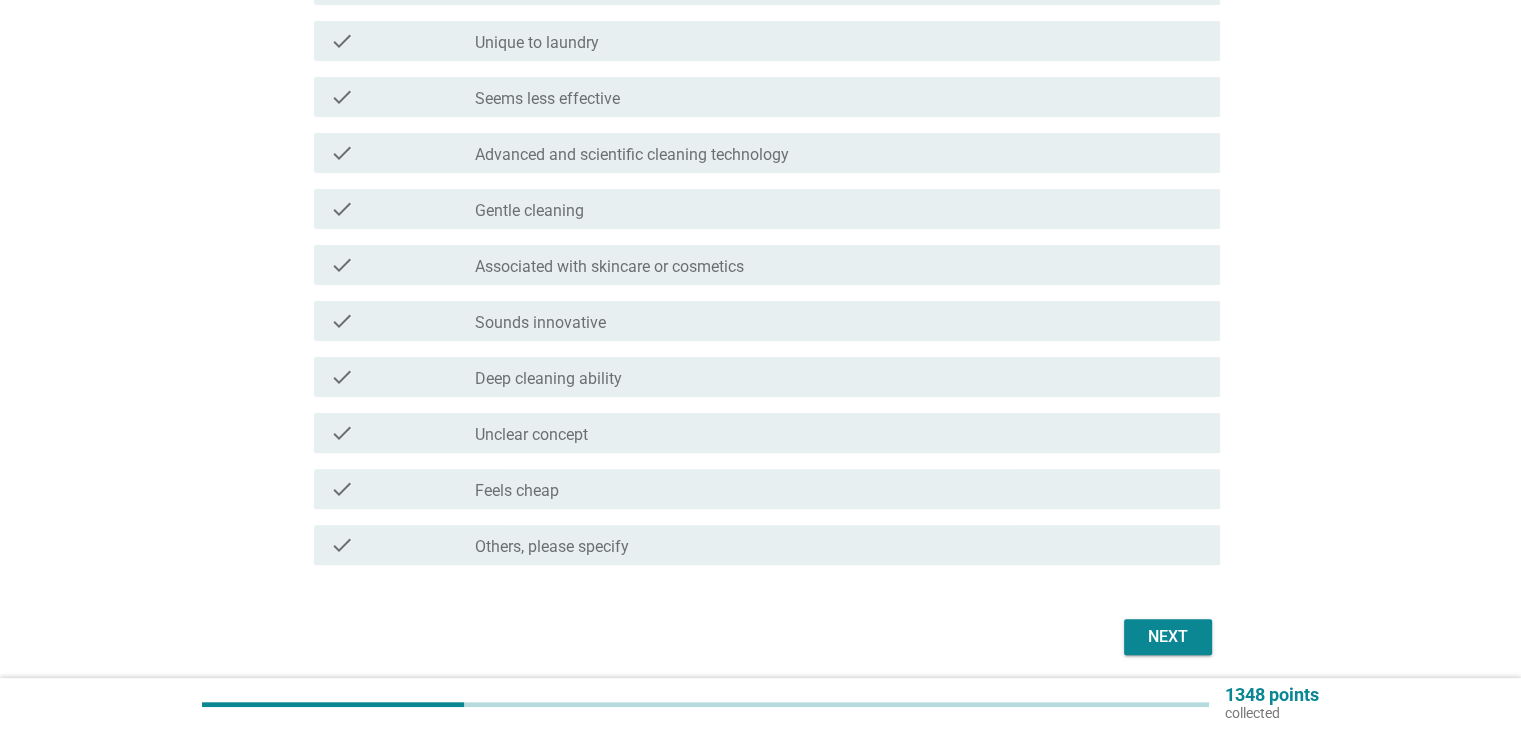 scroll, scrollTop: 600, scrollLeft: 0, axis: vertical 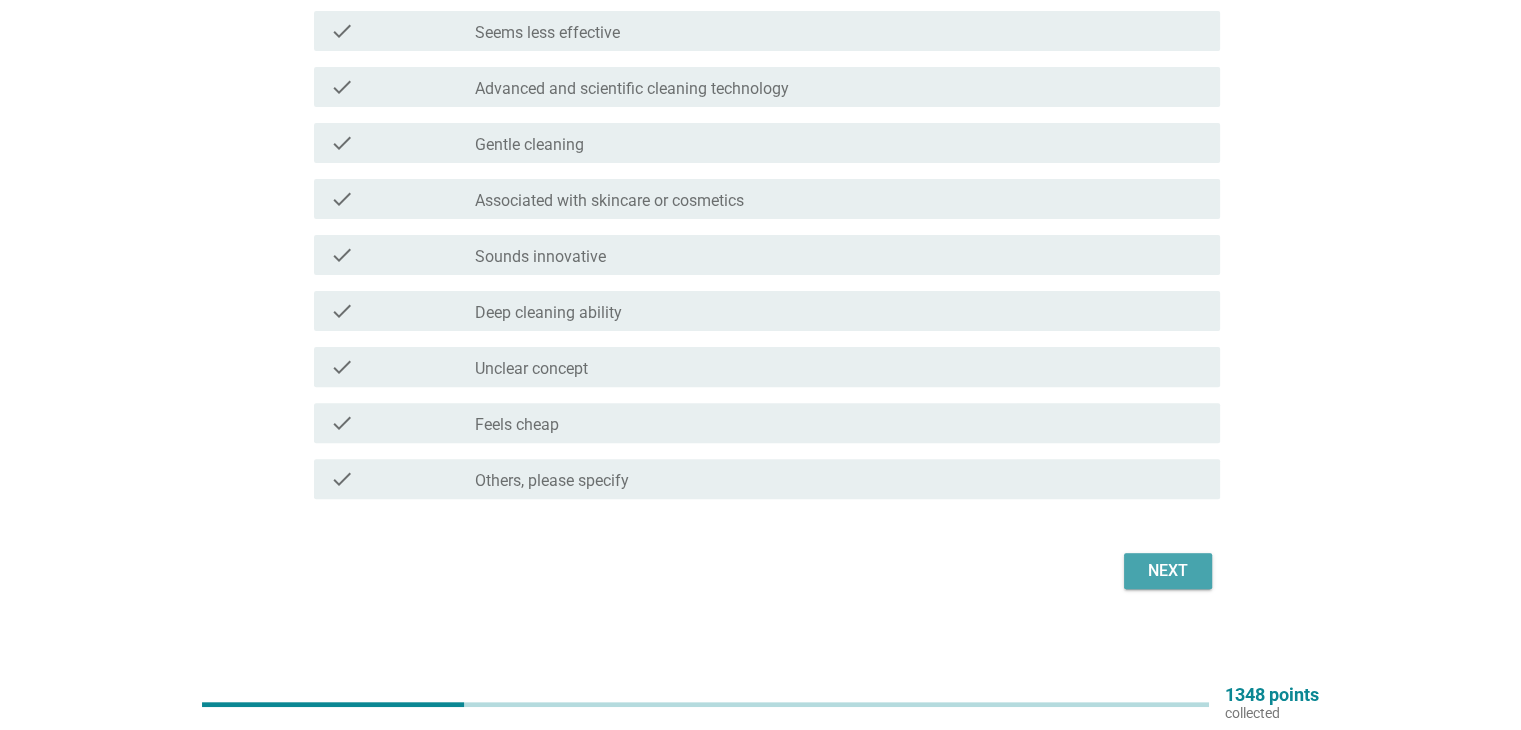 click on "Next" at bounding box center (1168, 571) 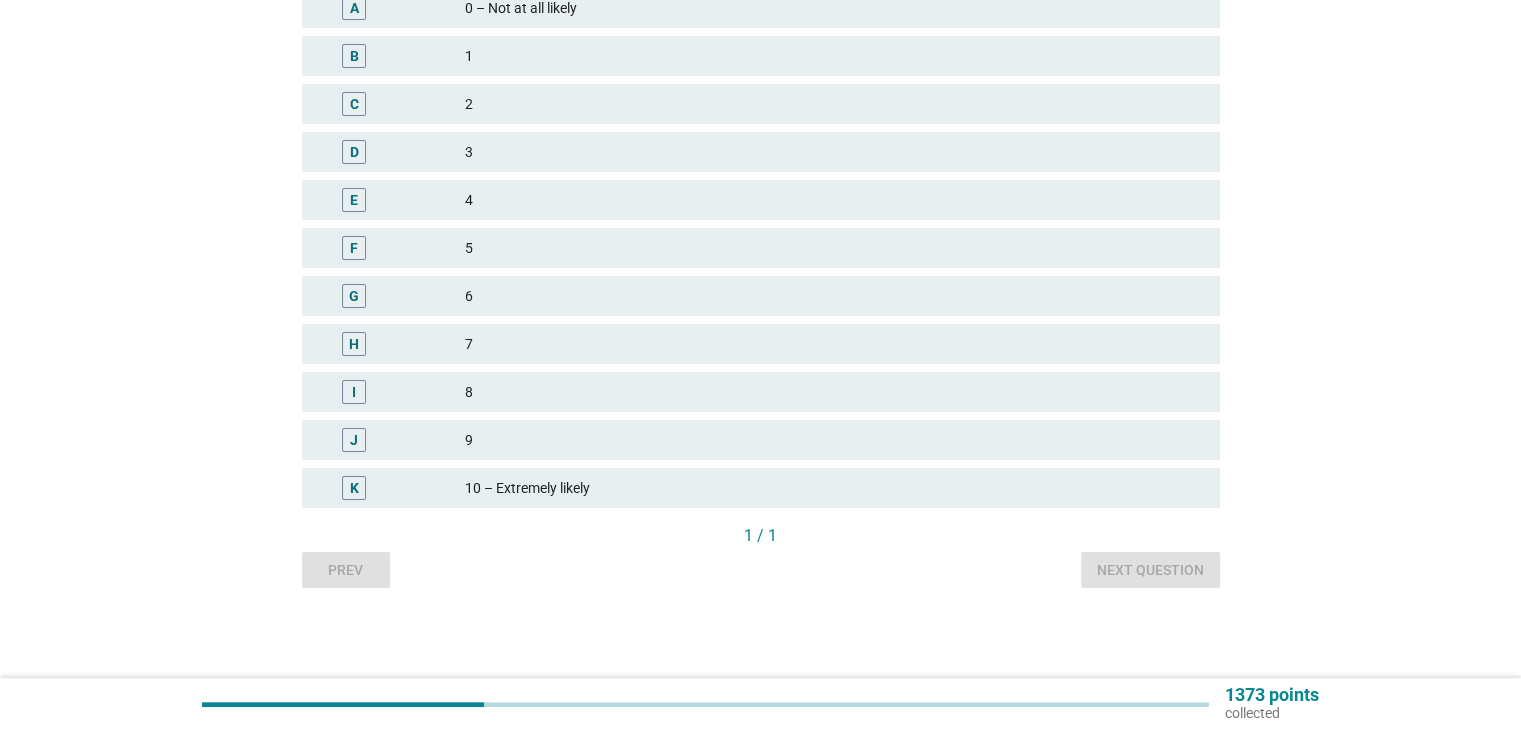 scroll, scrollTop: 0, scrollLeft: 0, axis: both 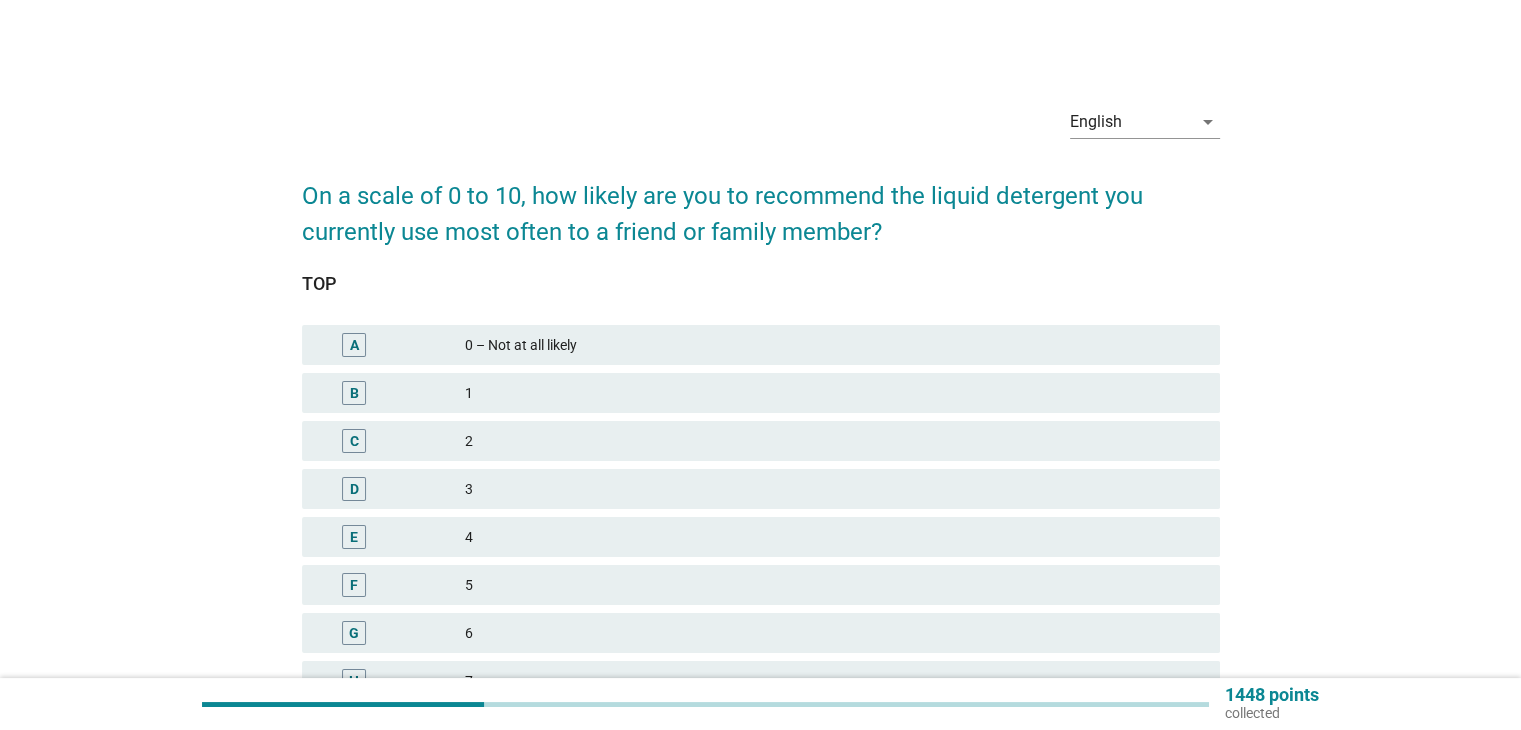 click on "0 – Not at all likely" at bounding box center [834, 345] 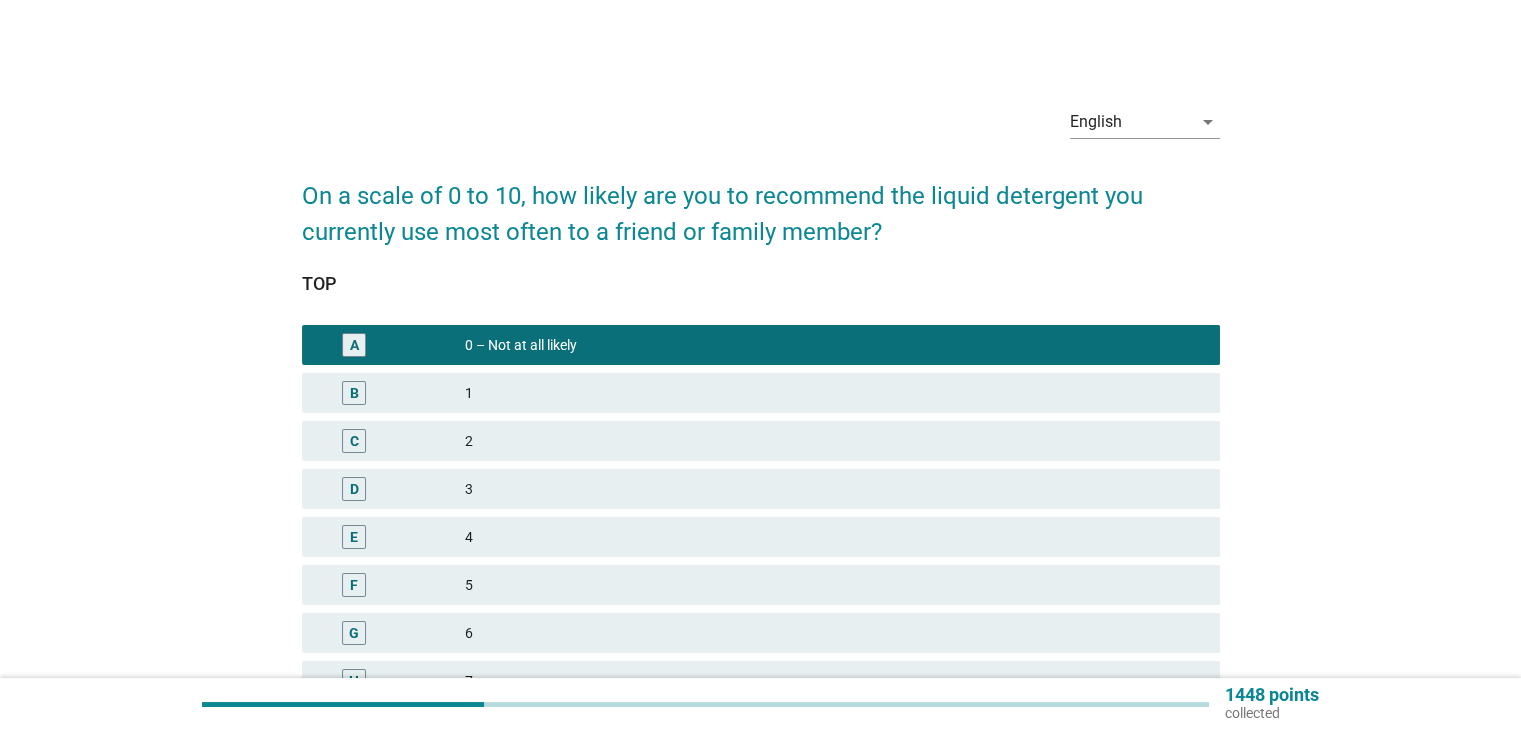 scroll, scrollTop: 300, scrollLeft: 0, axis: vertical 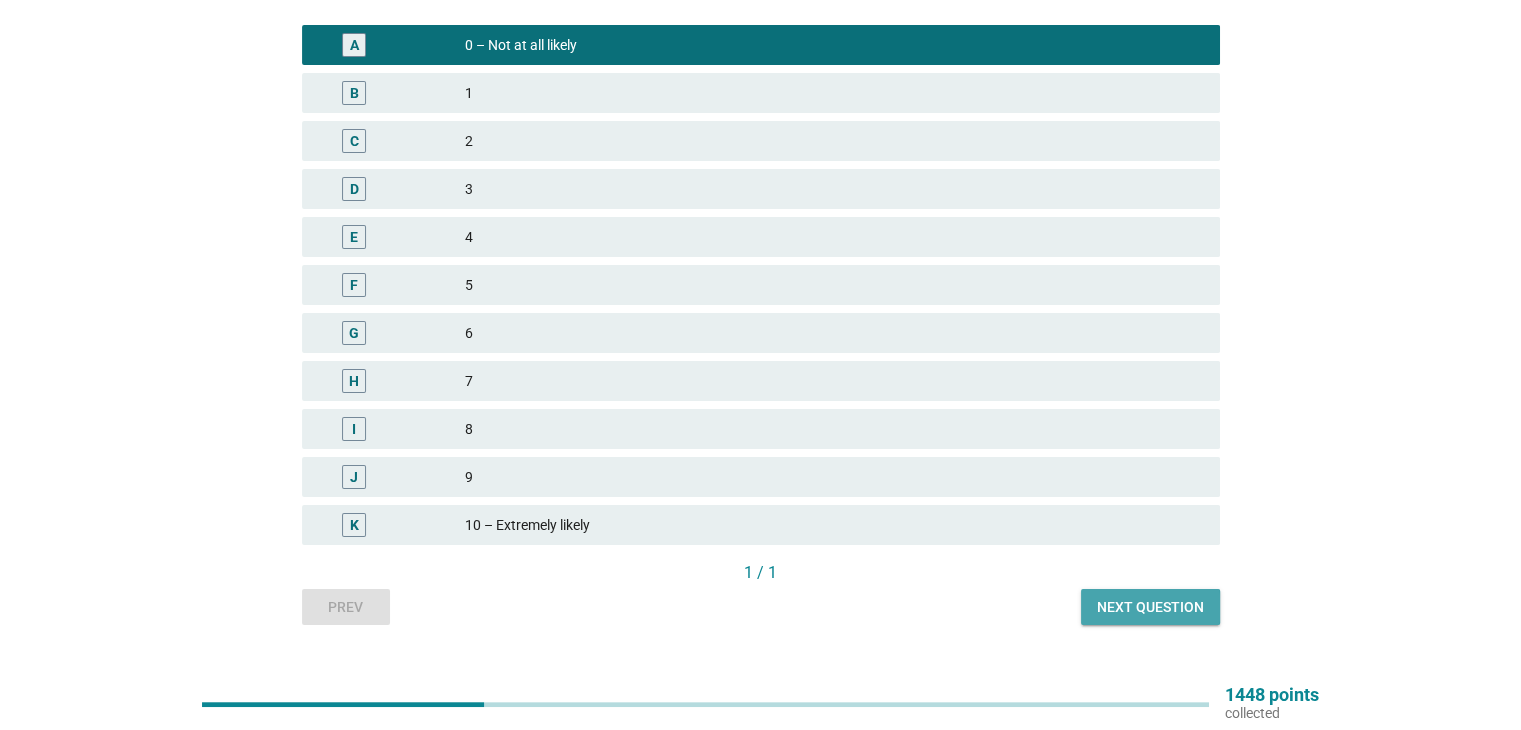 click on "Next question" at bounding box center [1150, 607] 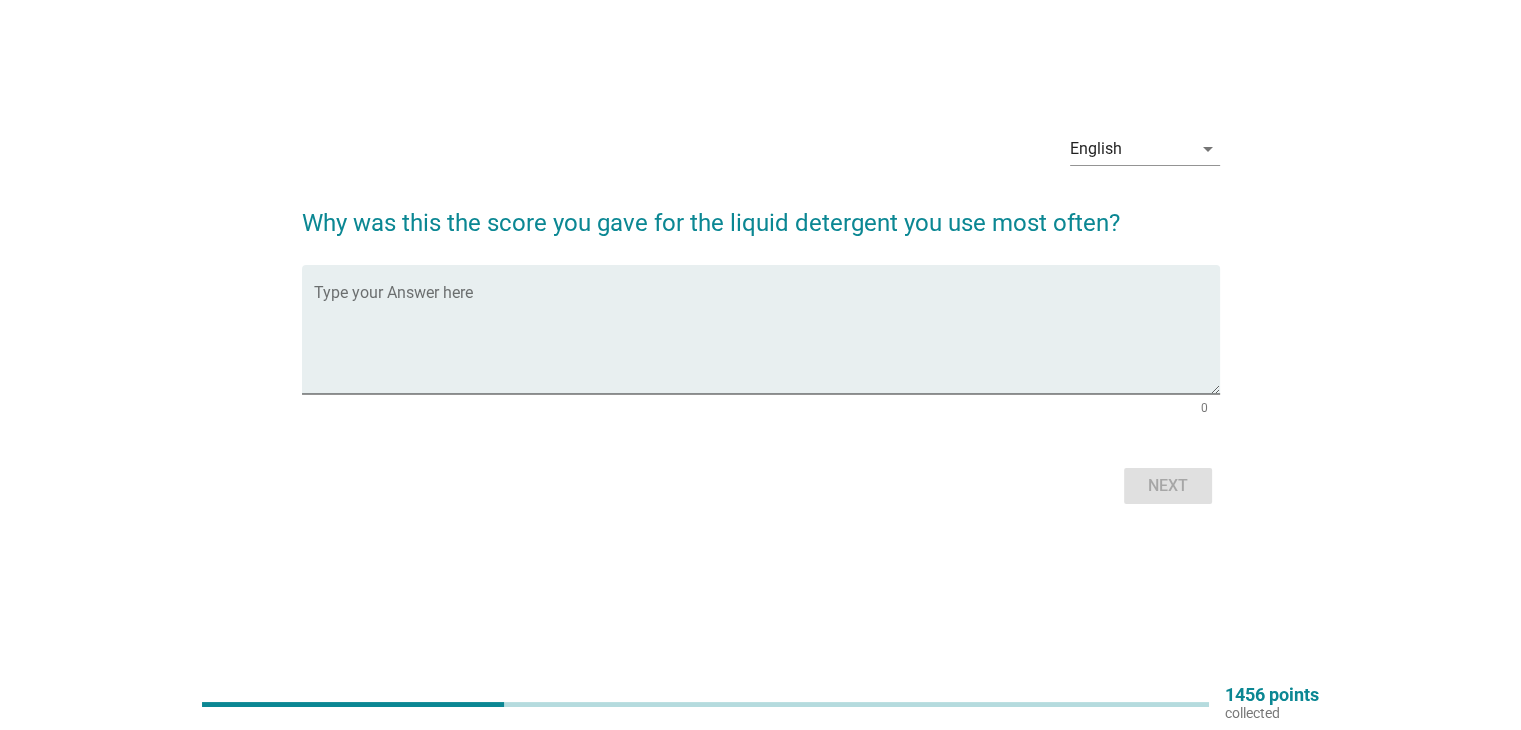 scroll, scrollTop: 0, scrollLeft: 0, axis: both 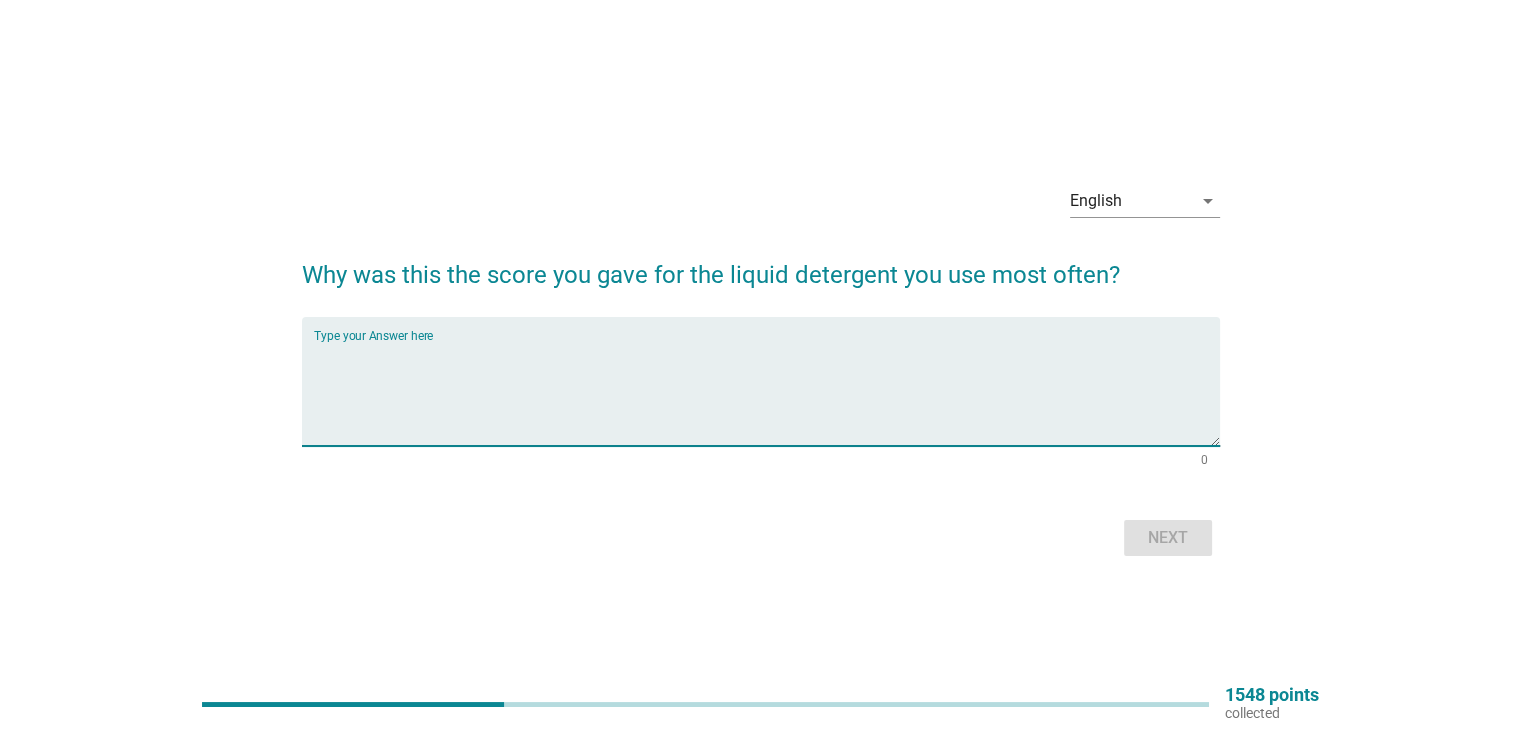 click at bounding box center (767, 393) 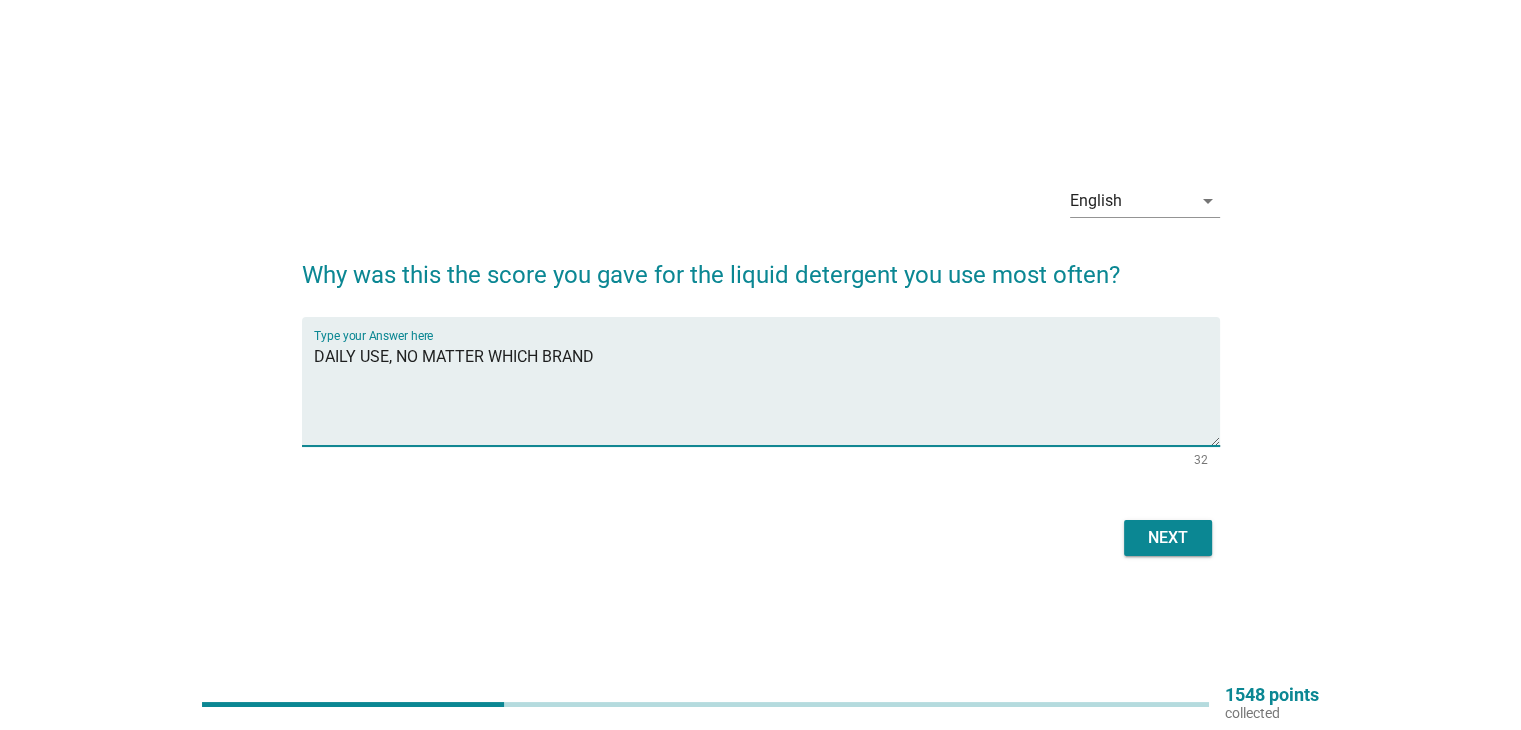 type on "DAILY USE, NO MATTER WHICH BRAND" 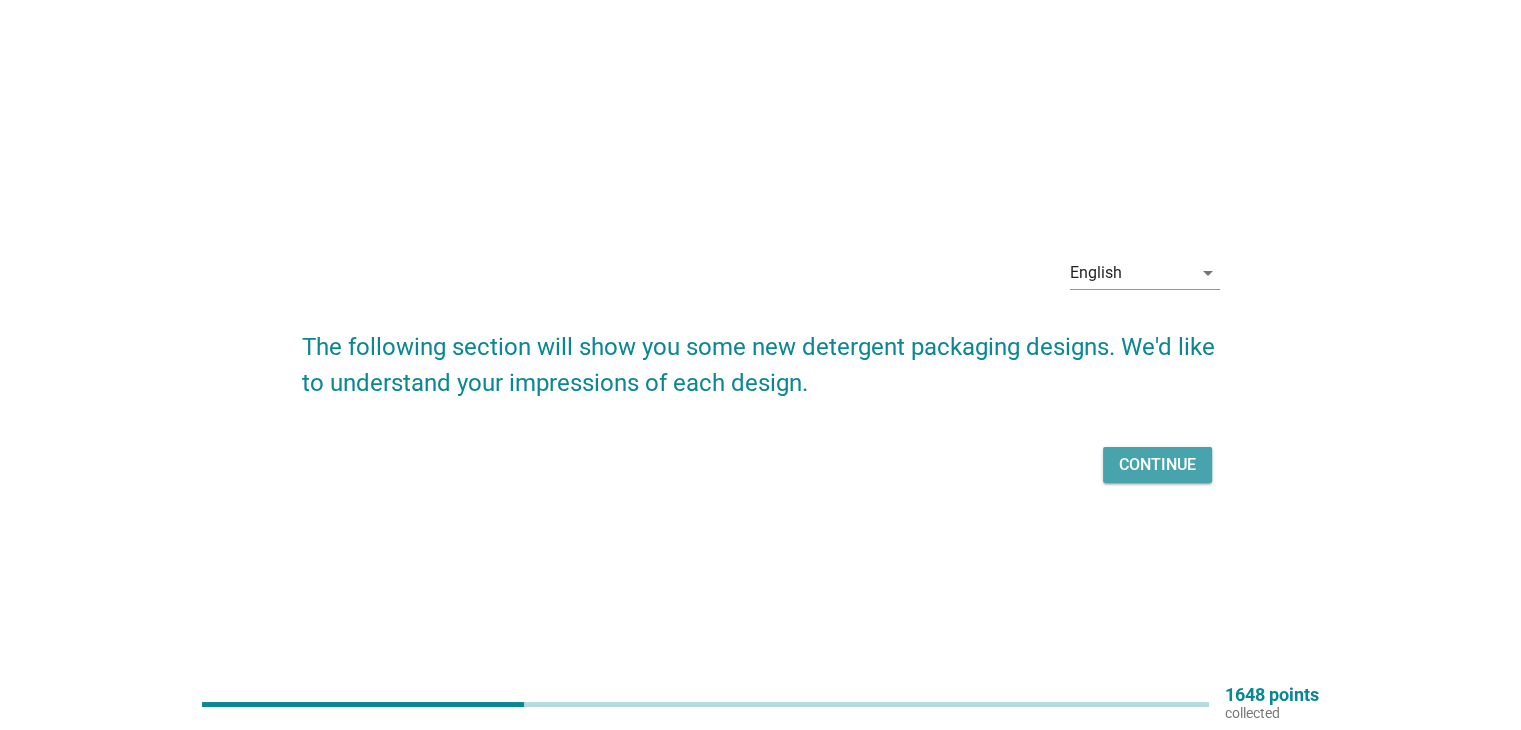 click on "Continue" at bounding box center [1157, 465] 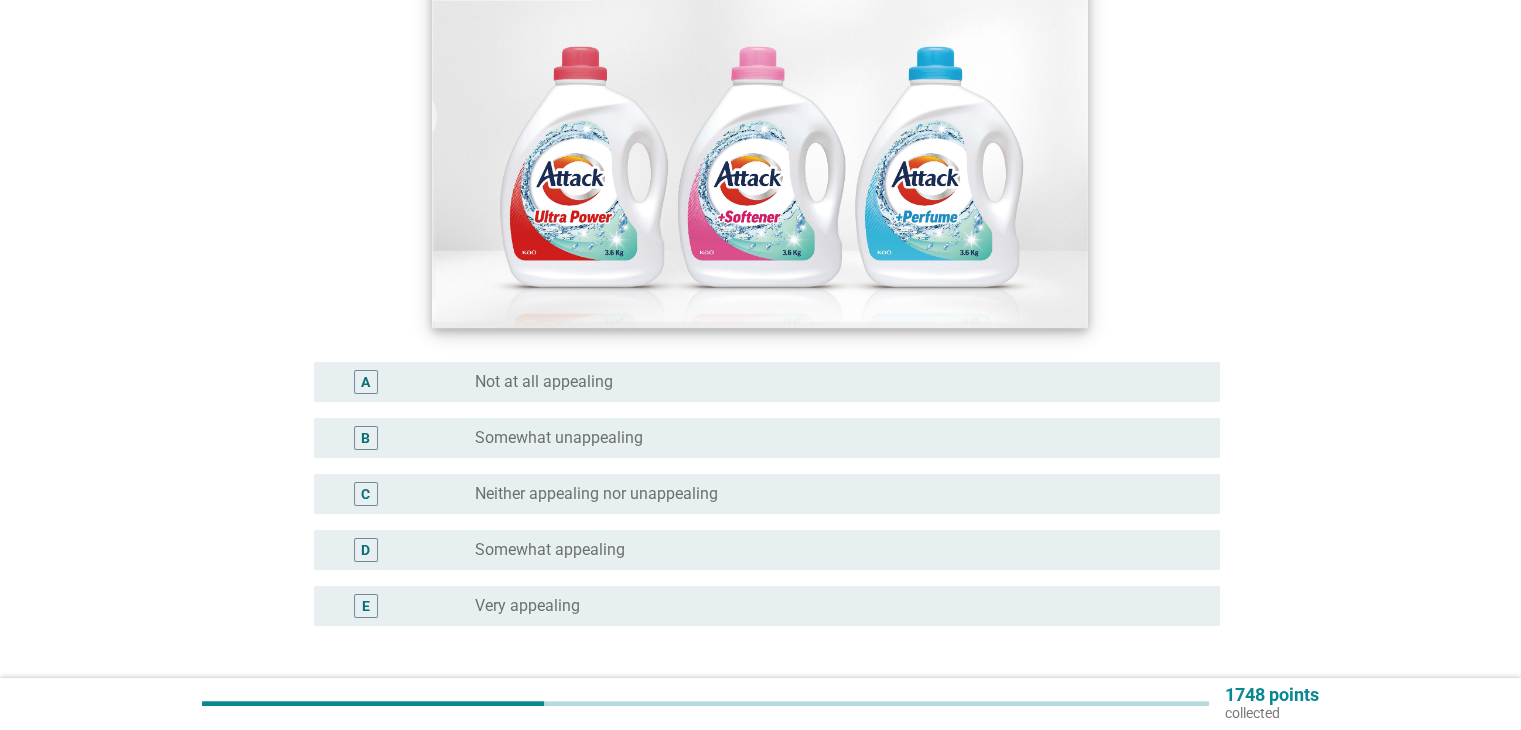 scroll, scrollTop: 300, scrollLeft: 0, axis: vertical 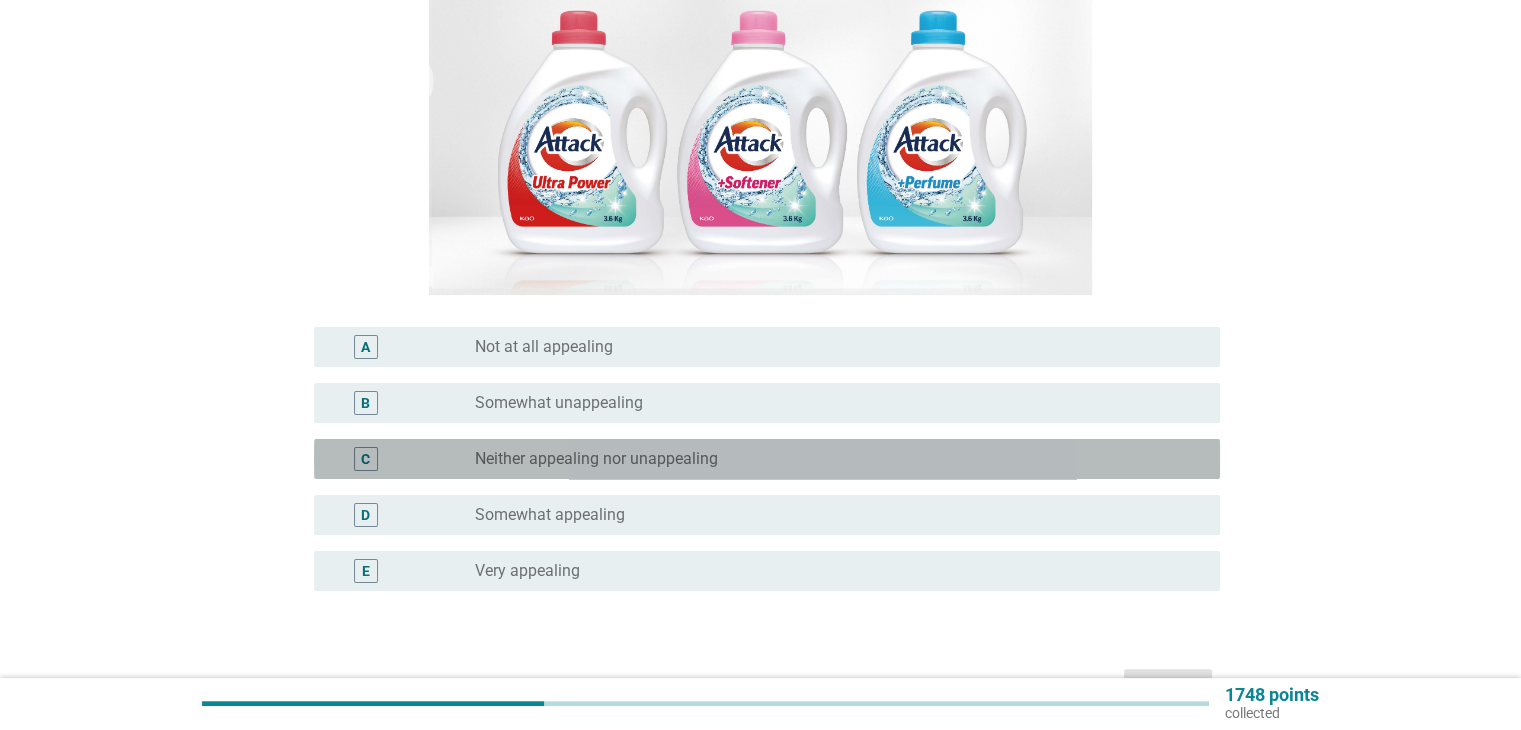 drag, startPoint x: 569, startPoint y: 463, endPoint x: 790, endPoint y: 499, distance: 223.91293 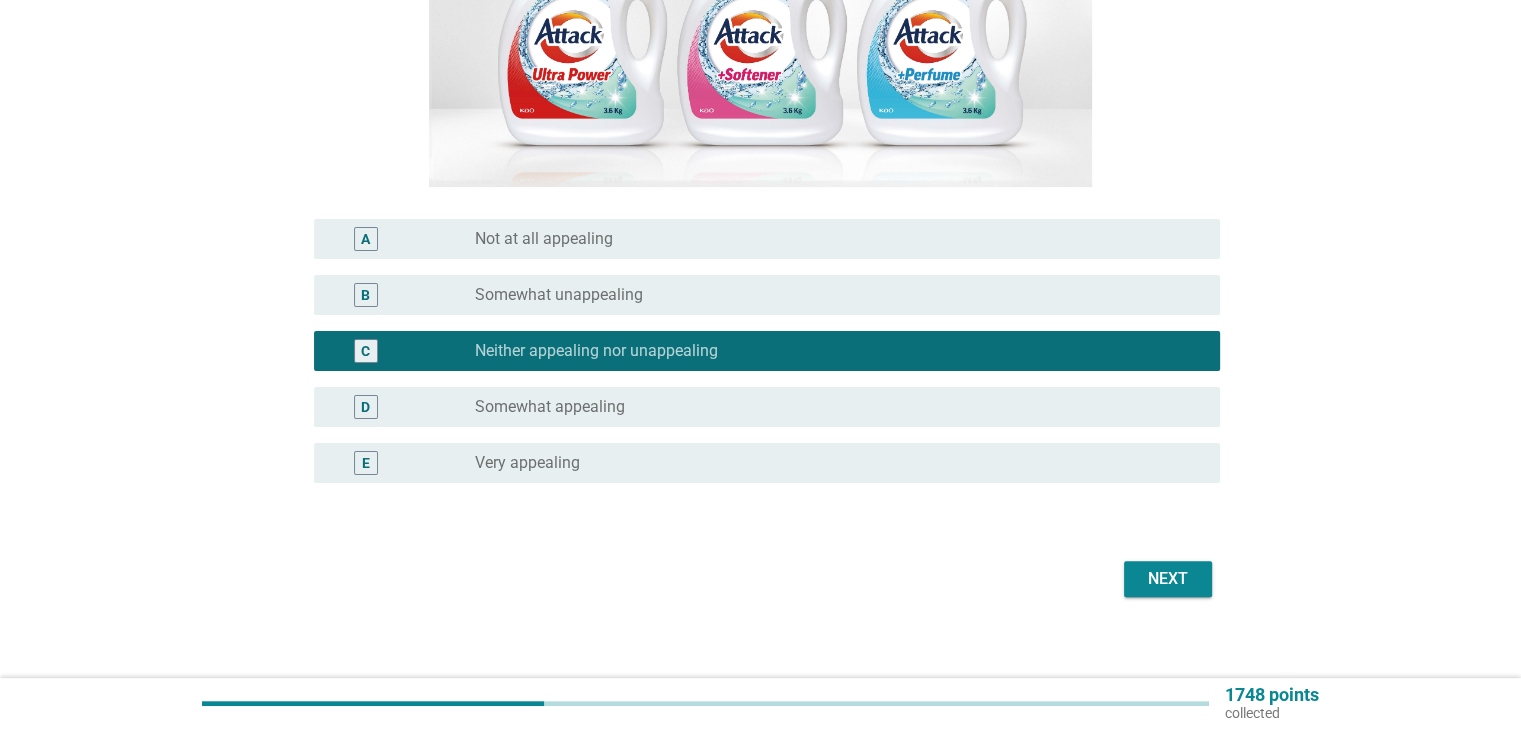 scroll, scrollTop: 423, scrollLeft: 0, axis: vertical 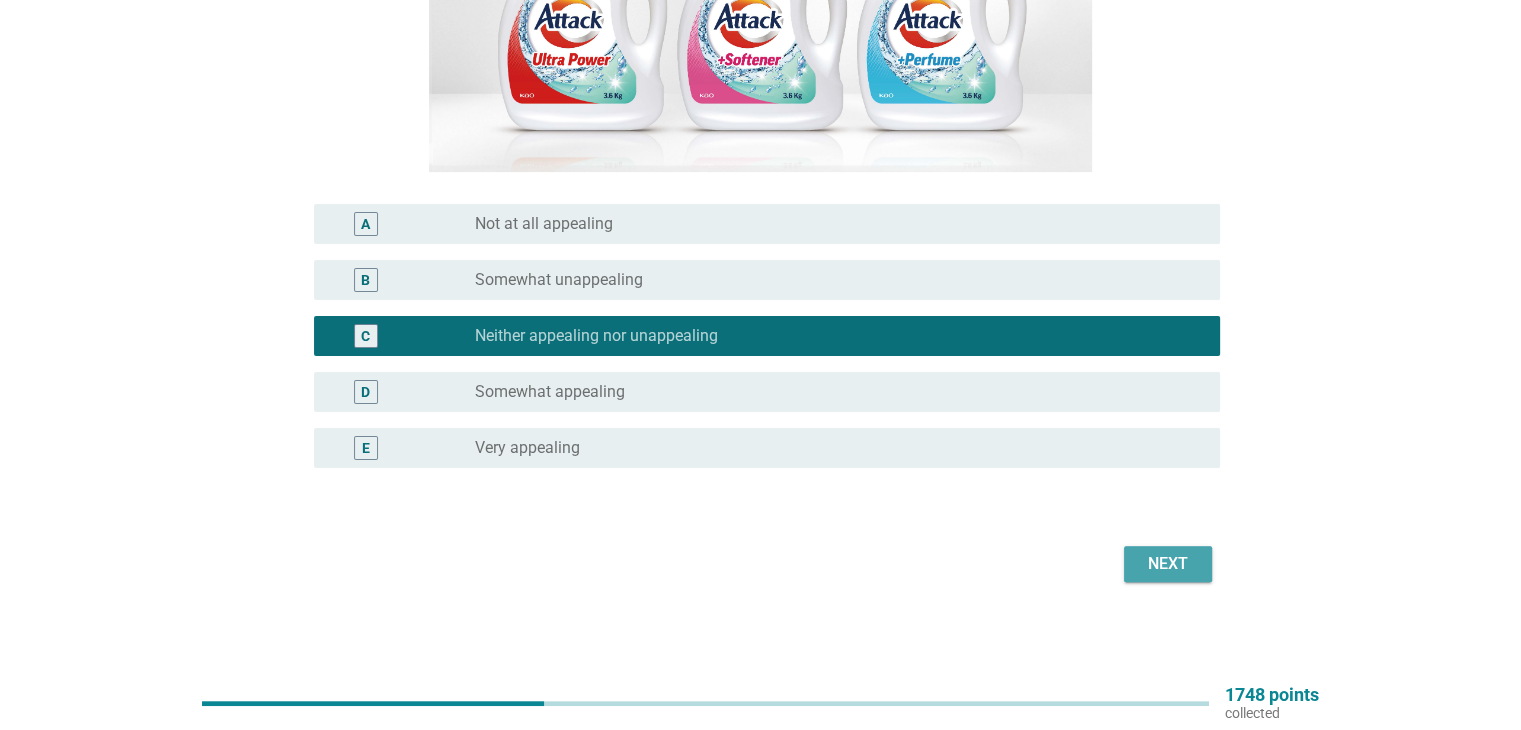 click on "Next" at bounding box center [1168, 564] 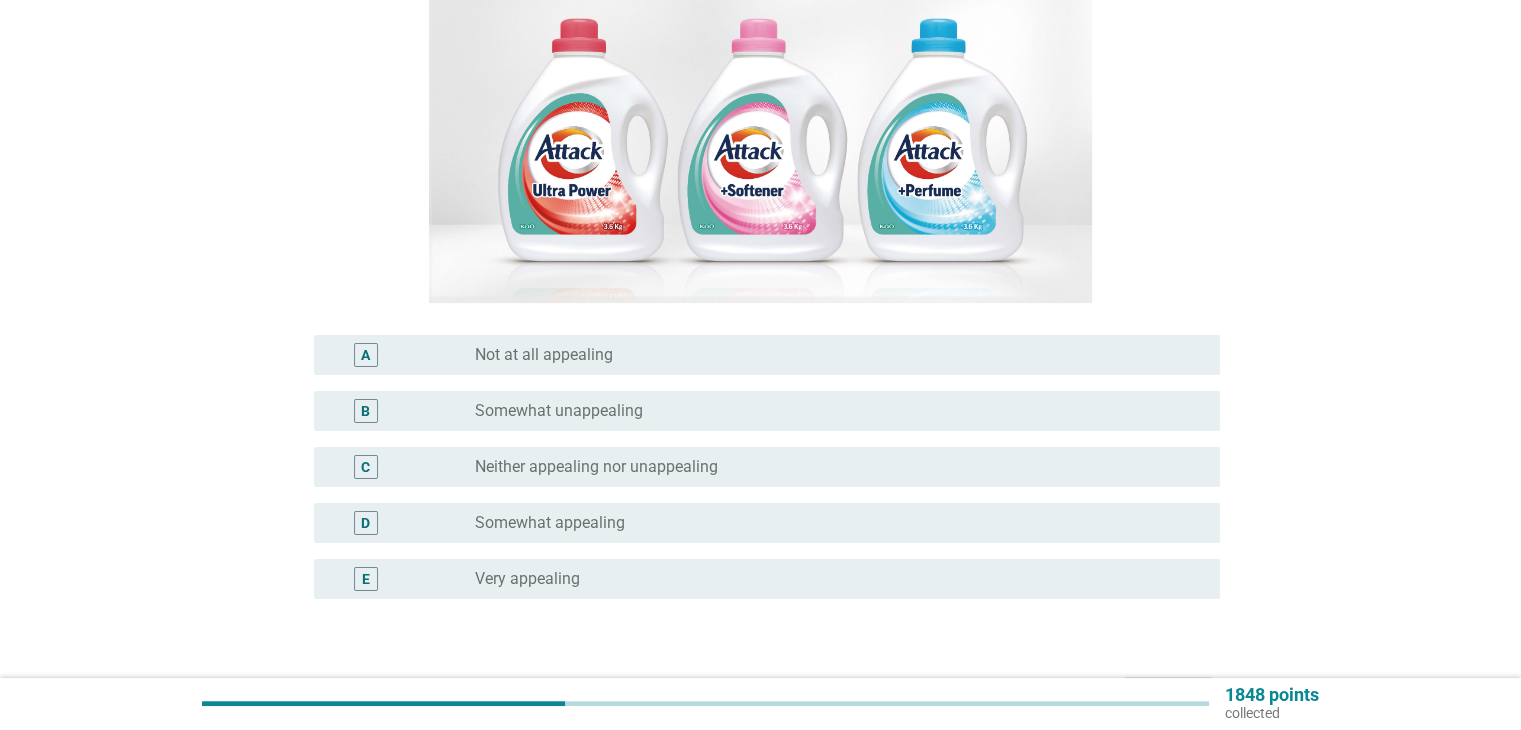 scroll, scrollTop: 300, scrollLeft: 0, axis: vertical 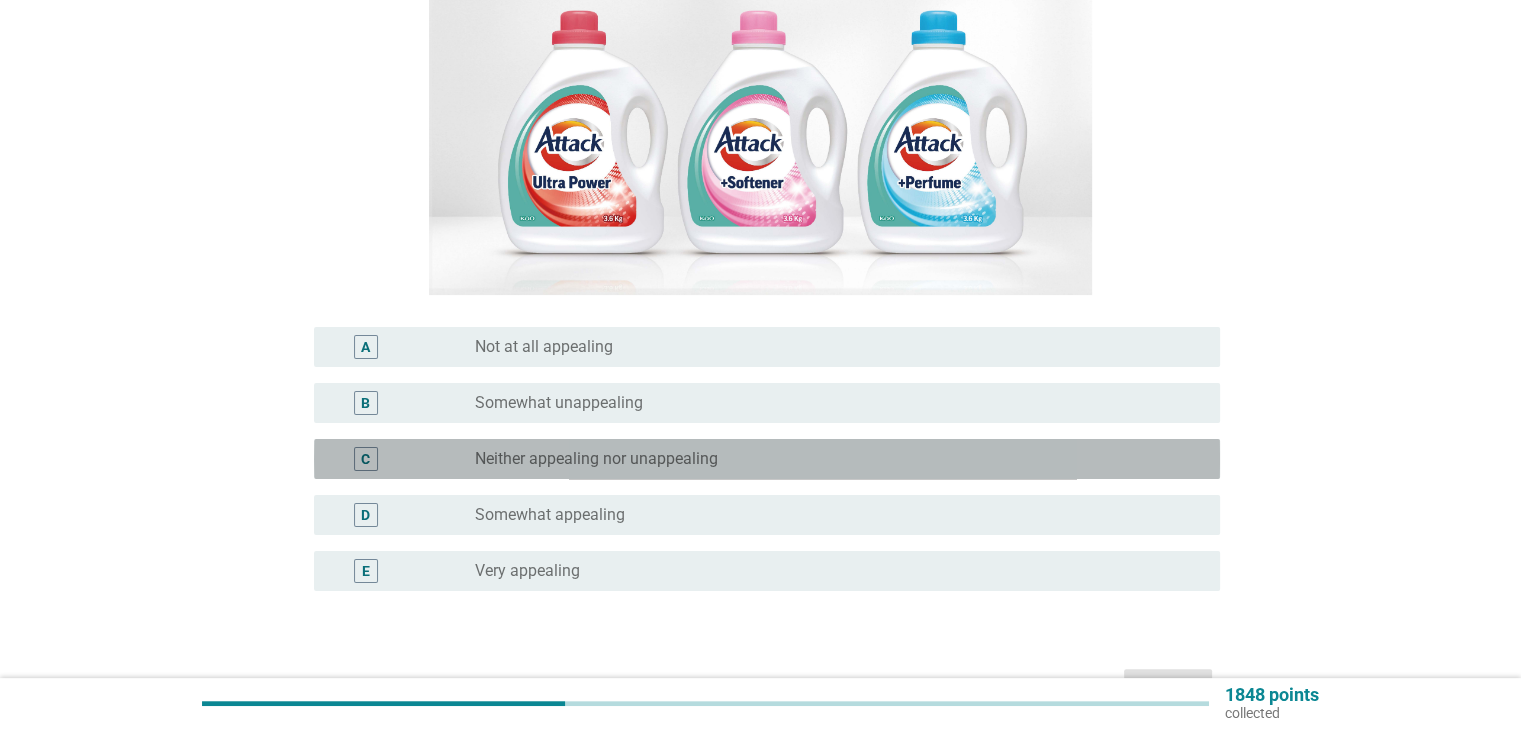 click on "radio_button_unchecked Neither appealing nor unappealing" at bounding box center (839, 459) 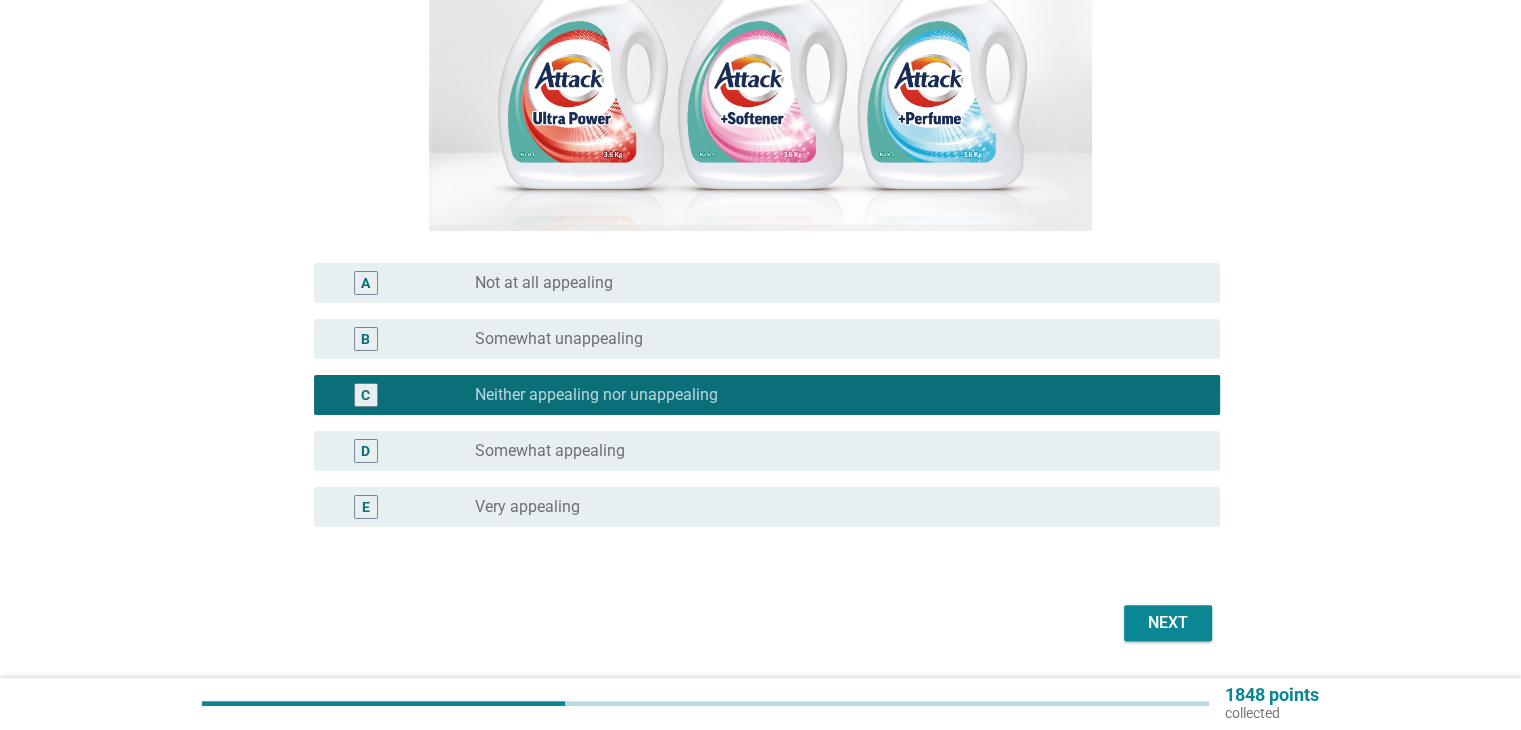 scroll, scrollTop: 423, scrollLeft: 0, axis: vertical 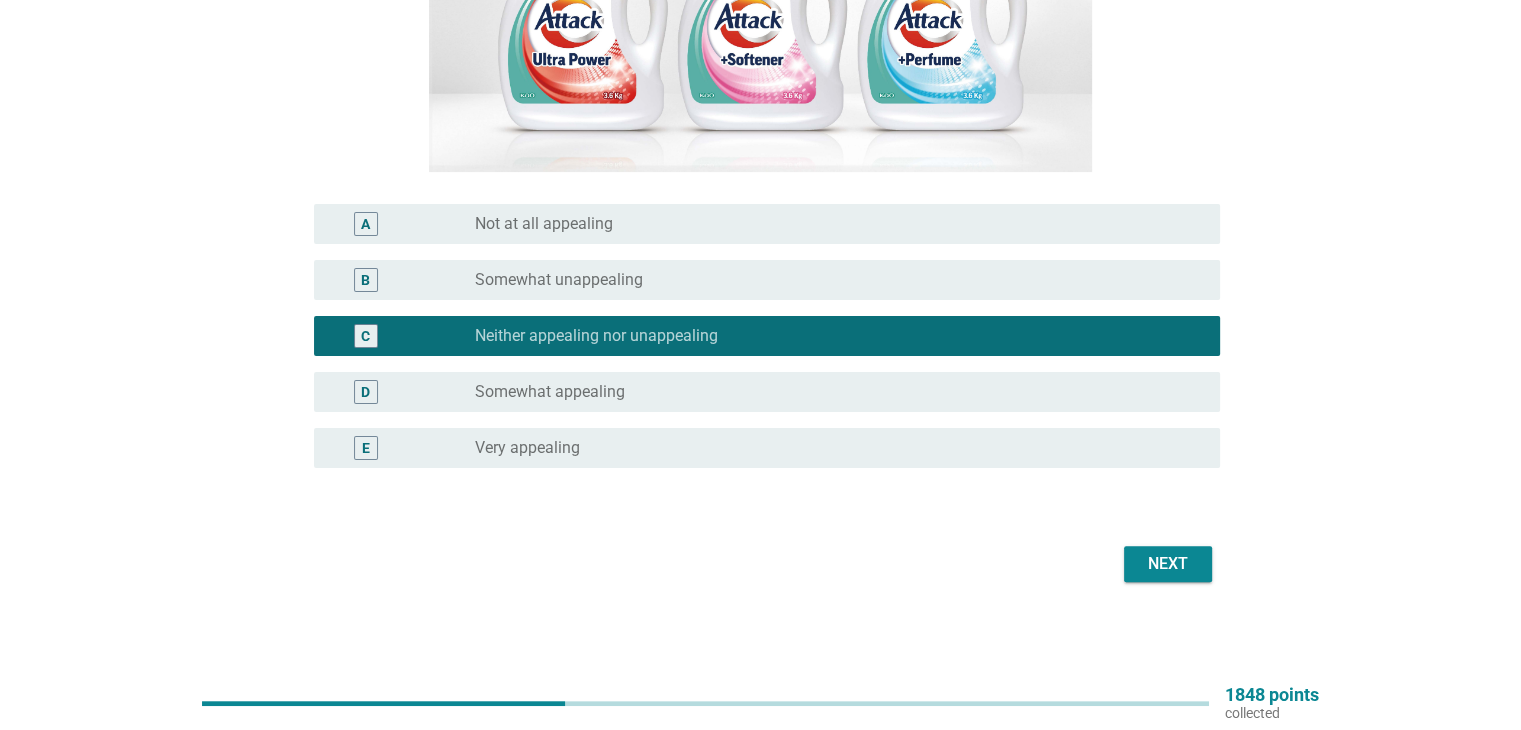click on "Next" at bounding box center [1168, 564] 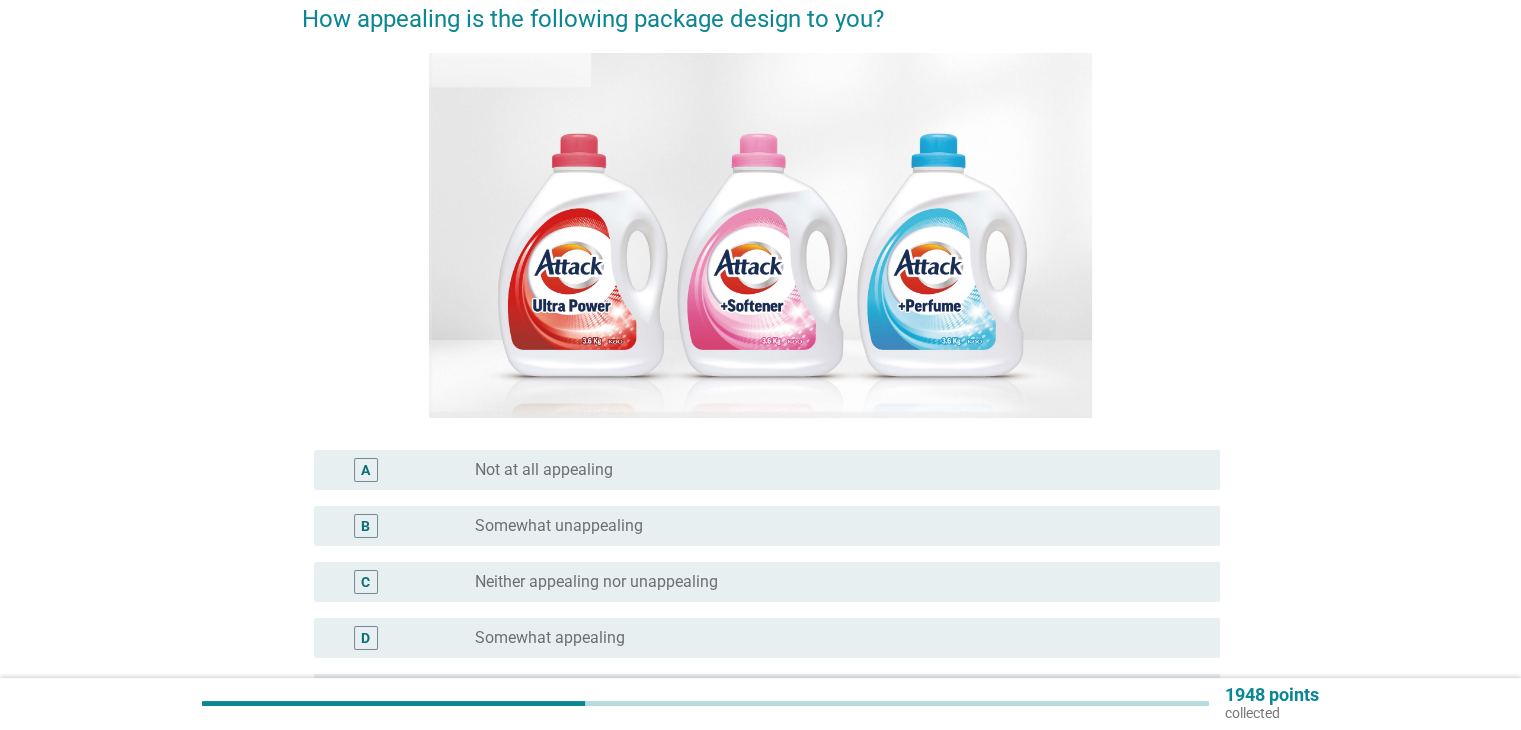 scroll, scrollTop: 200, scrollLeft: 0, axis: vertical 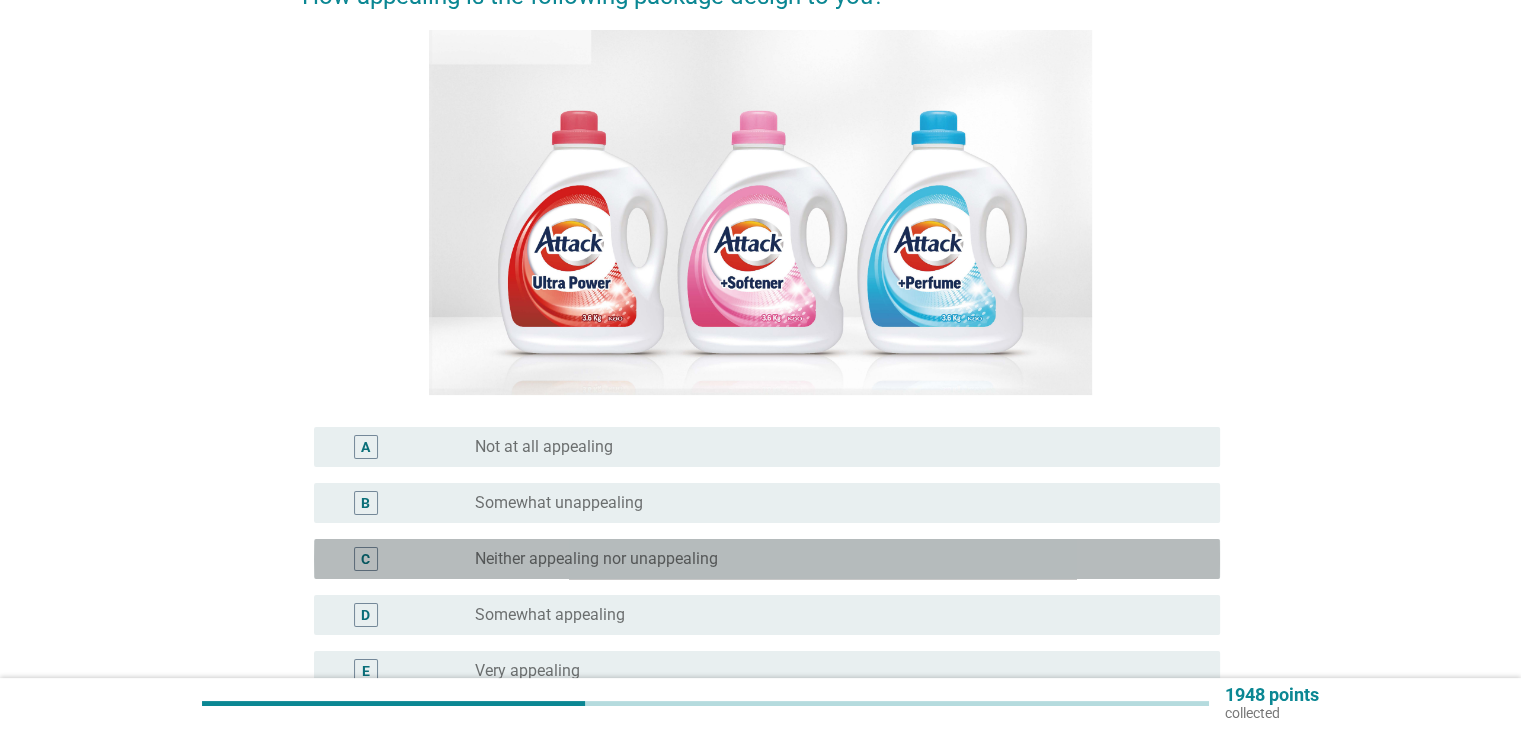 click on "Neither appealing nor unappealing" at bounding box center [596, 559] 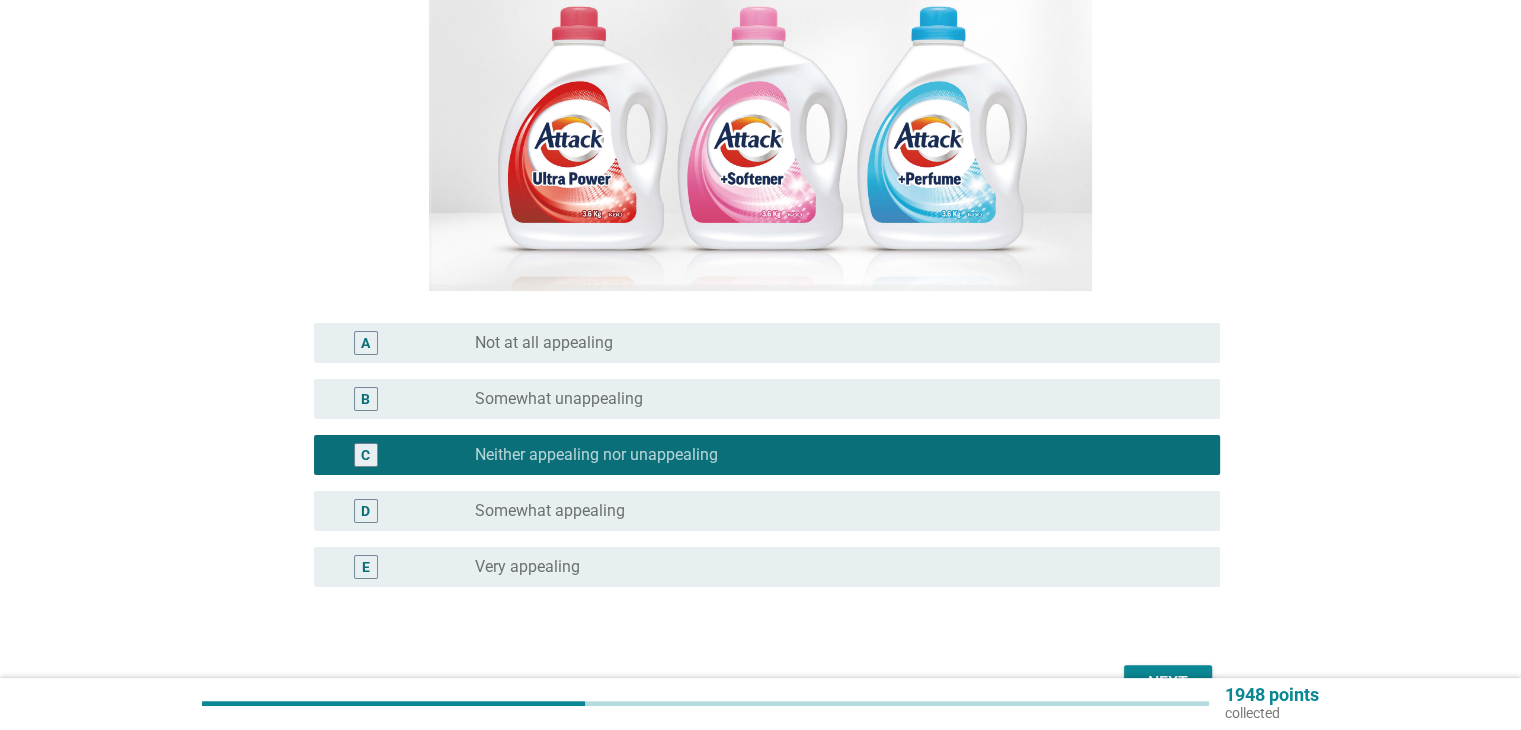 scroll, scrollTop: 423, scrollLeft: 0, axis: vertical 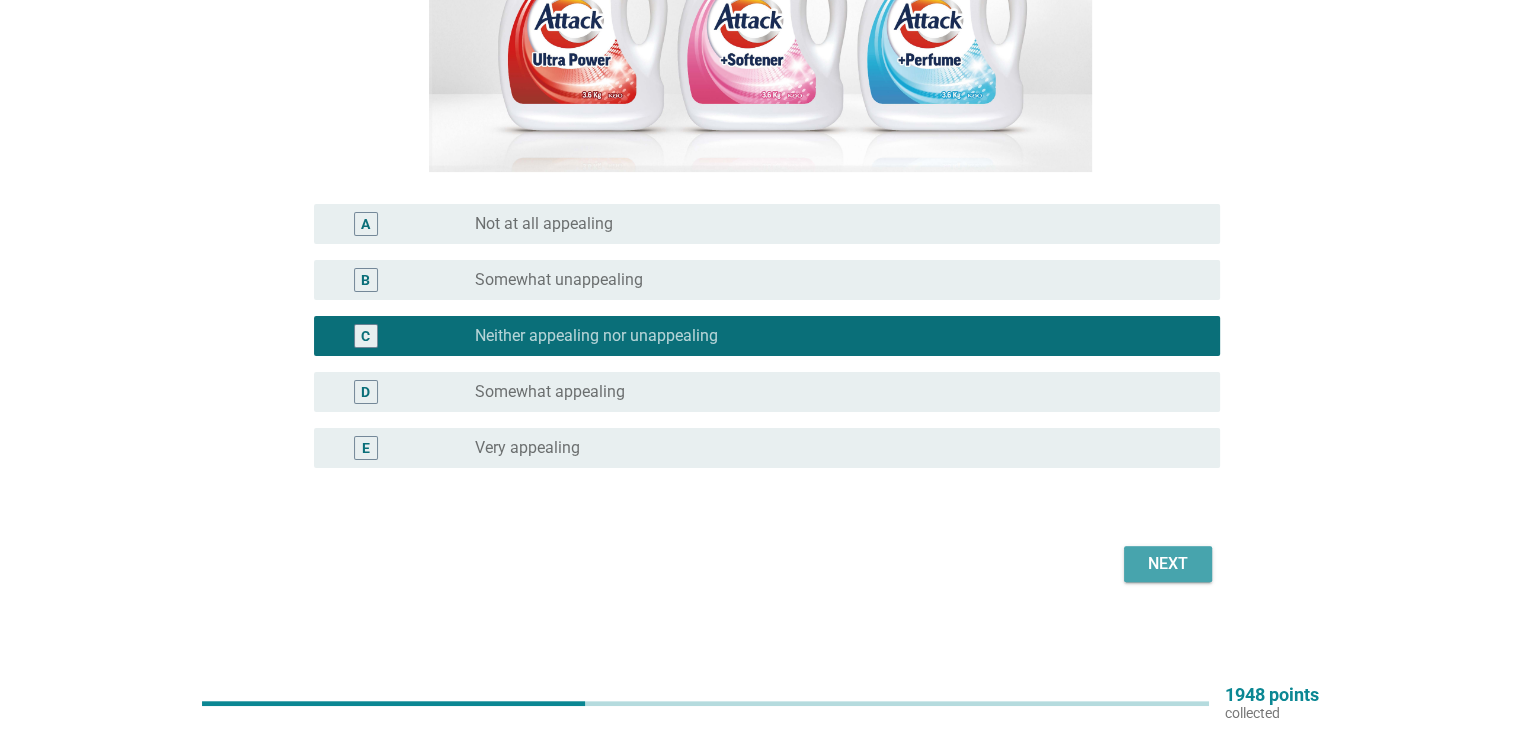 click on "Next" at bounding box center (1168, 564) 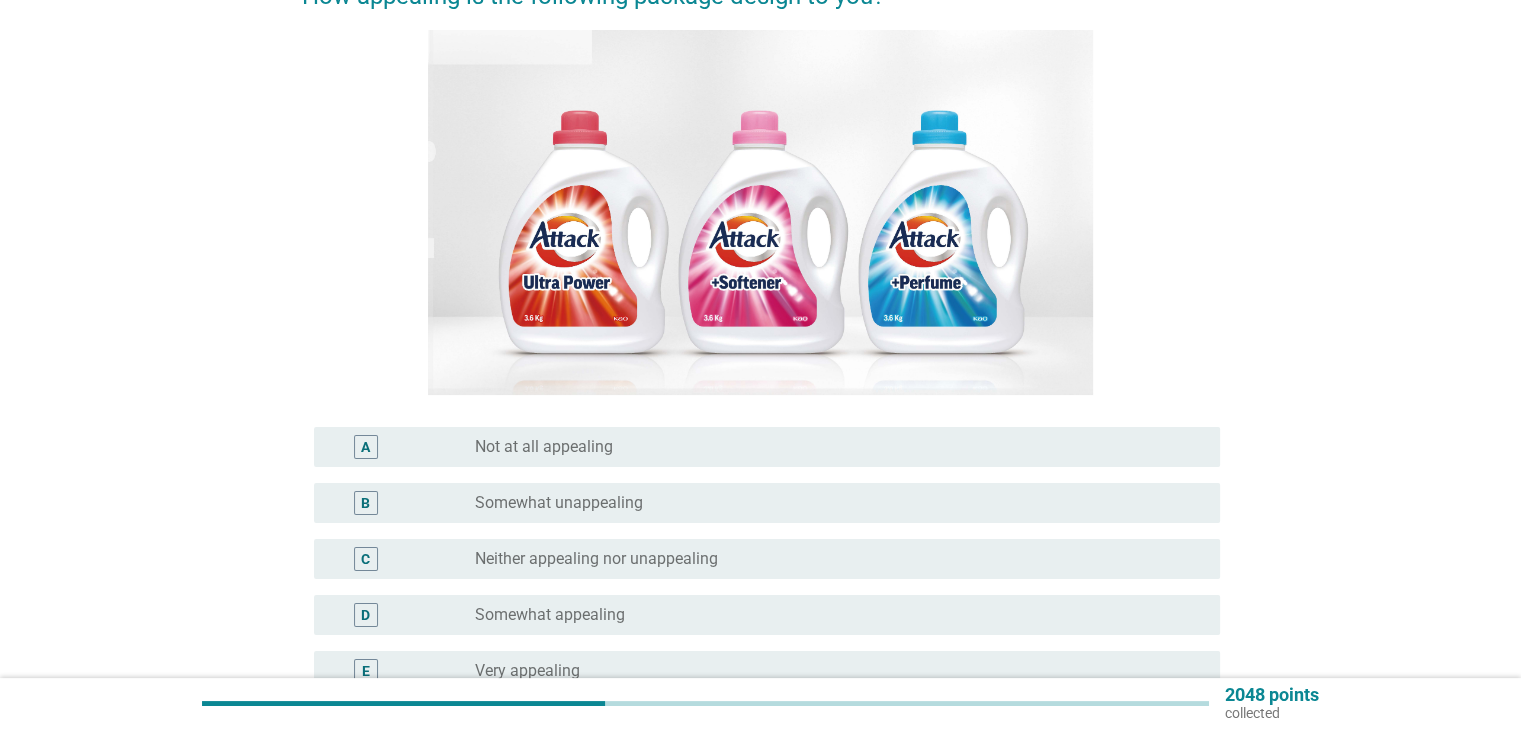 scroll, scrollTop: 300, scrollLeft: 0, axis: vertical 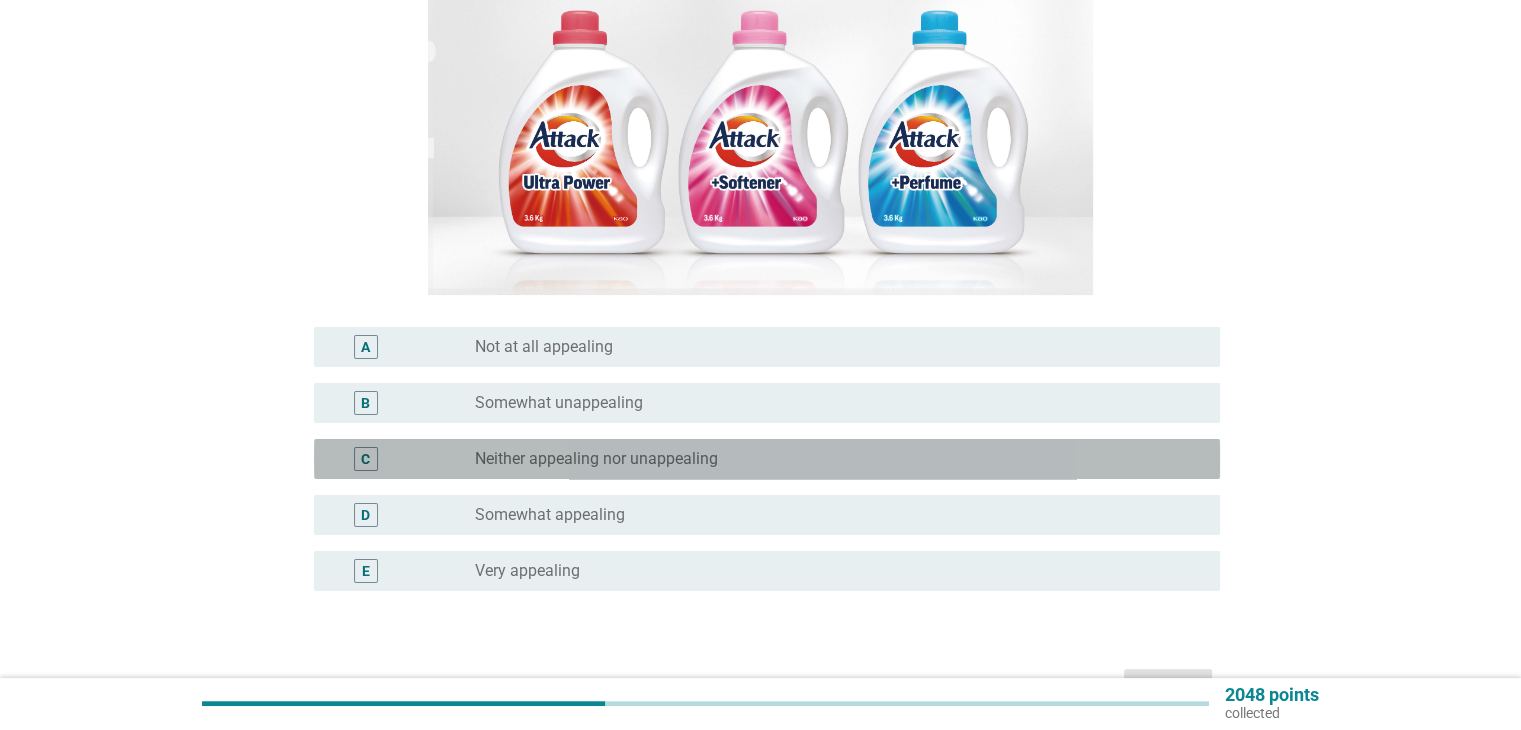 click on "Neither appealing nor unappealing" at bounding box center (596, 459) 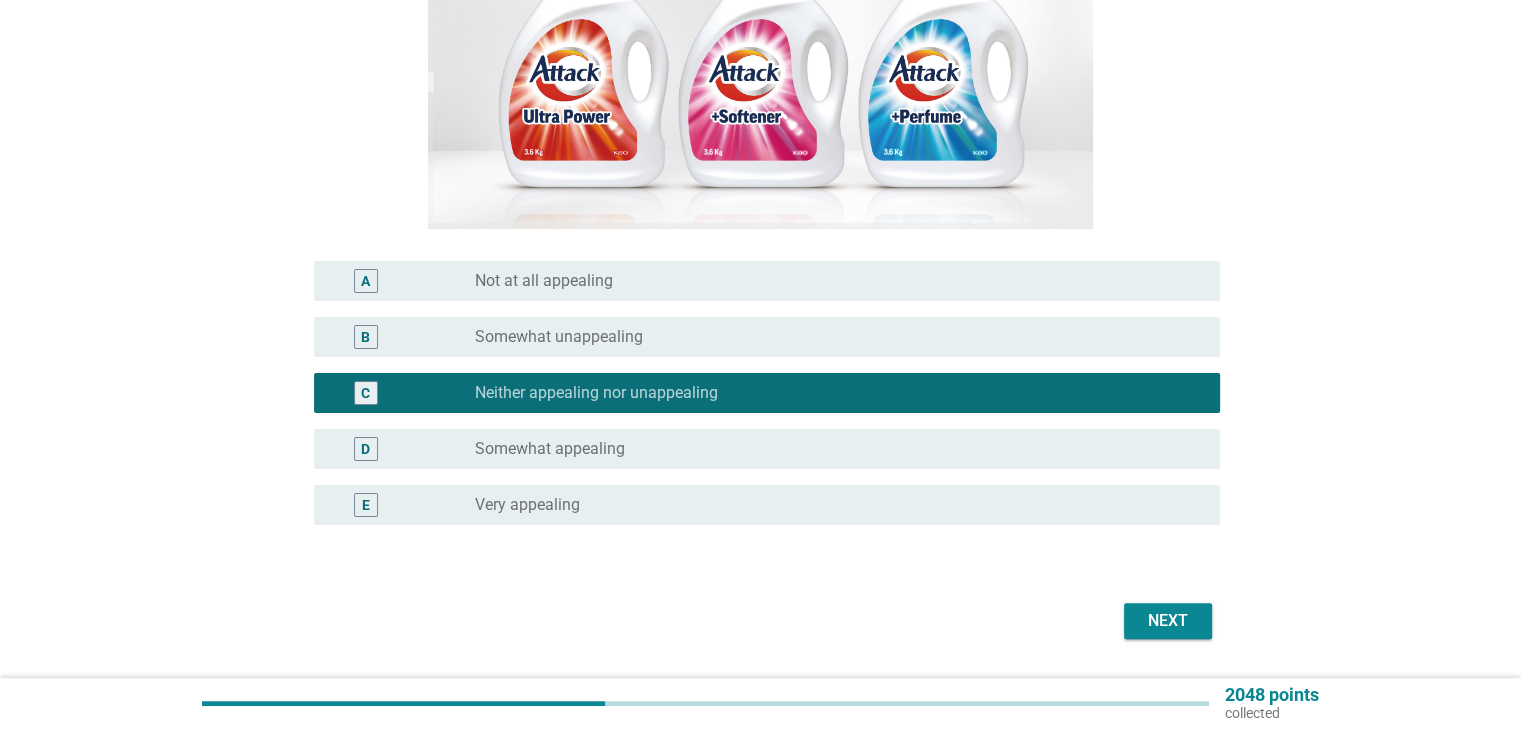 scroll, scrollTop: 400, scrollLeft: 0, axis: vertical 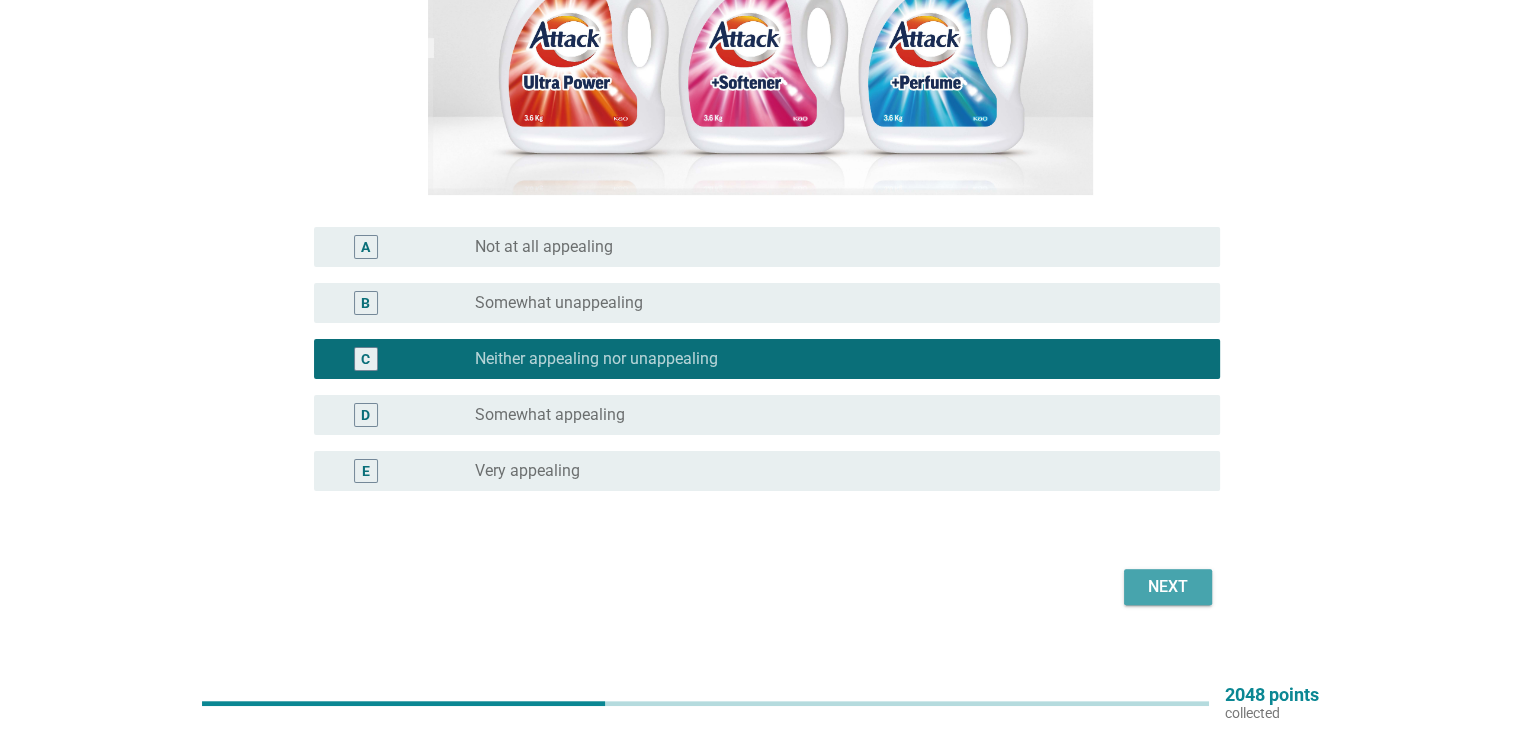 click on "Next" at bounding box center (1168, 587) 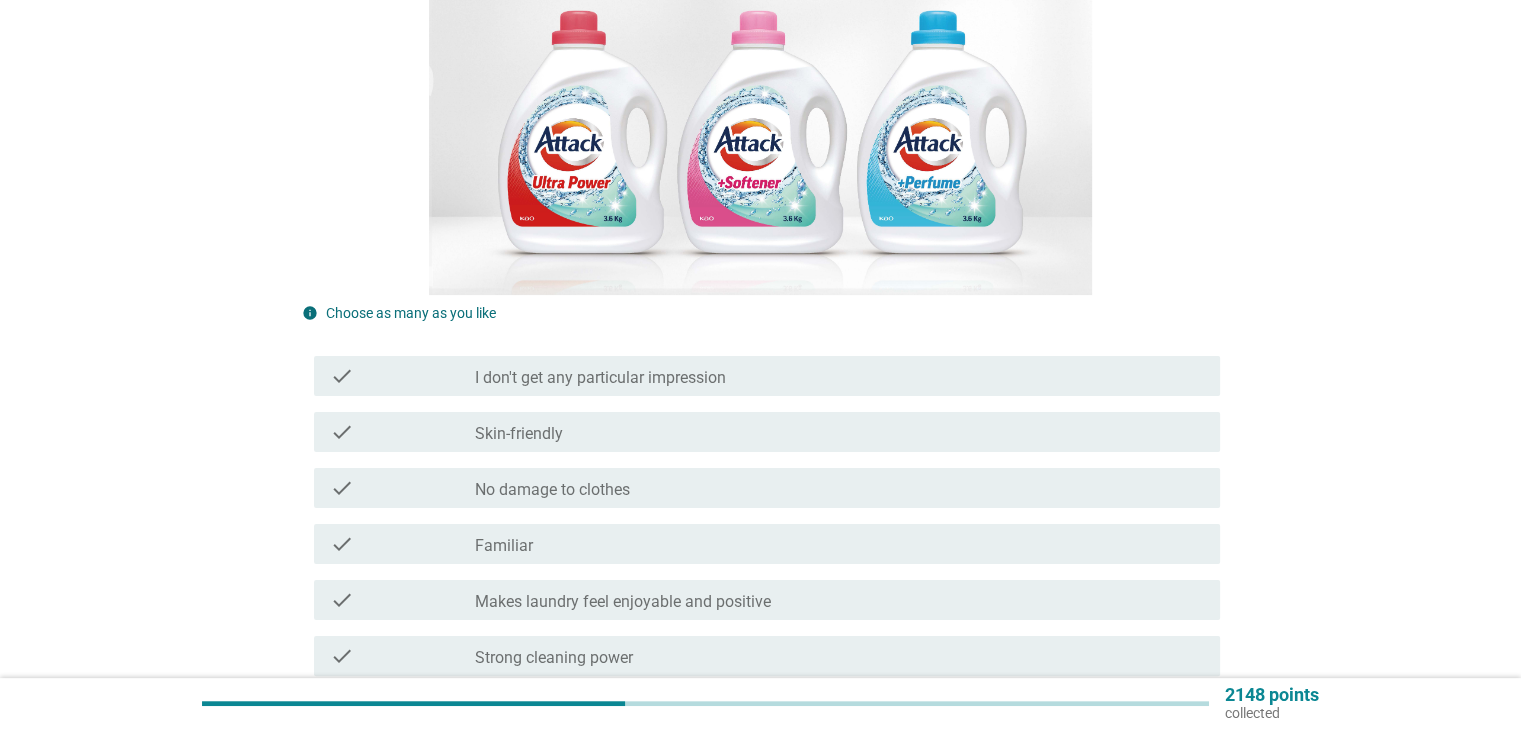 scroll, scrollTop: 400, scrollLeft: 0, axis: vertical 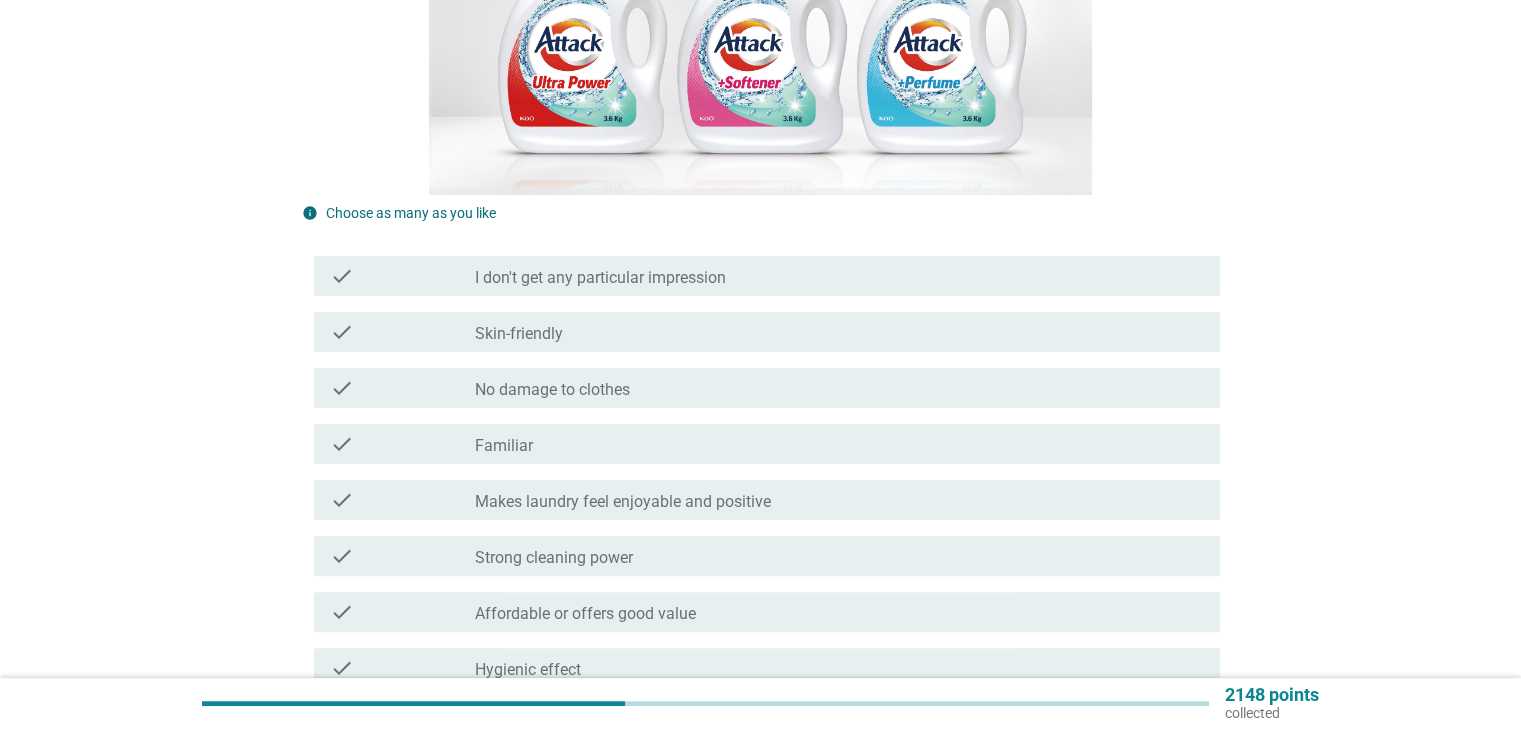 click on "Strong cleaning power" at bounding box center [554, 558] 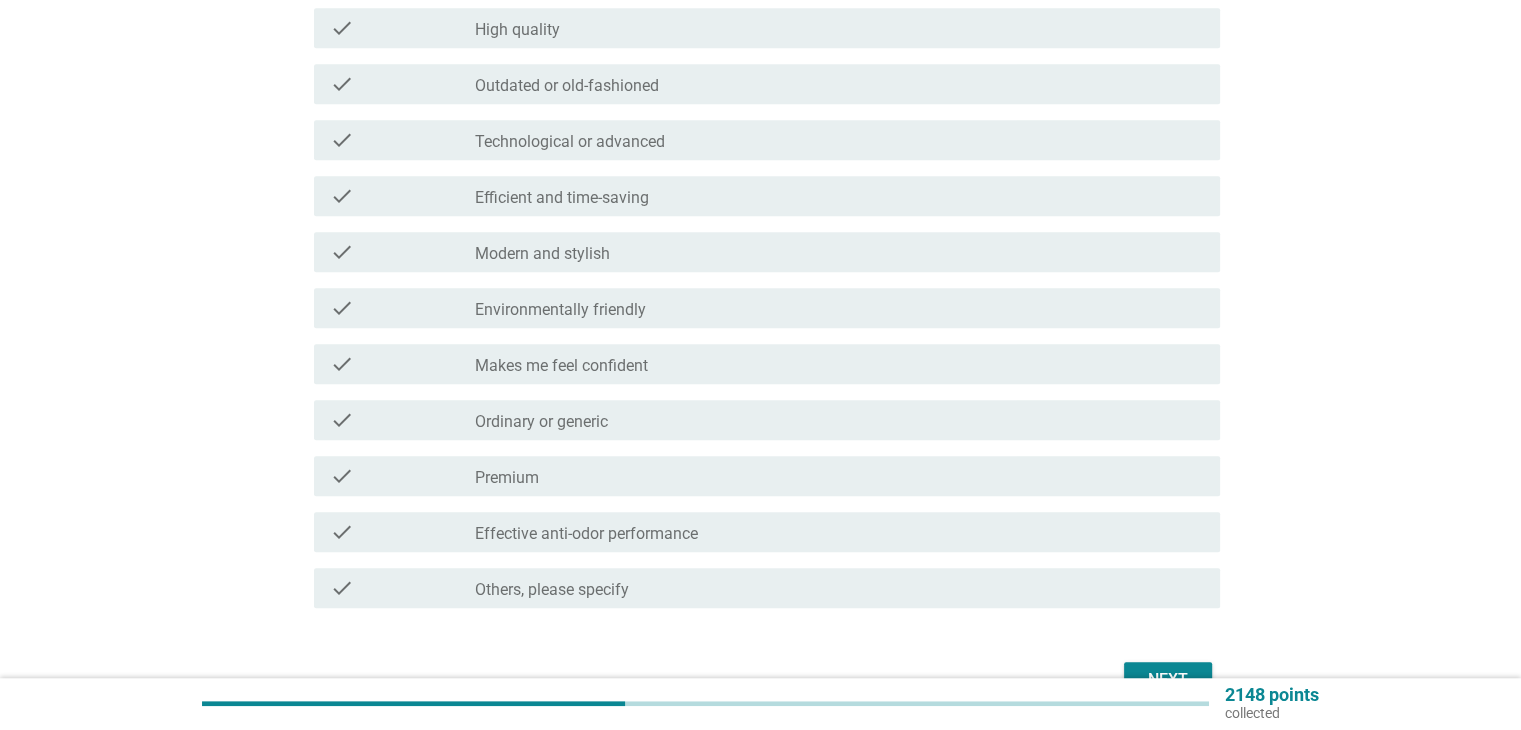 scroll, scrollTop: 1400, scrollLeft: 0, axis: vertical 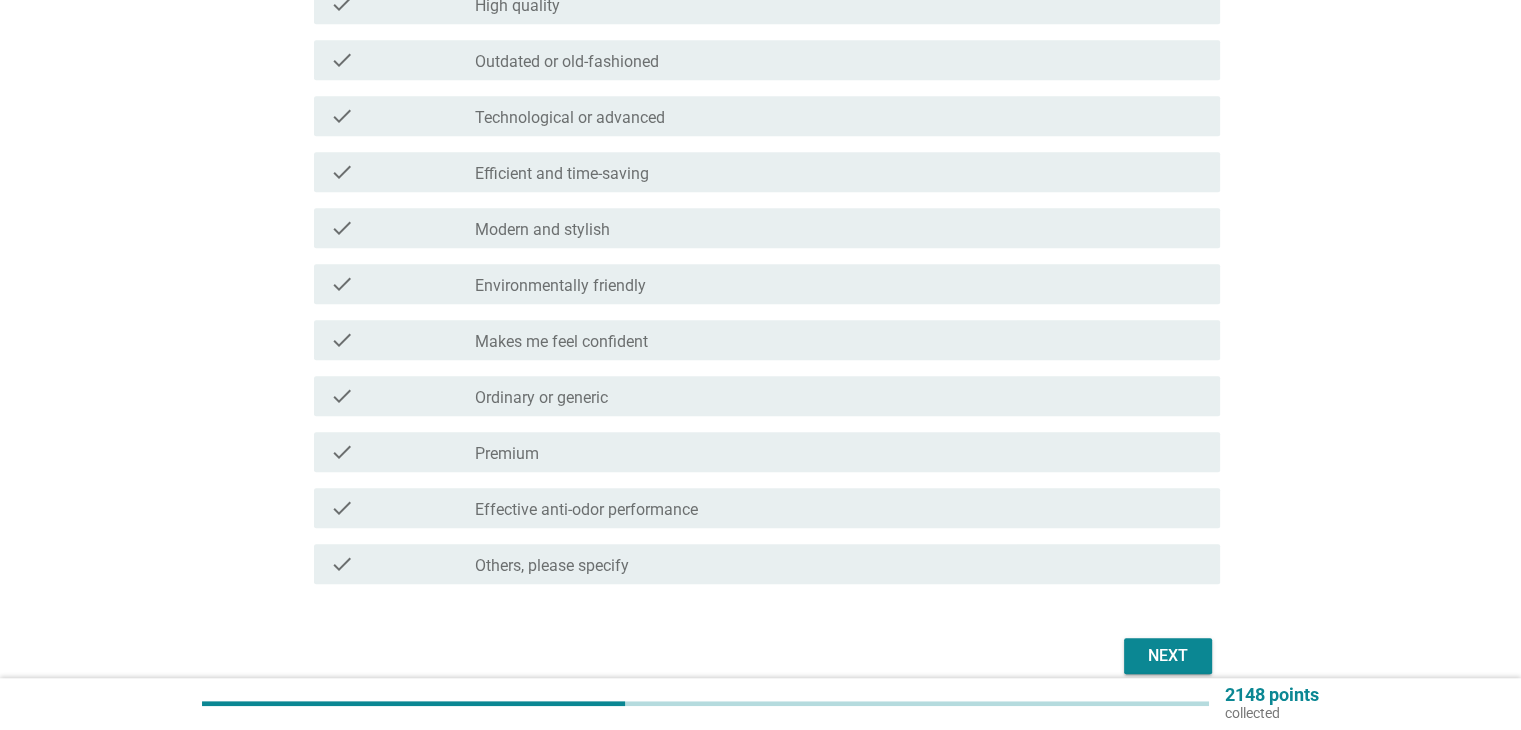 click on "Next" at bounding box center (1168, 656) 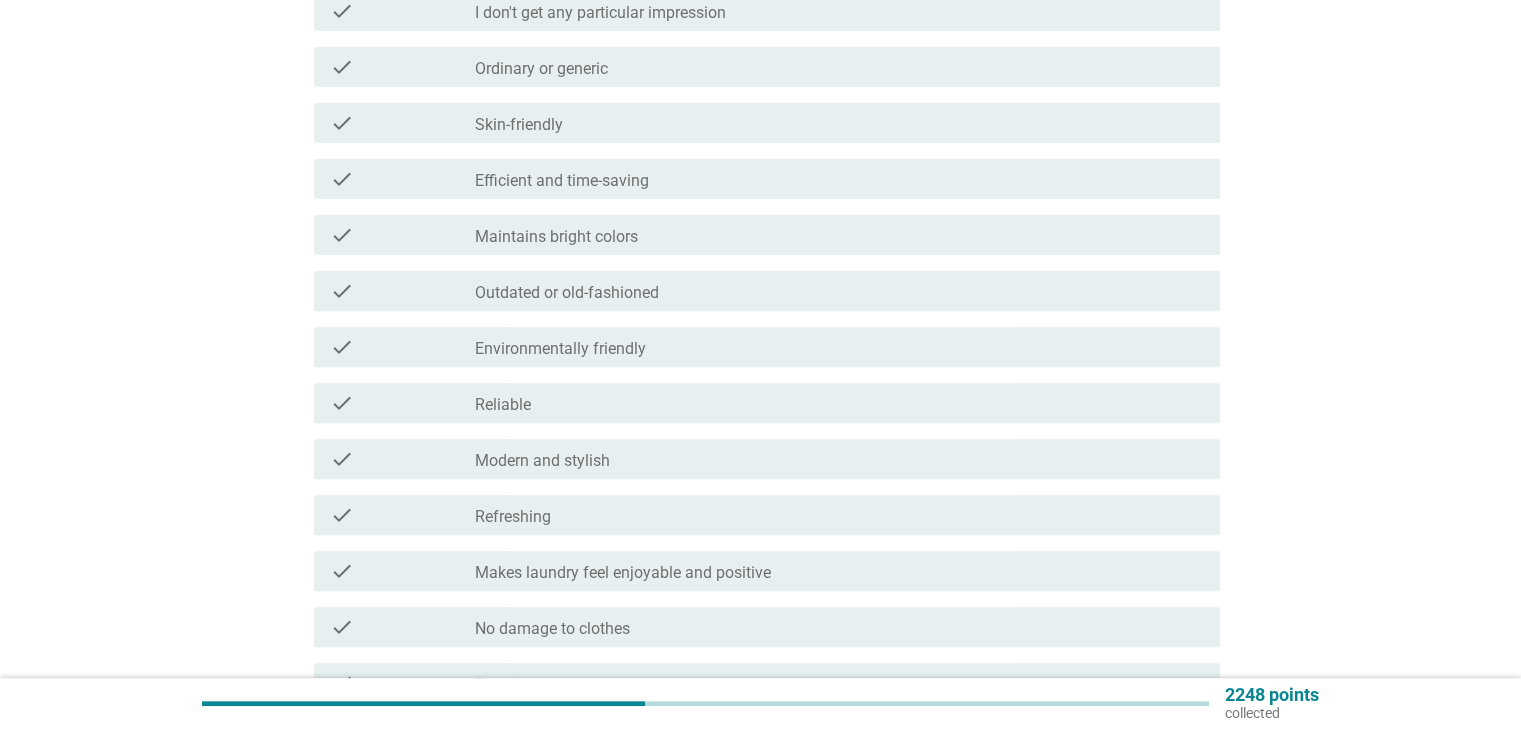 scroll, scrollTop: 700, scrollLeft: 0, axis: vertical 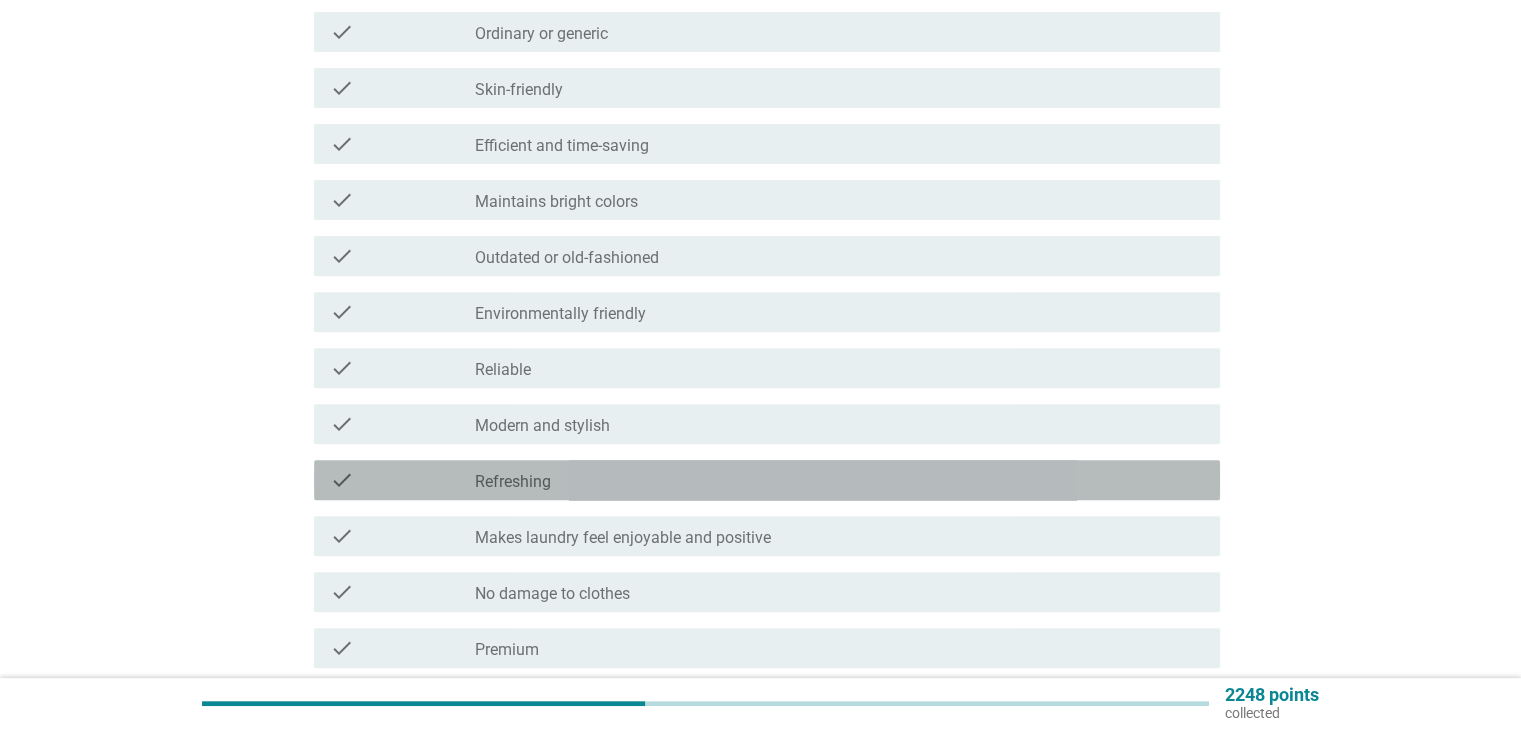 click on "check_box_outline_blank Refreshing" at bounding box center [839, 480] 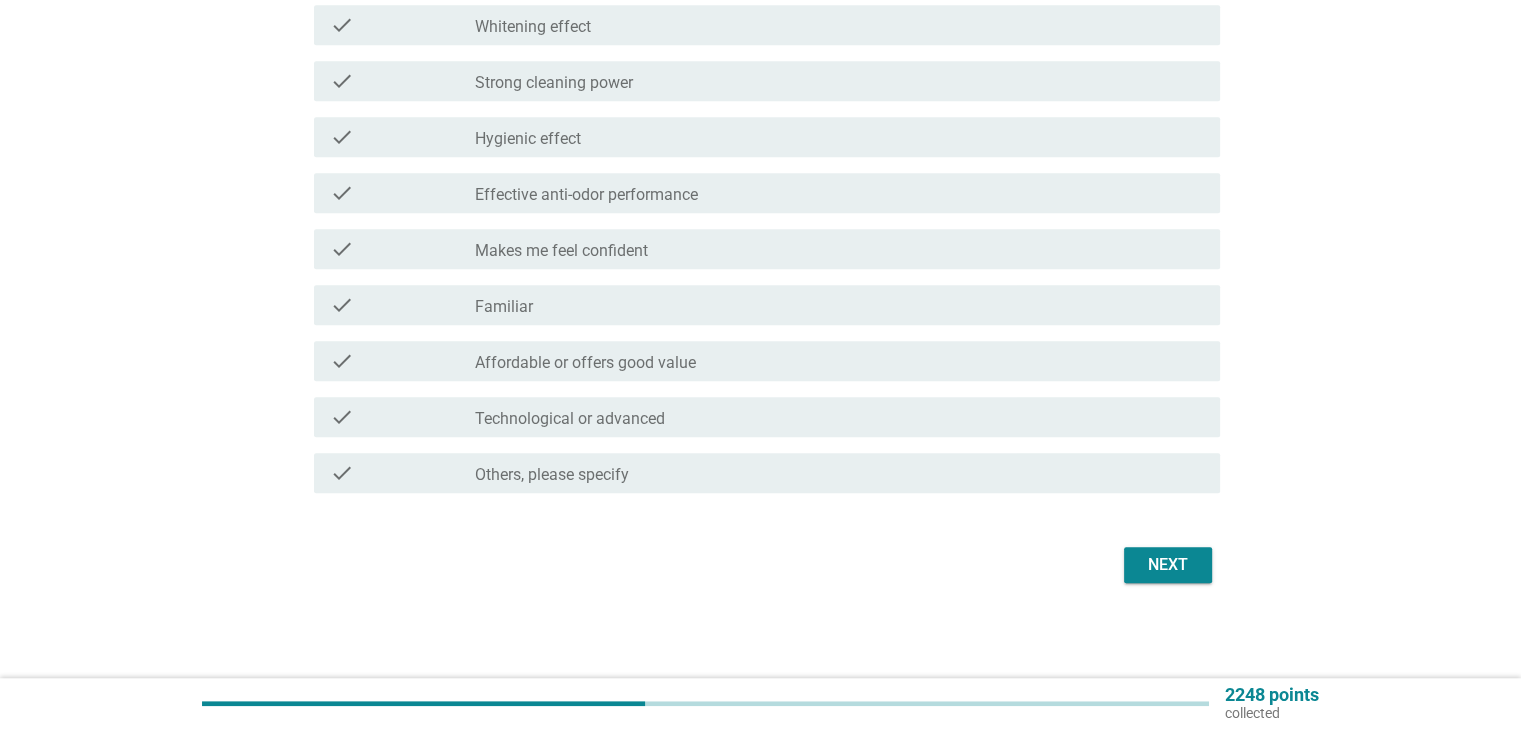 scroll, scrollTop: 1492, scrollLeft: 0, axis: vertical 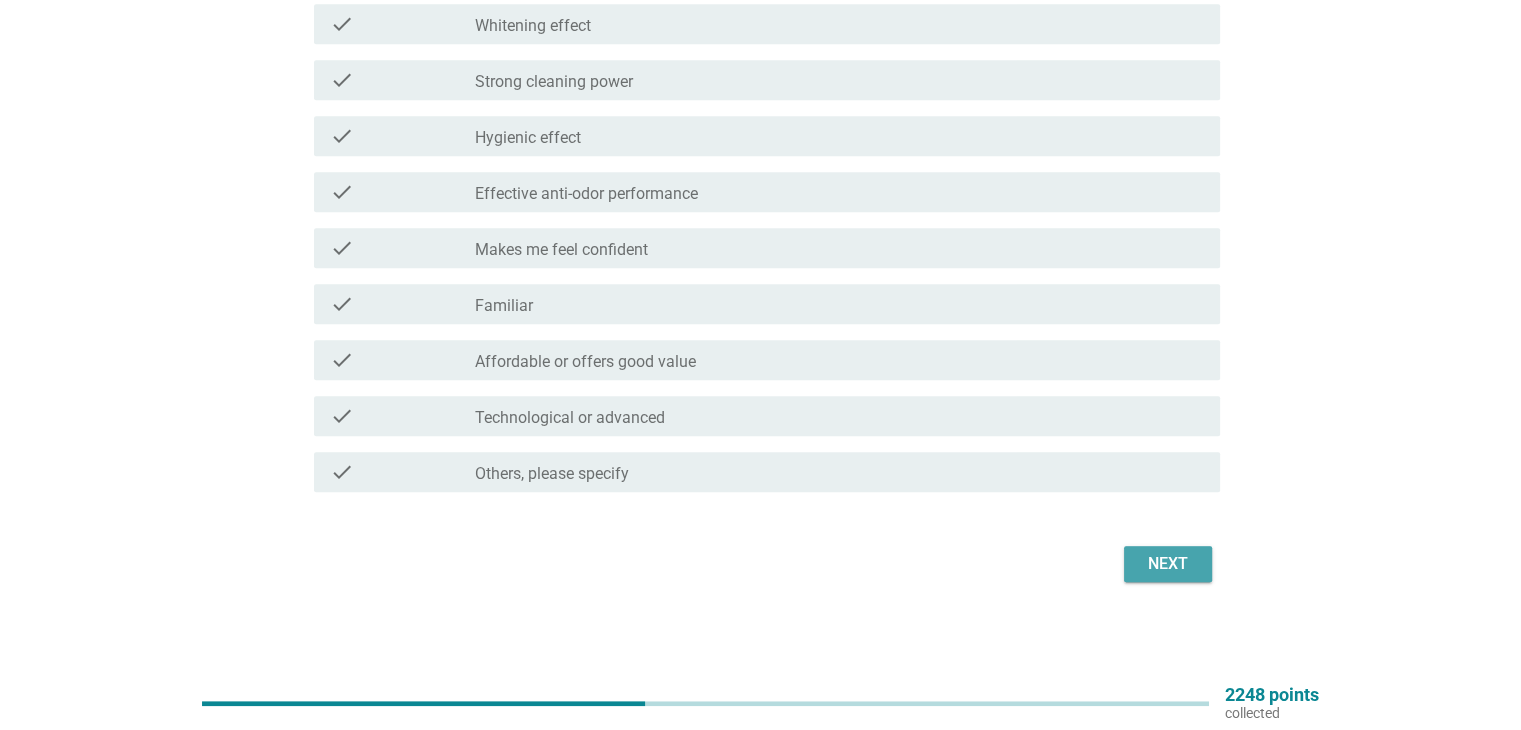 click on "Next" at bounding box center (1168, 564) 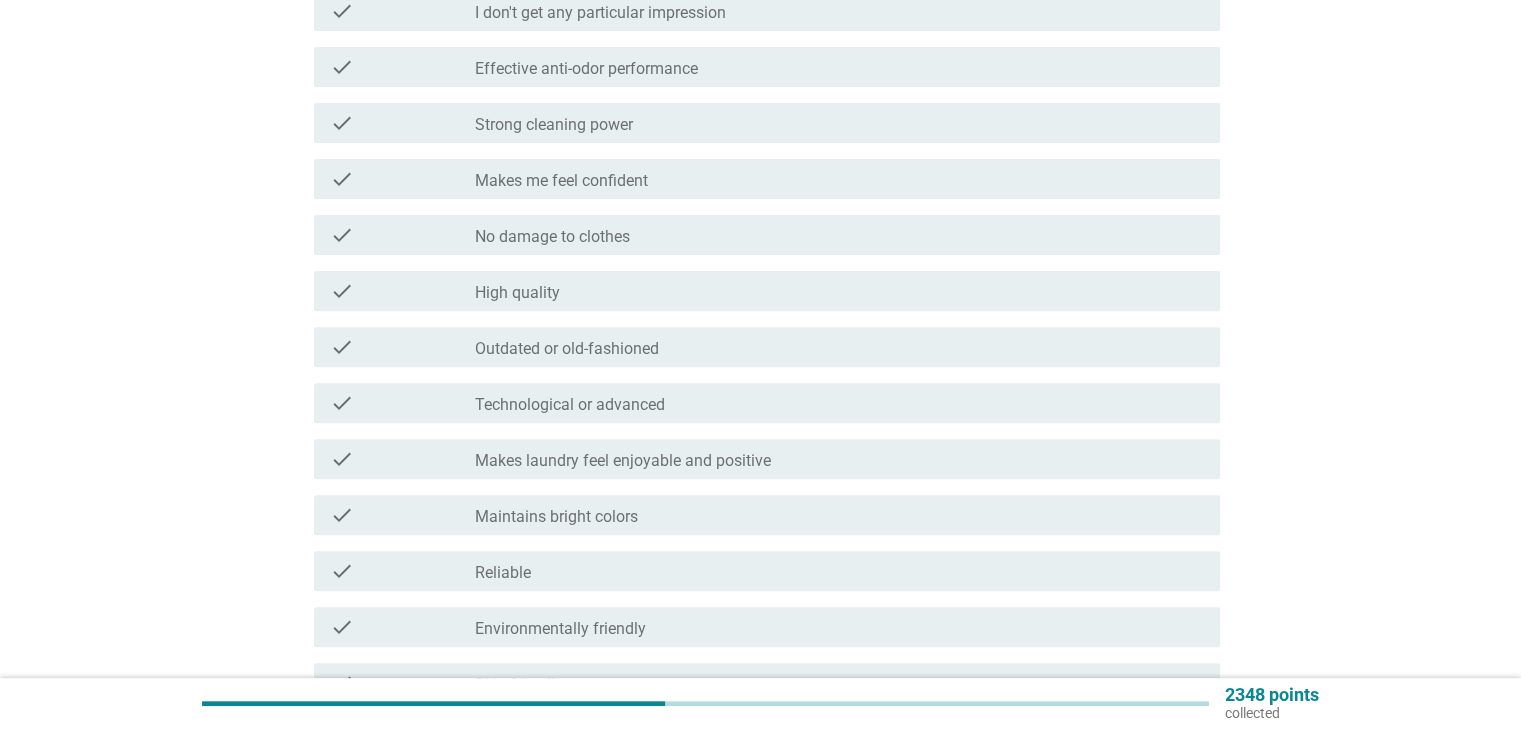 scroll, scrollTop: 700, scrollLeft: 0, axis: vertical 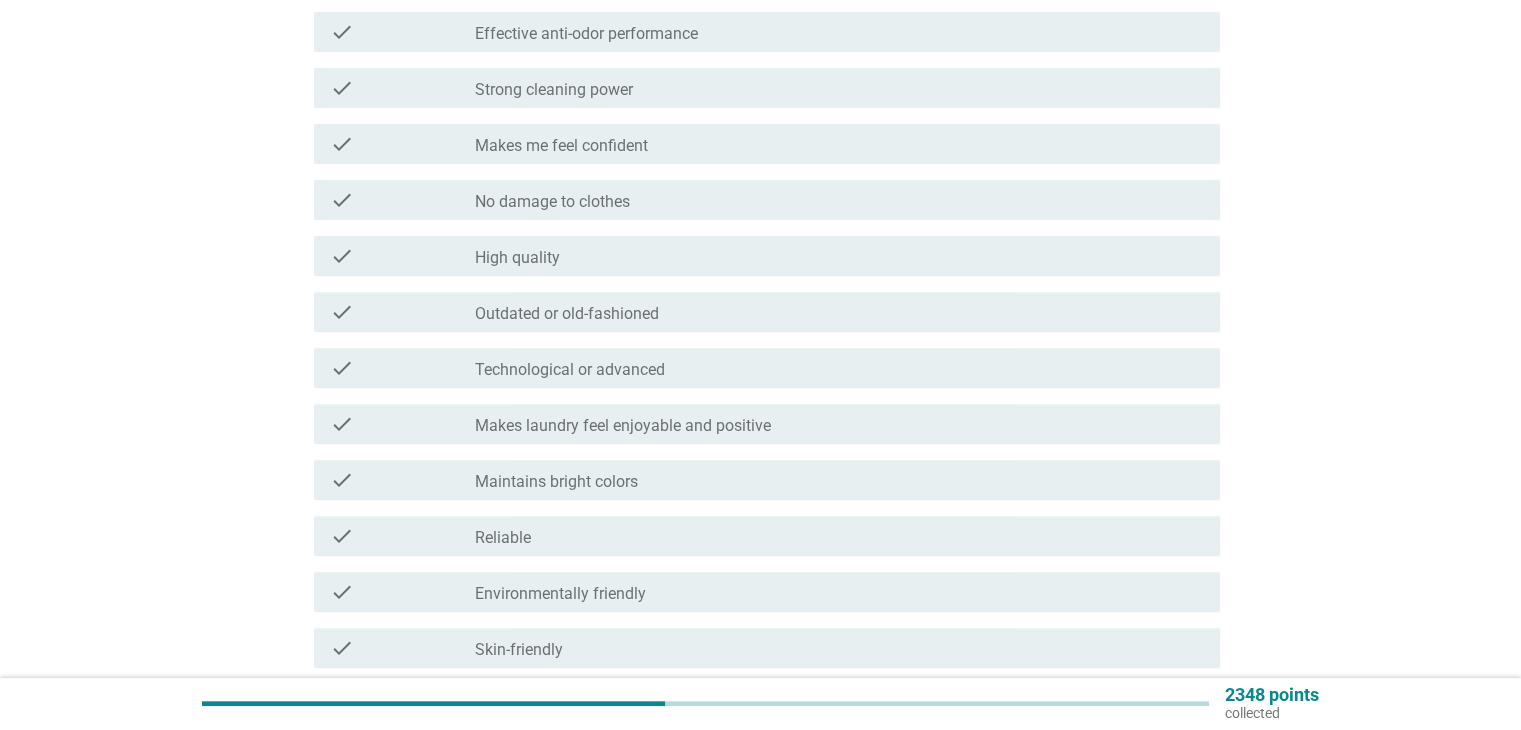 click on "check_box_outline_blank Strong cleaning power" at bounding box center (839, 88) 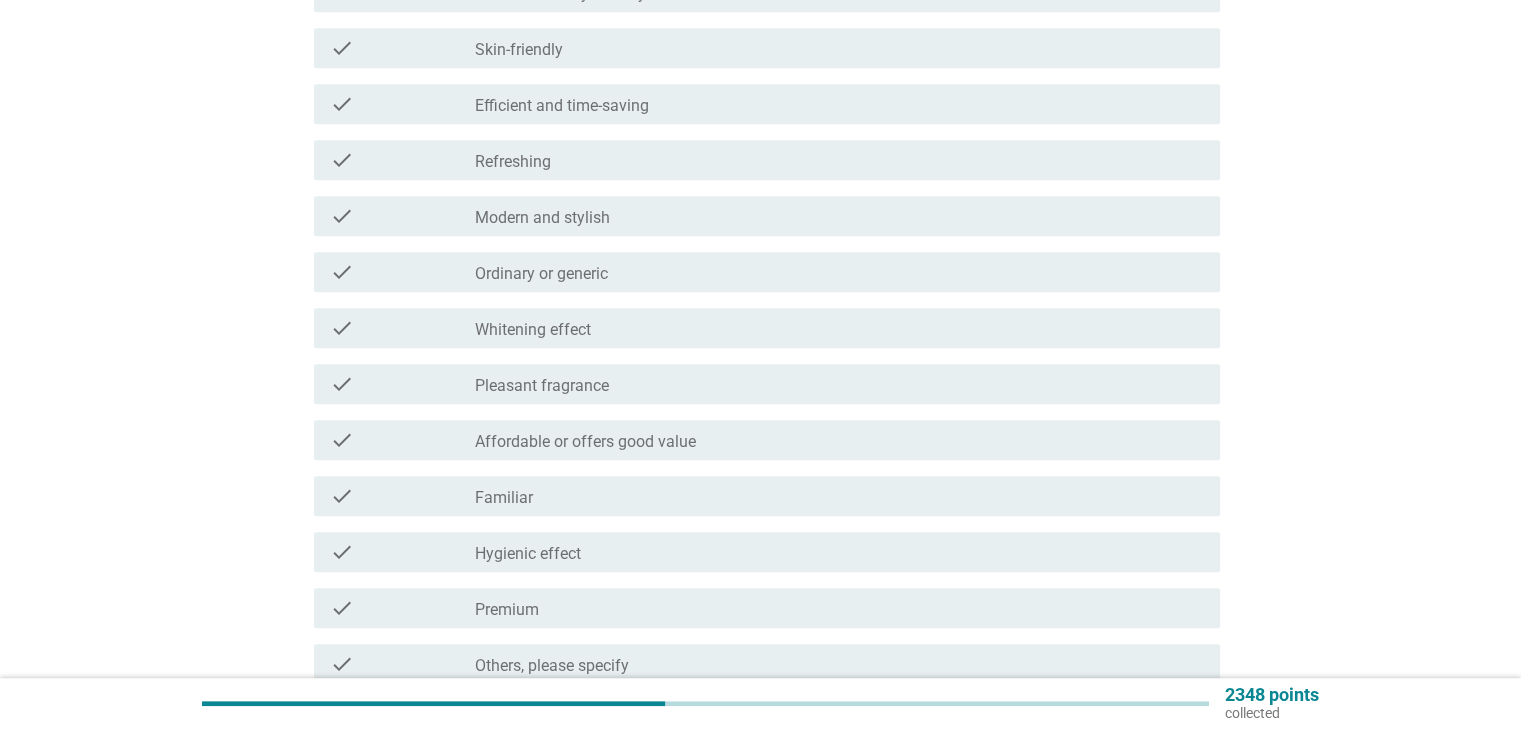 scroll, scrollTop: 1492, scrollLeft: 0, axis: vertical 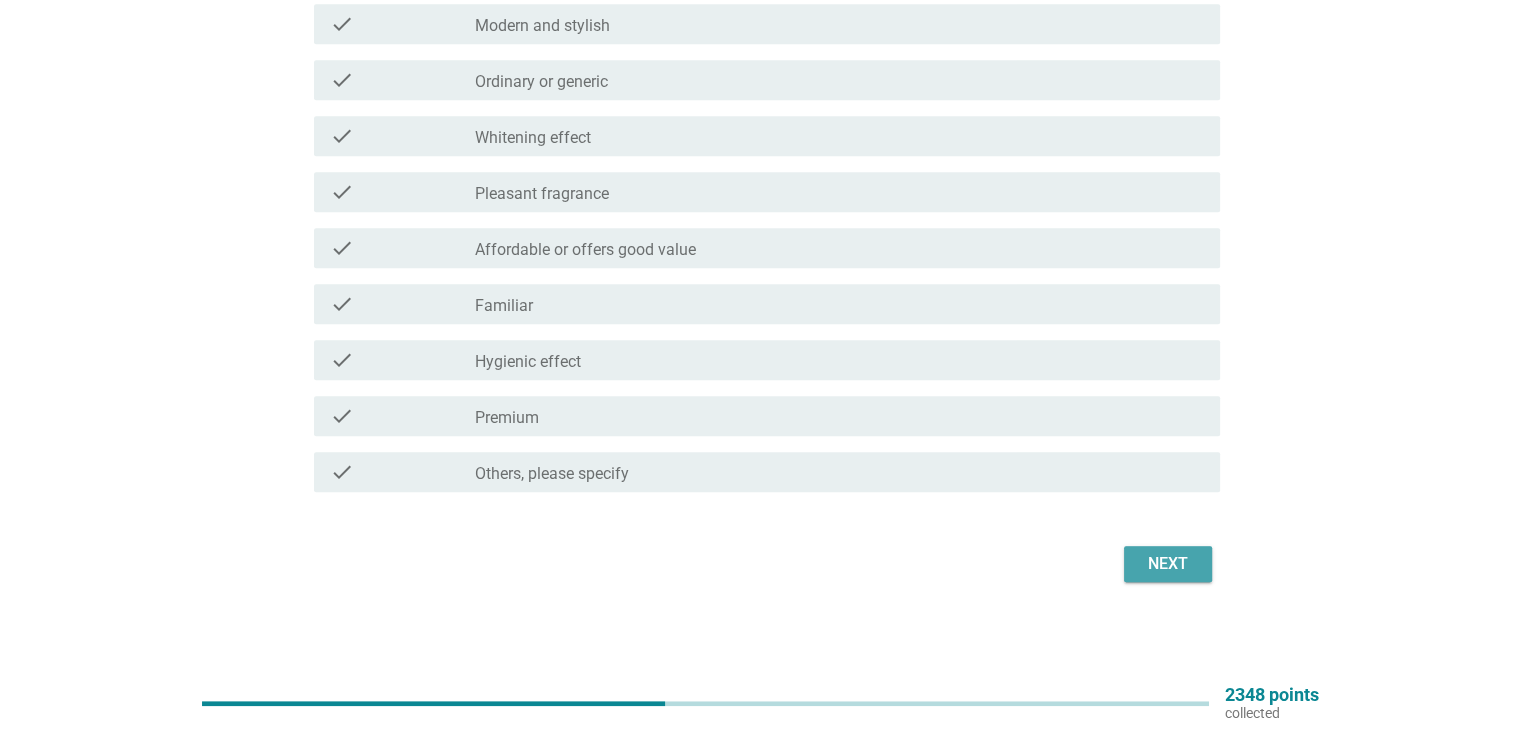 click on "Next" at bounding box center (1168, 564) 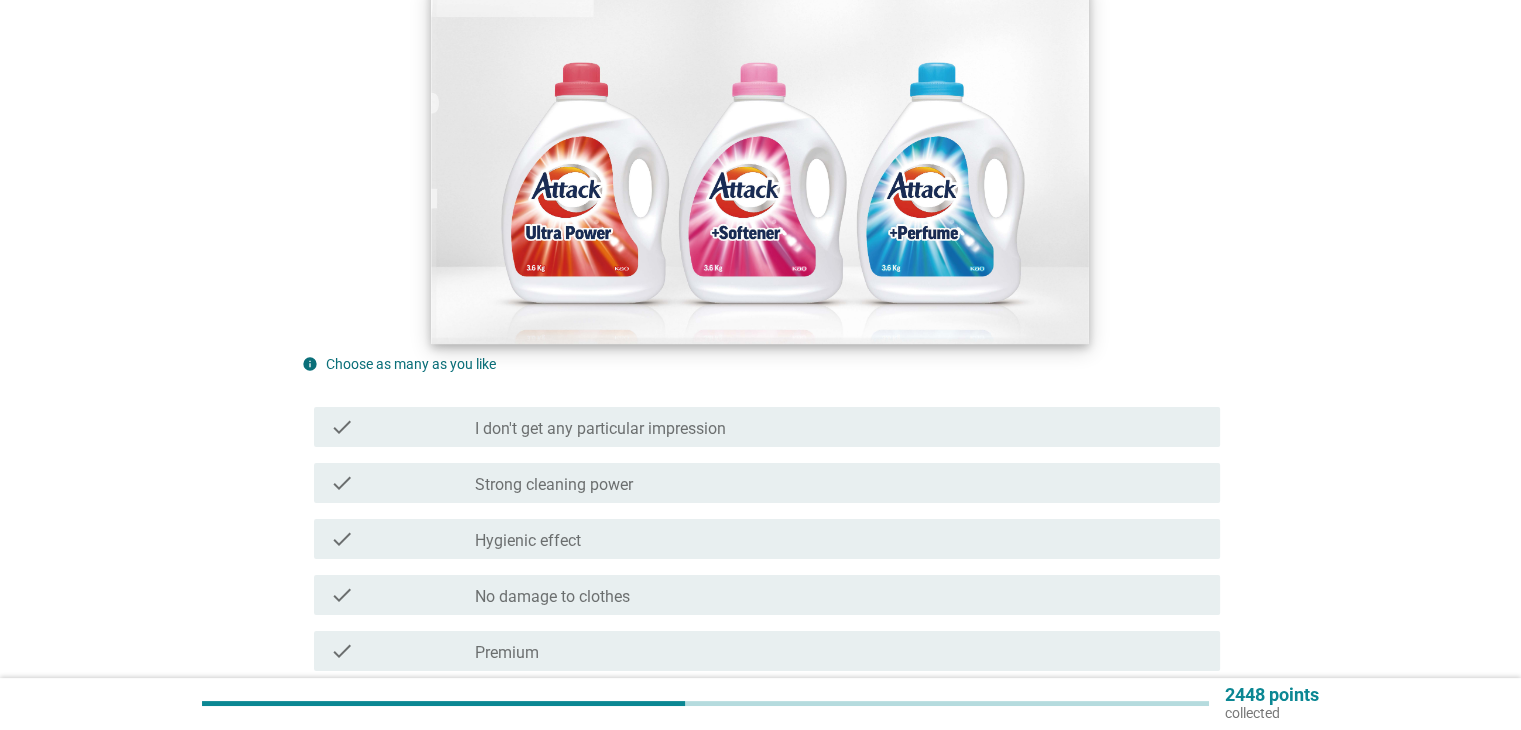 scroll, scrollTop: 300, scrollLeft: 0, axis: vertical 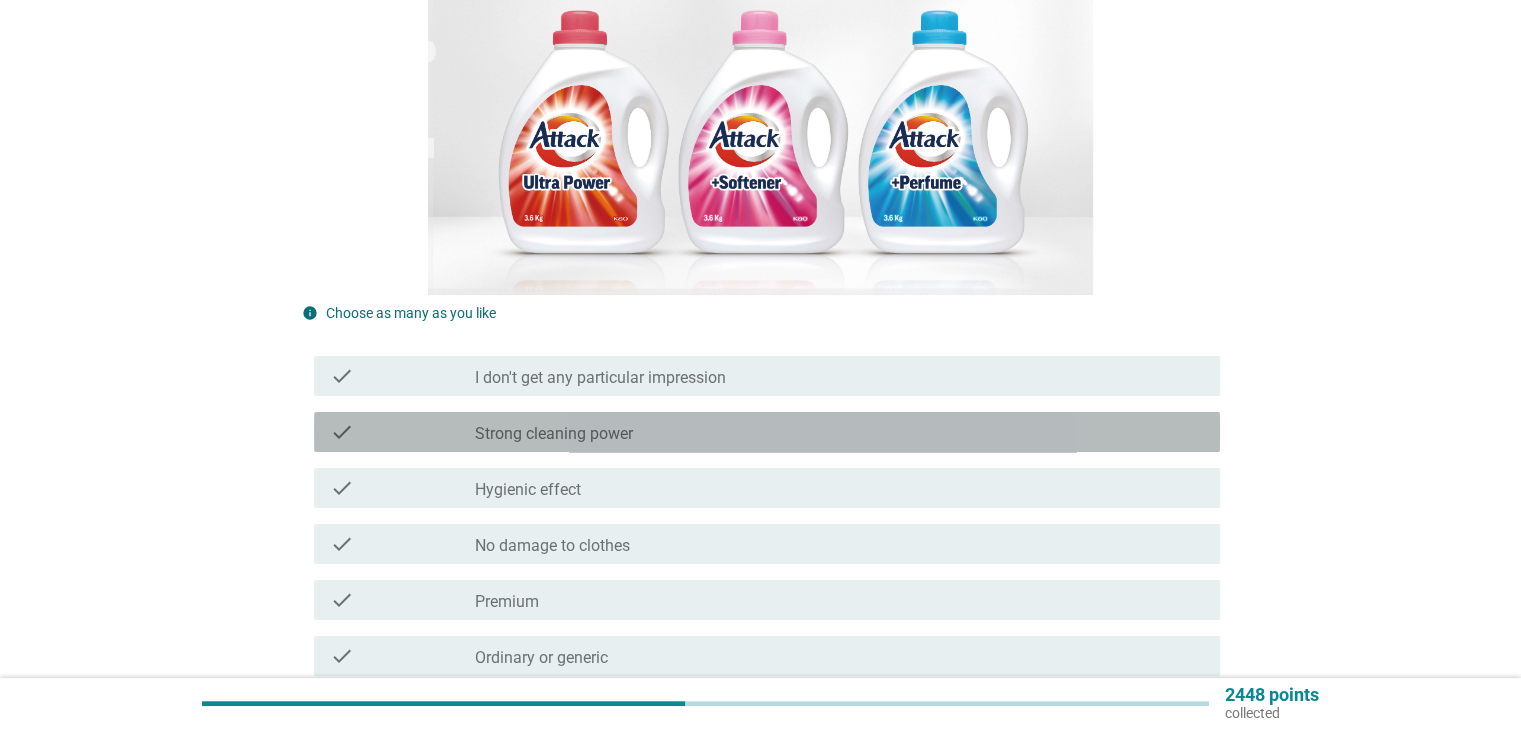 click on "check     check_box_outline_blank Strong cleaning power" at bounding box center [767, 432] 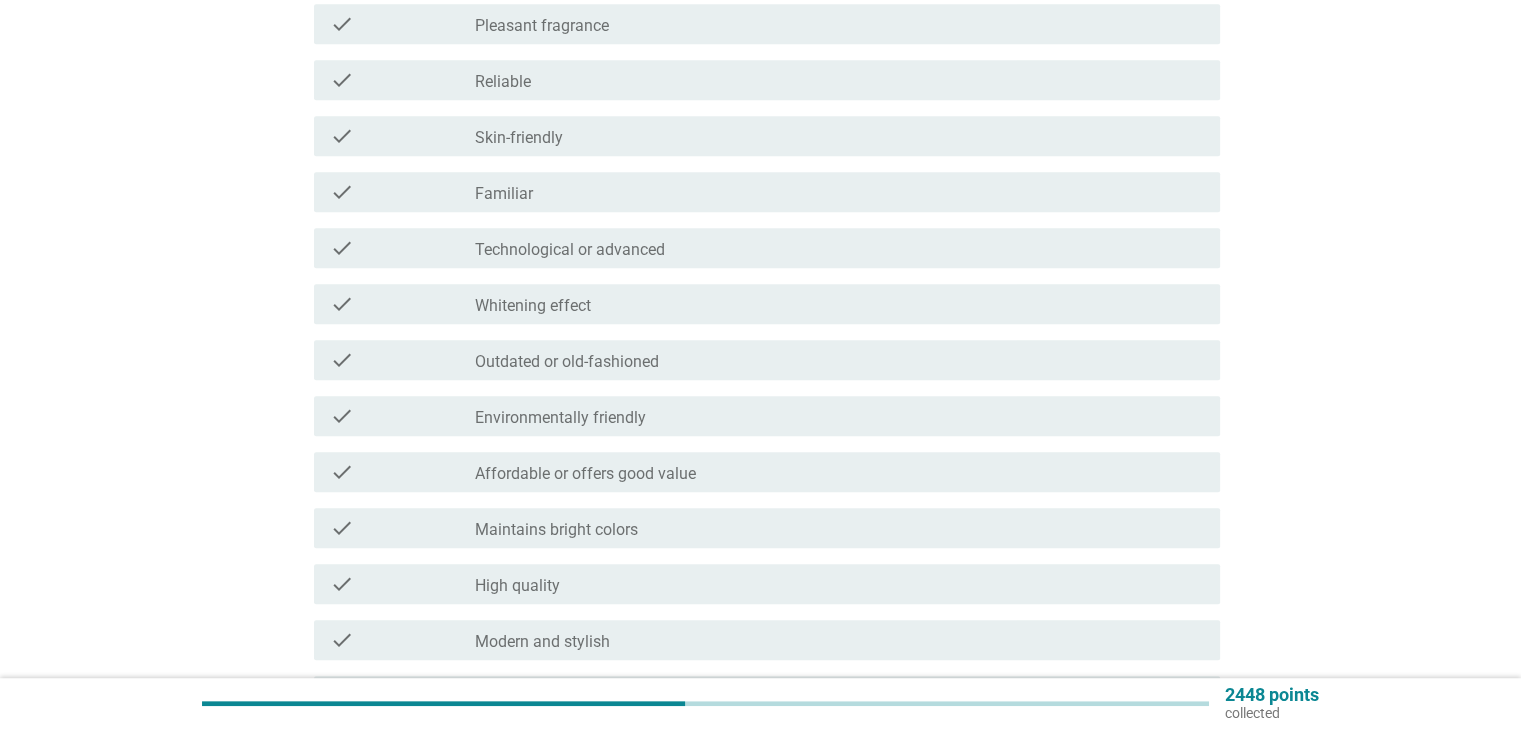 scroll, scrollTop: 1400, scrollLeft: 0, axis: vertical 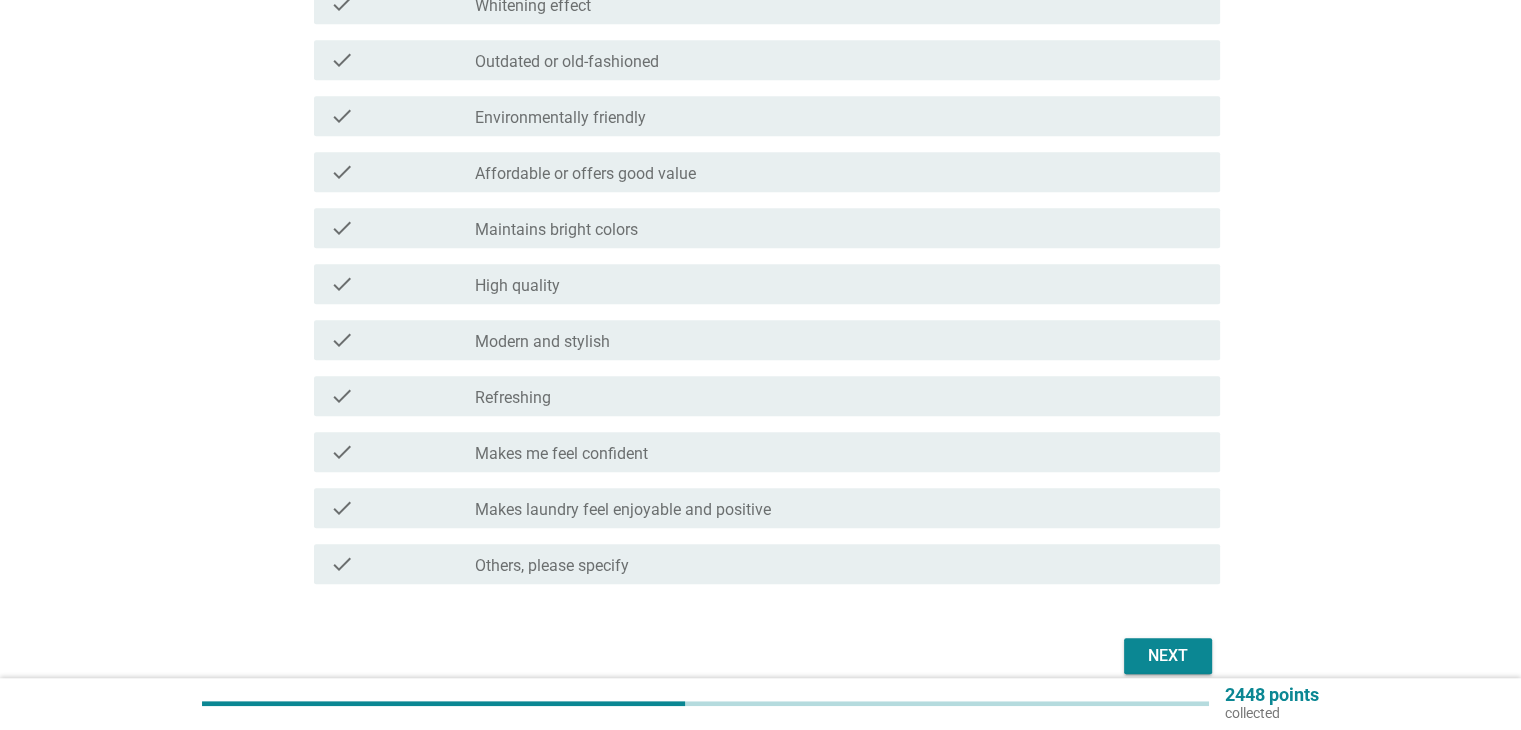 click on "Next" at bounding box center (1168, 656) 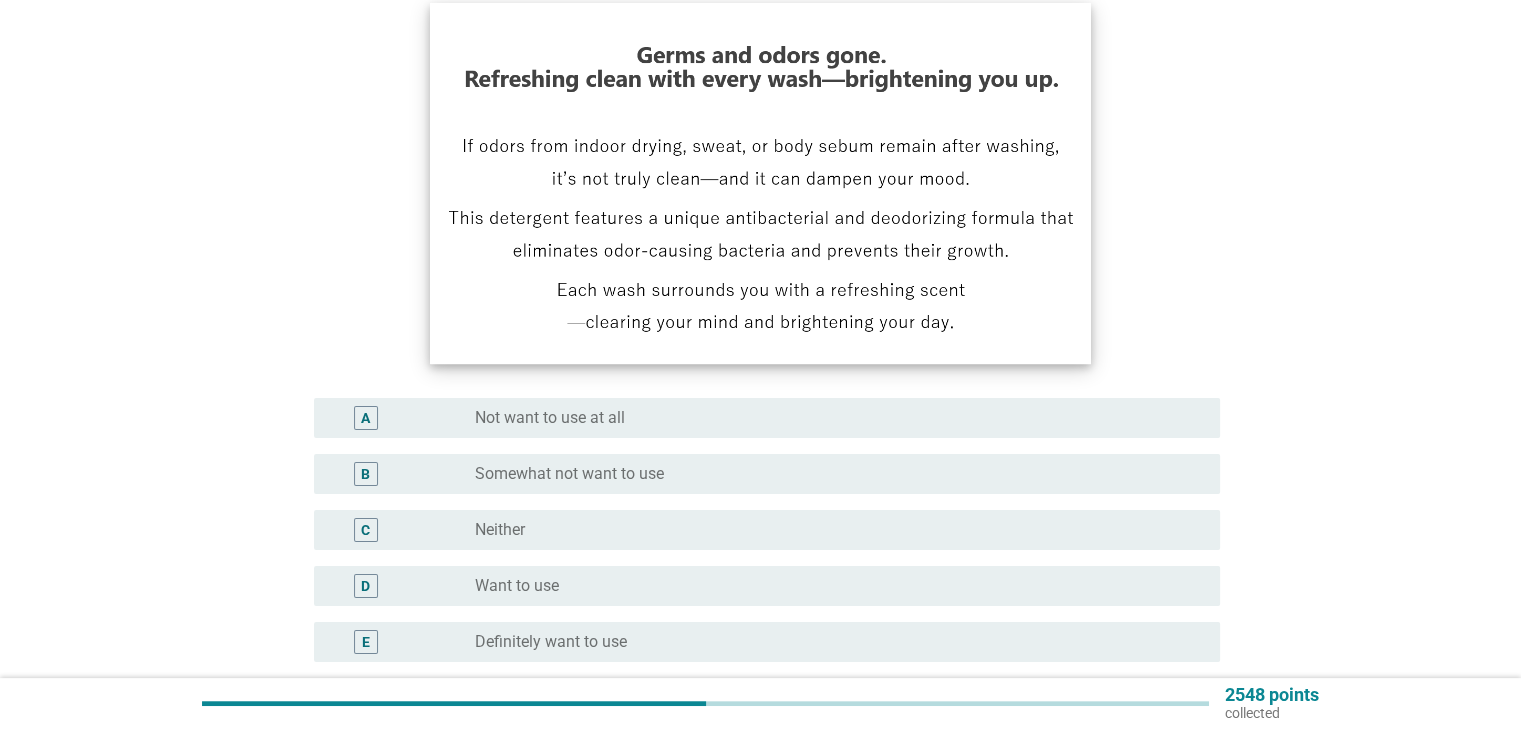 scroll, scrollTop: 300, scrollLeft: 0, axis: vertical 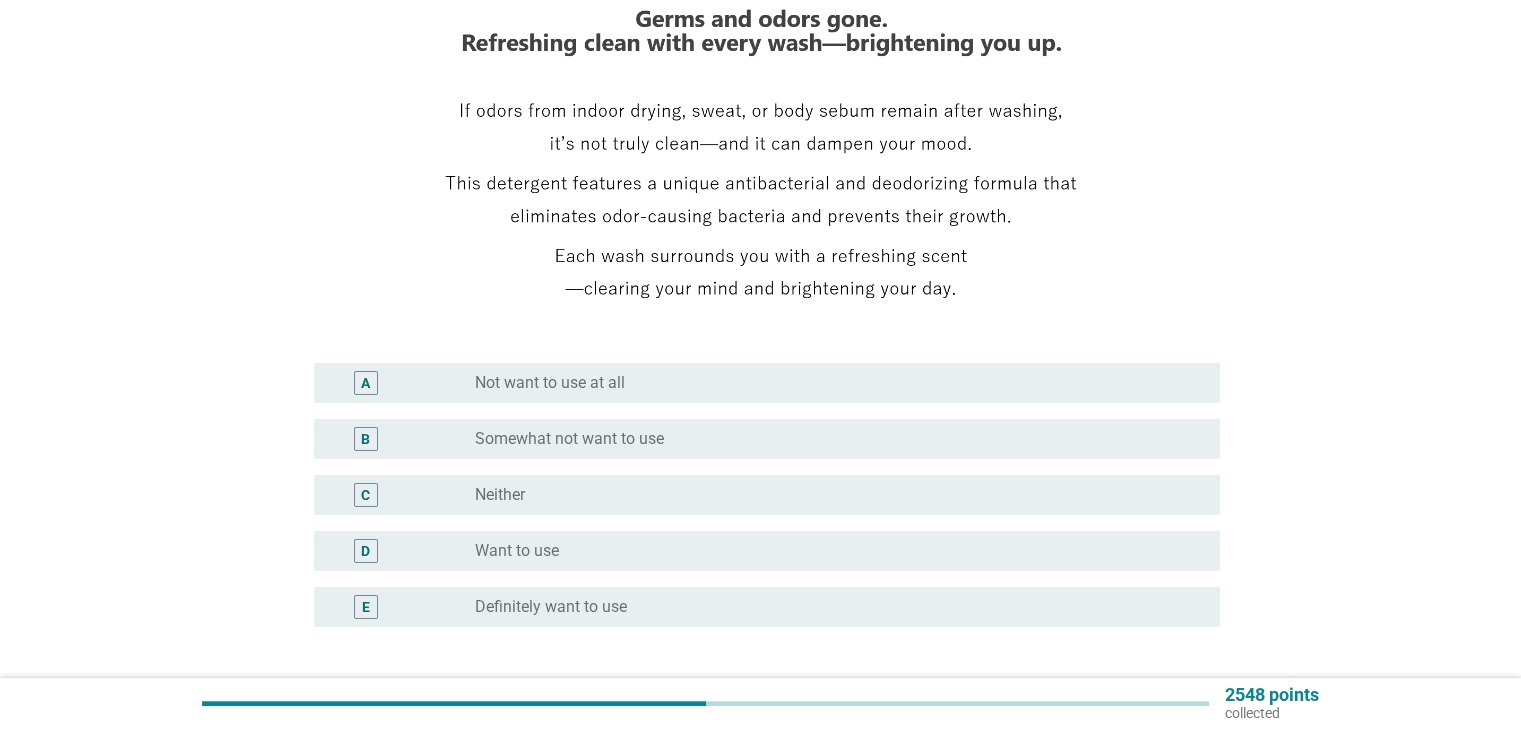 click on "radio_button_unchecked Neither" at bounding box center [831, 495] 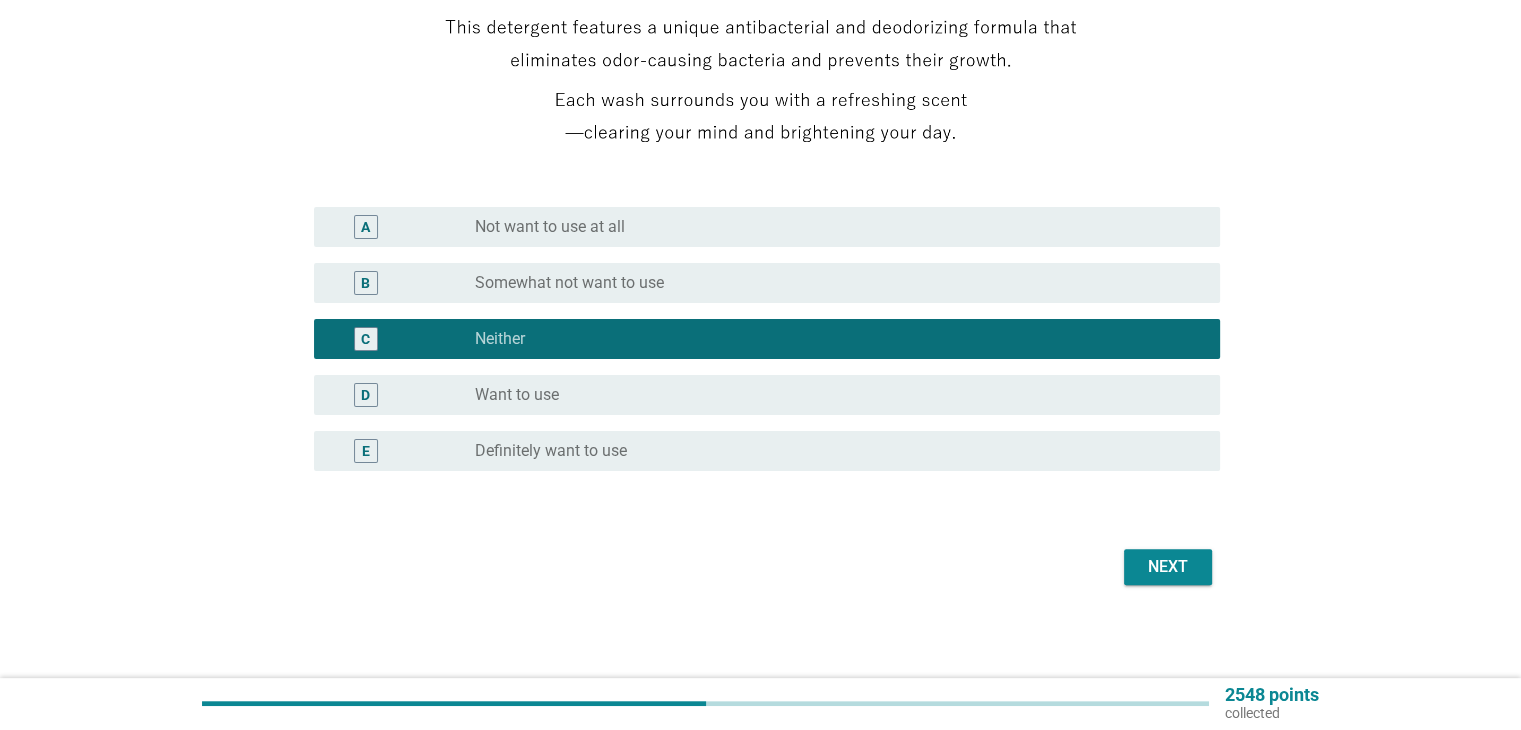 scroll, scrollTop: 459, scrollLeft: 0, axis: vertical 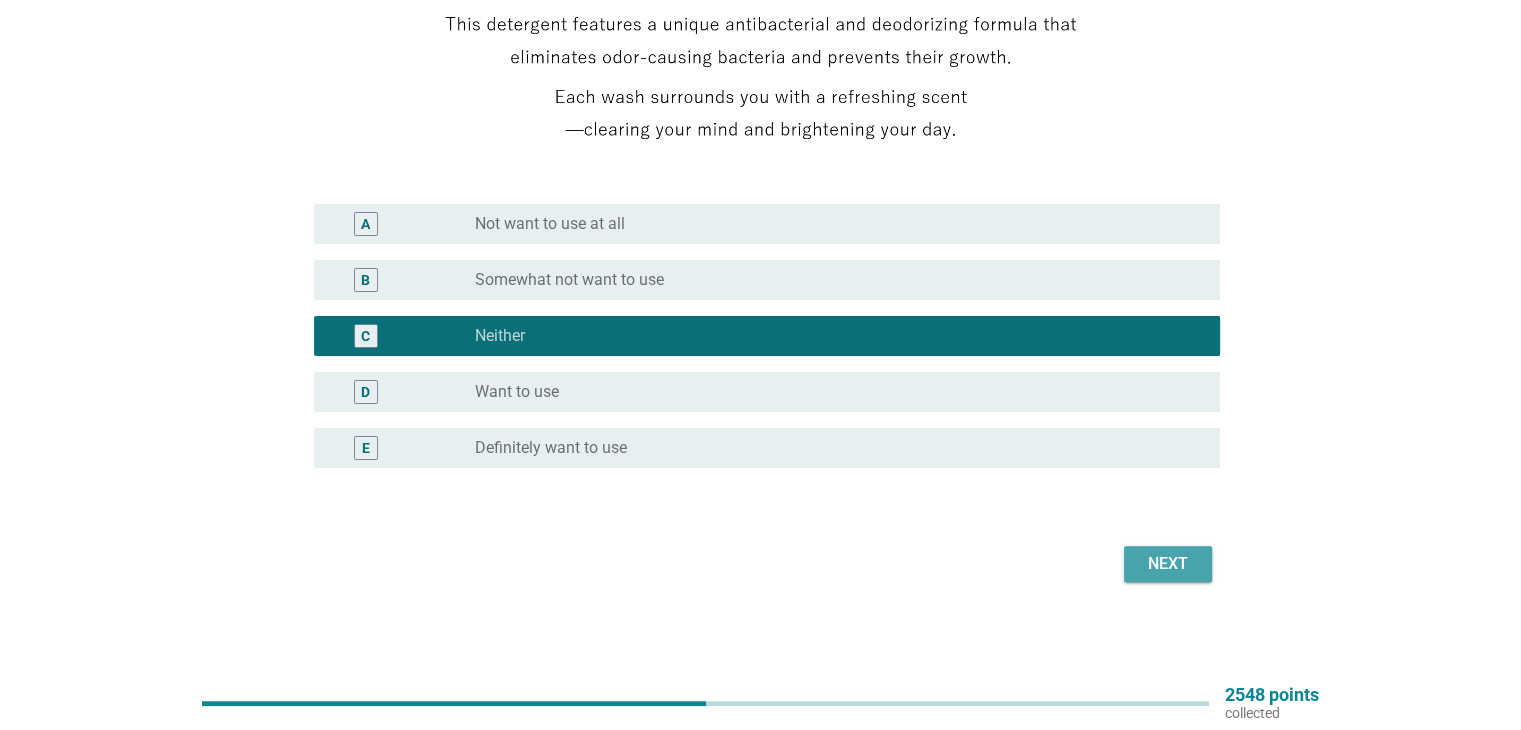 click on "Next" at bounding box center (1168, 564) 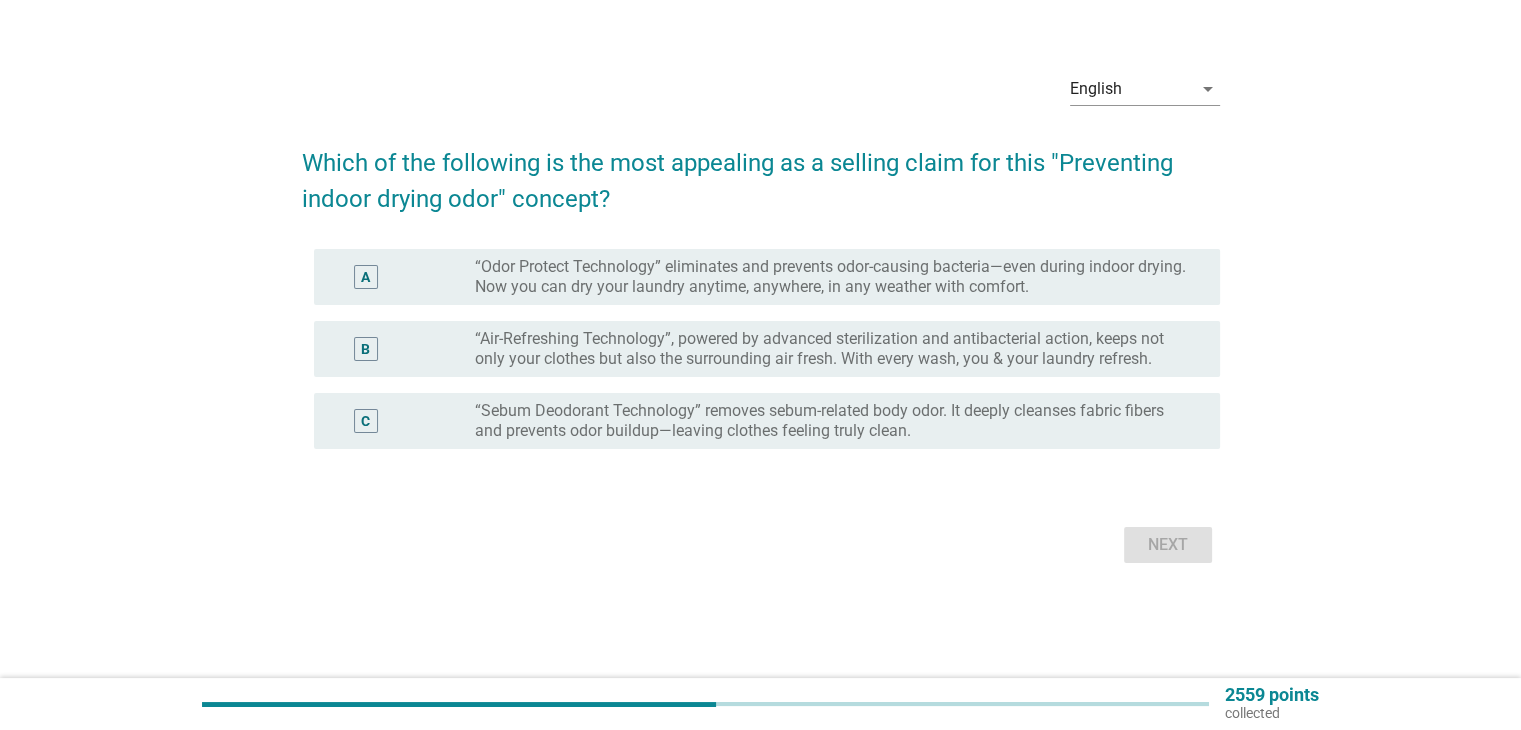 scroll, scrollTop: 0, scrollLeft: 0, axis: both 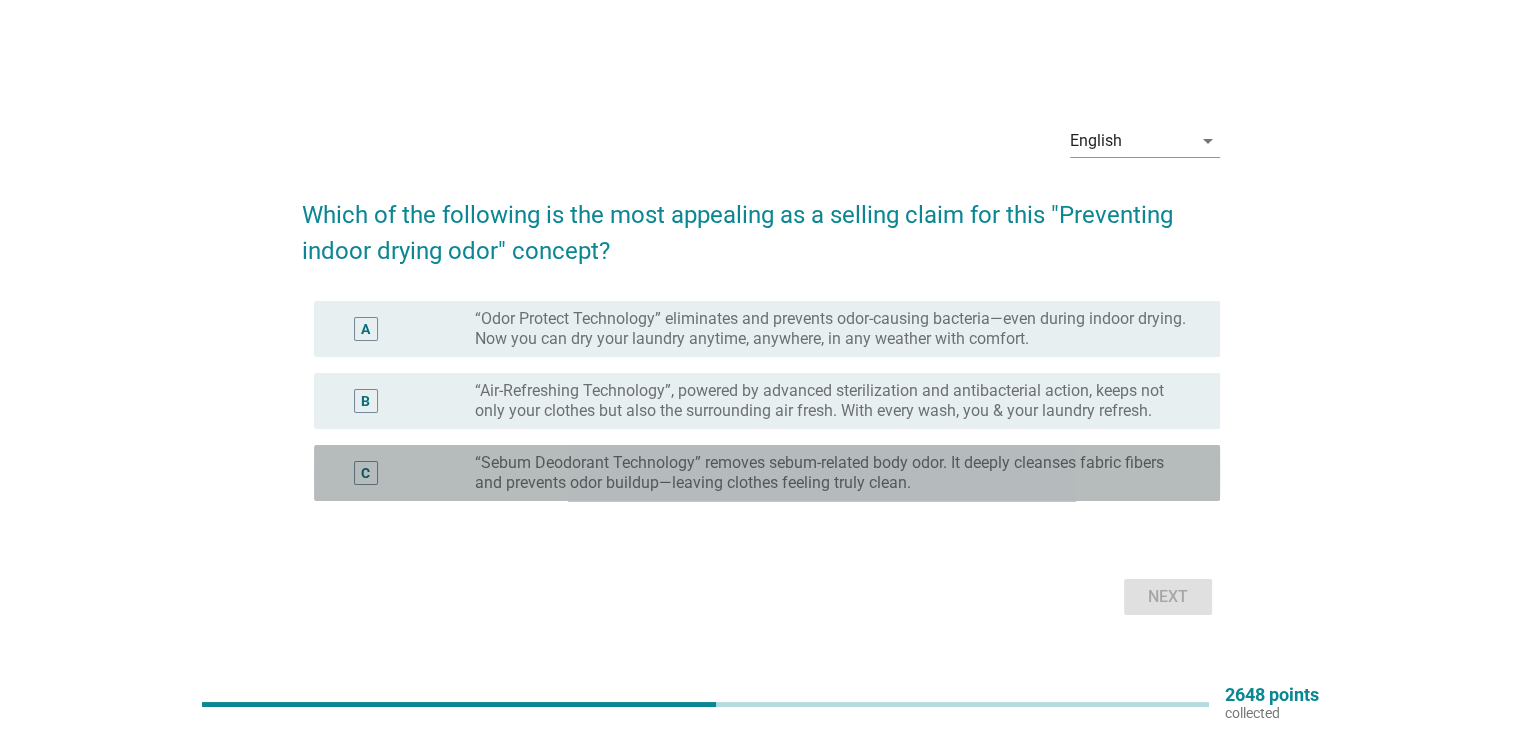 click on "“Sebum Deodorant Technology” removes sebum-related body odor. It deeply cleanses fabric fibers and prevents odor buildup—leaving clothes feeling truly clean." at bounding box center [831, 473] 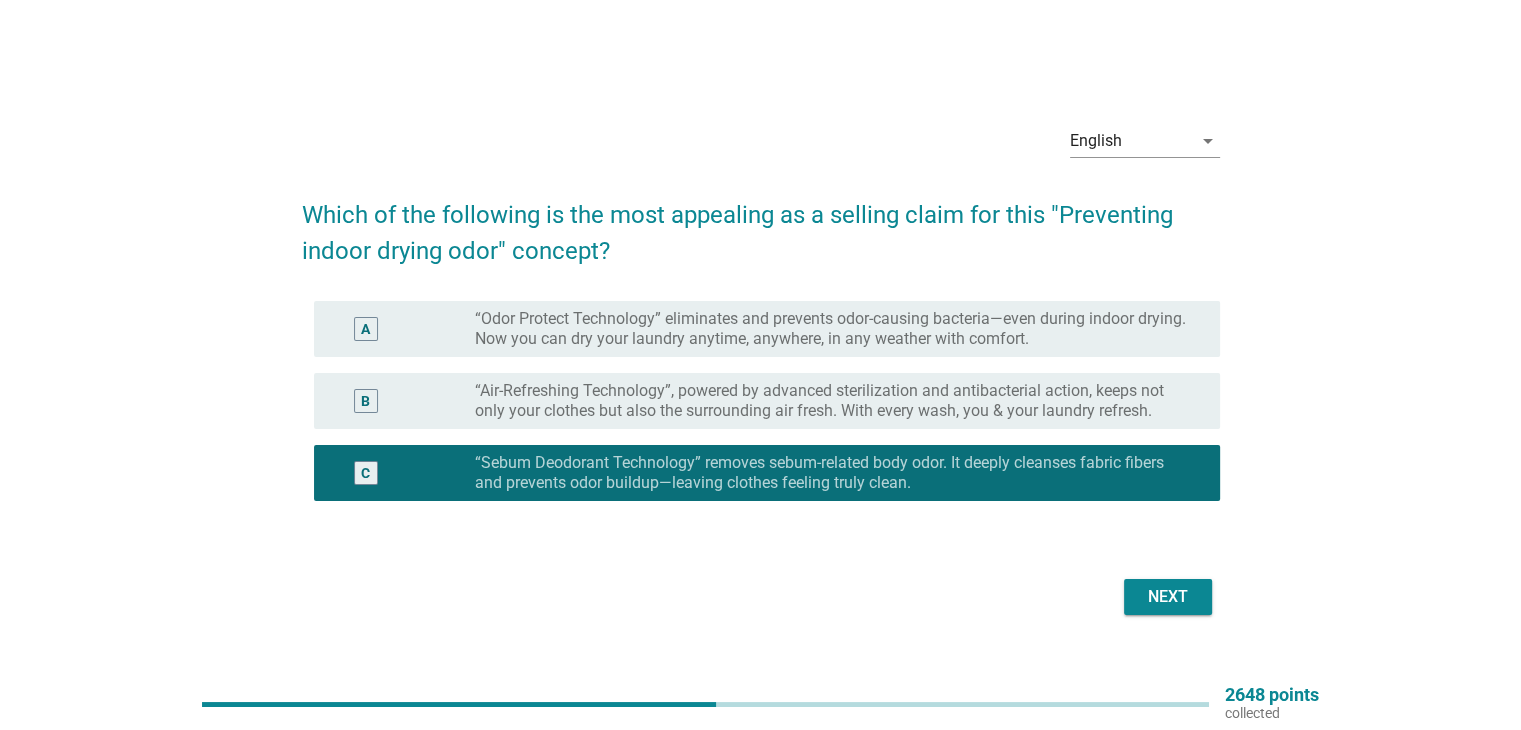 click on "“Air-Refreshing Technology”, powered by advanced sterilization and antibacterial action, keeps not only your clothes but also the surrounding air fresh. With every wash, you & your laundry refresh." at bounding box center [831, 401] 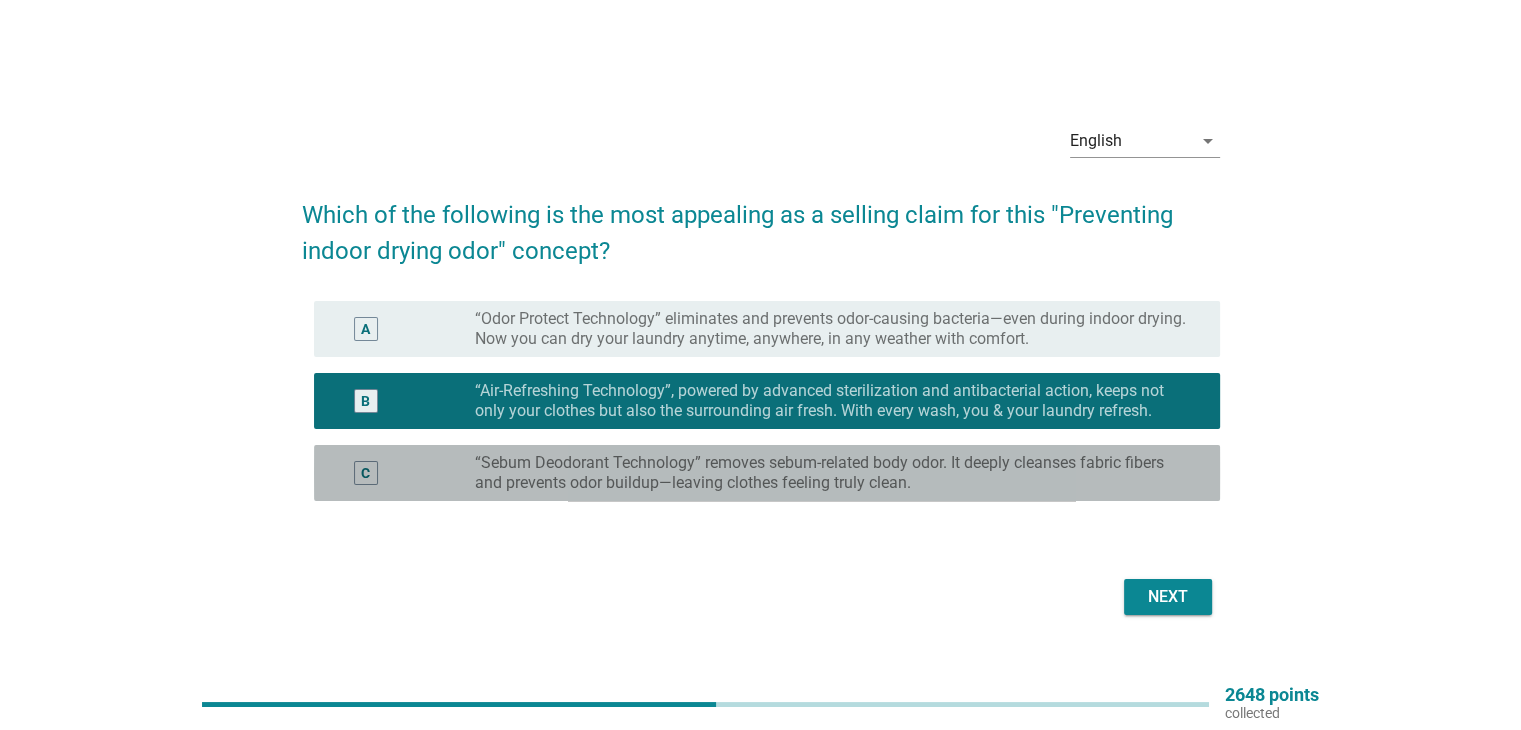 click on "“Sebum Deodorant Technology” removes sebum-related body odor. It deeply cleanses fabric fibers and prevents odor buildup—leaving clothes feeling truly clean." at bounding box center (831, 473) 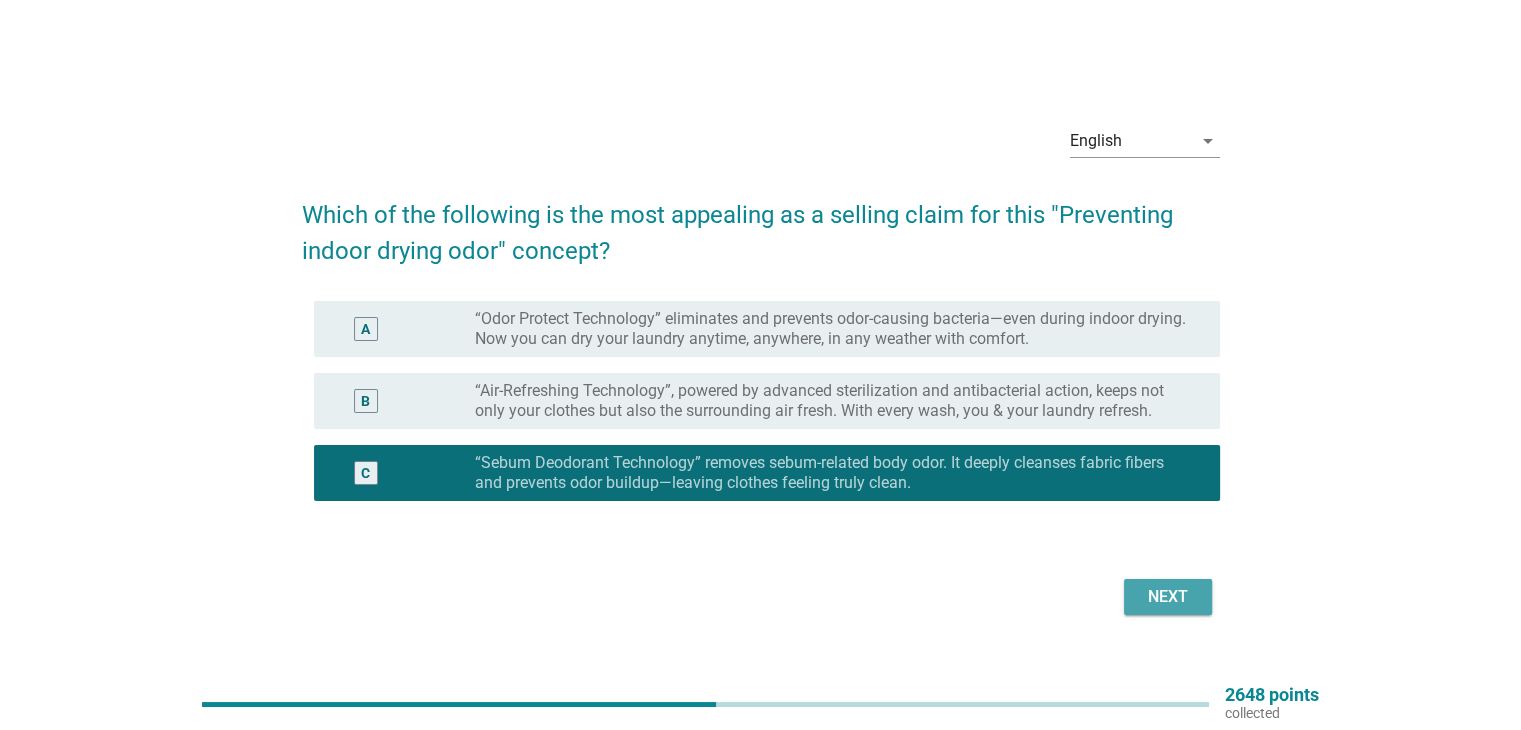 click on "Next" at bounding box center [1168, 597] 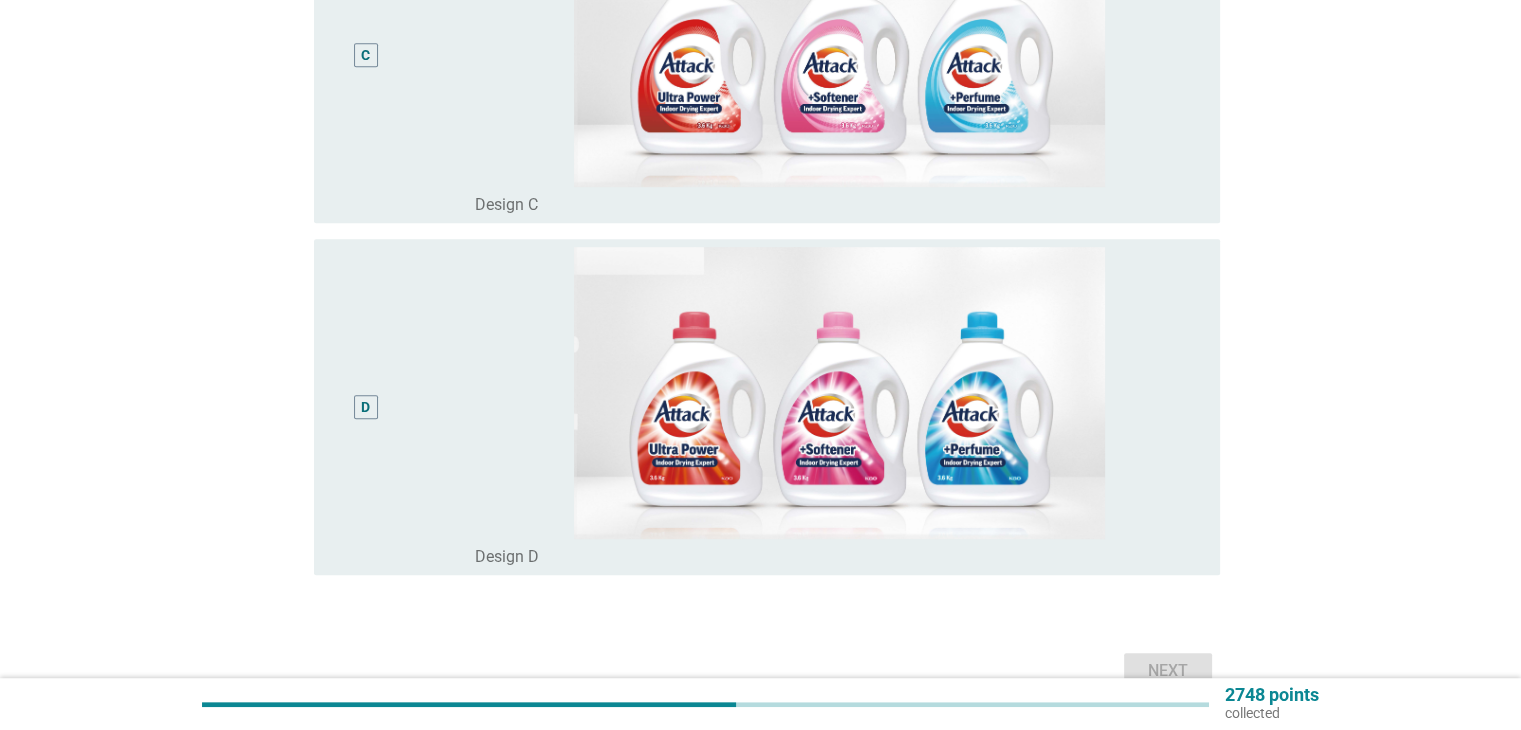 scroll, scrollTop: 1100, scrollLeft: 0, axis: vertical 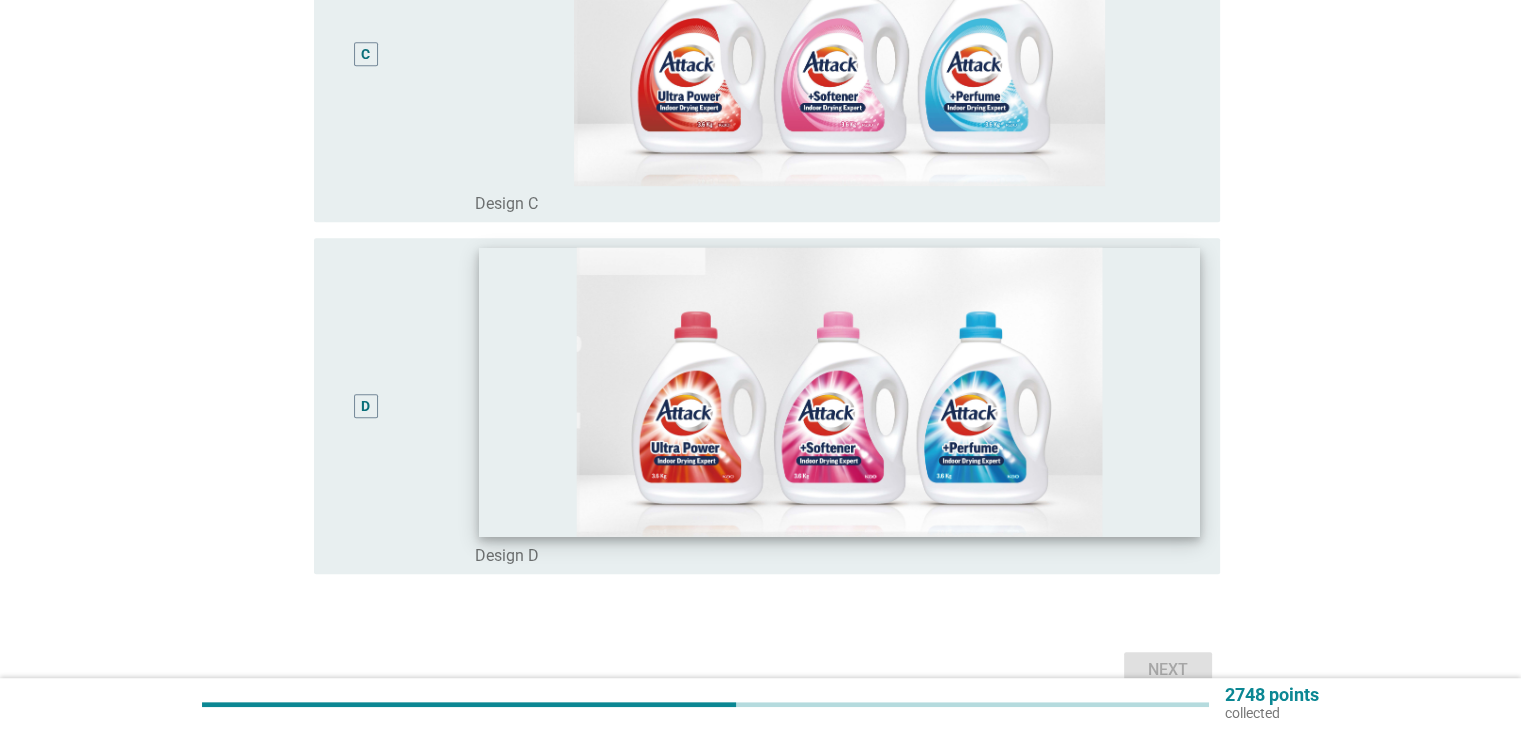 click at bounding box center (839, 391) 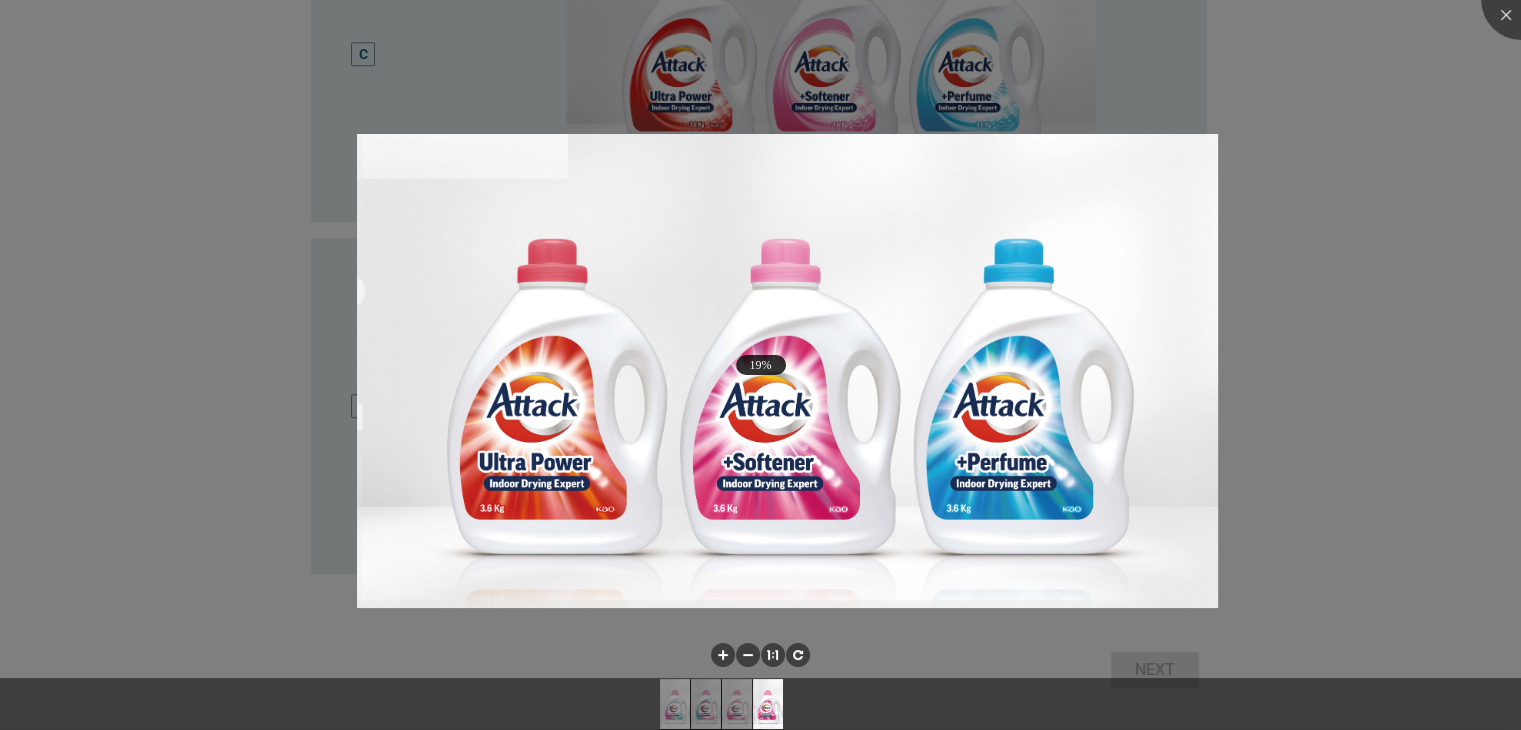 click at bounding box center [760, 365] 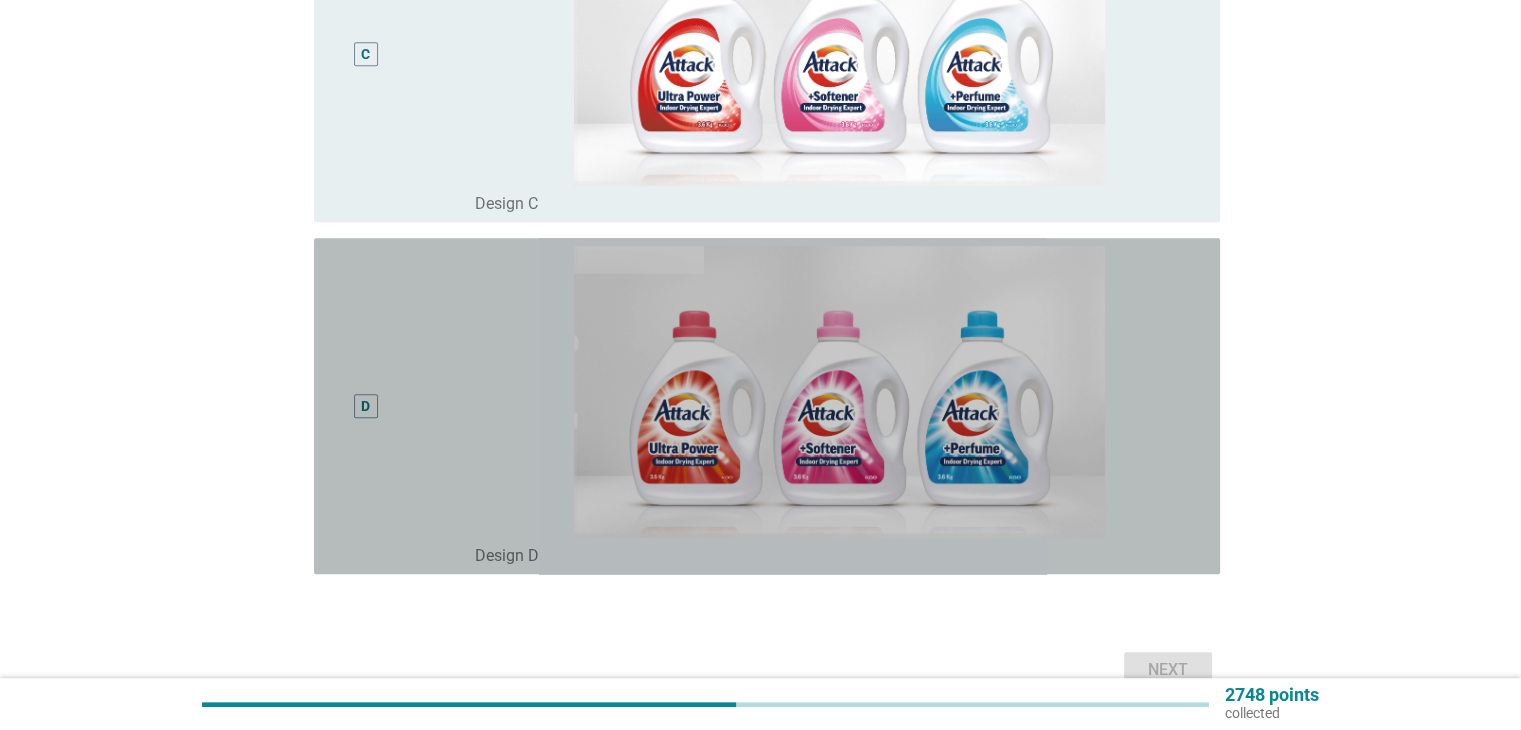 click on "D" at bounding box center [365, 406] 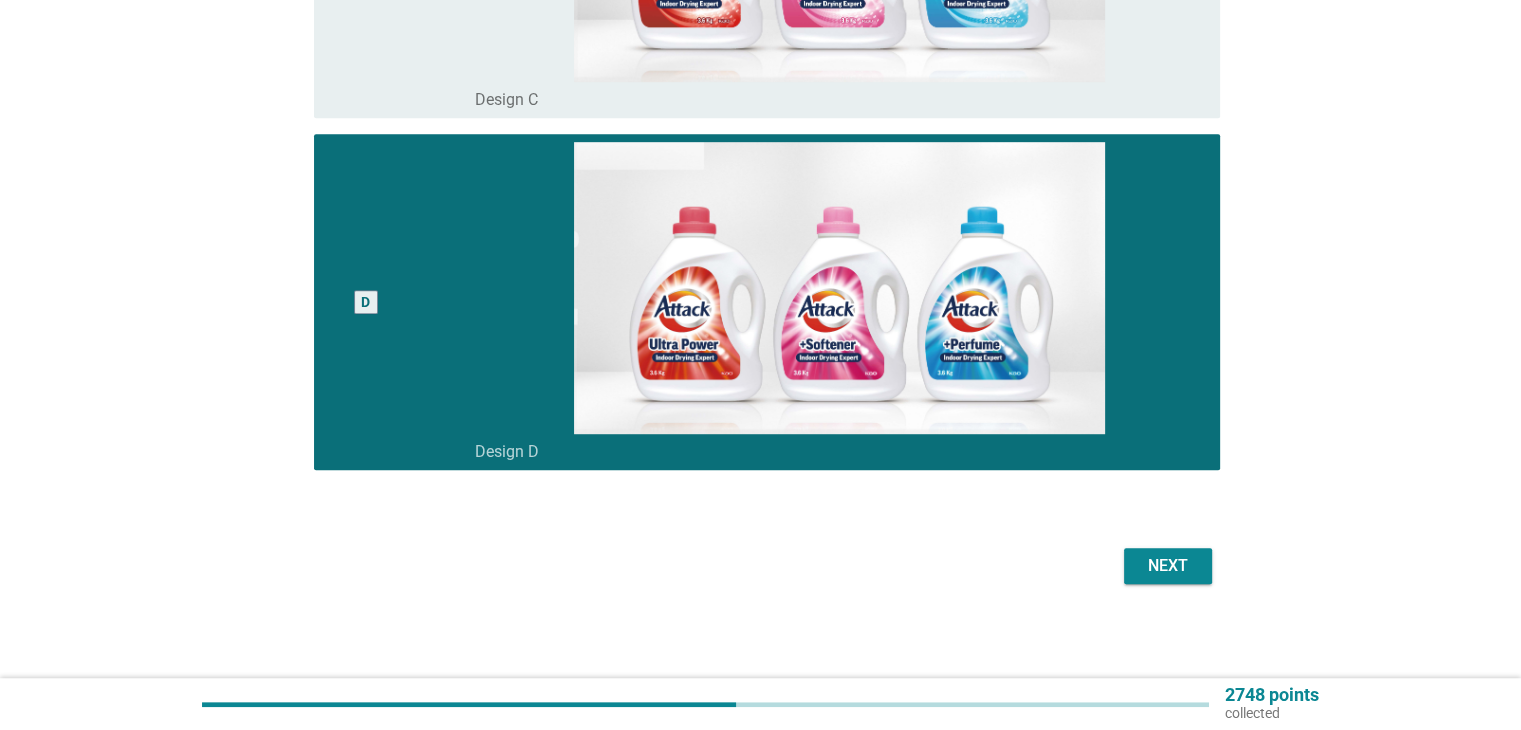 scroll, scrollTop: 1205, scrollLeft: 0, axis: vertical 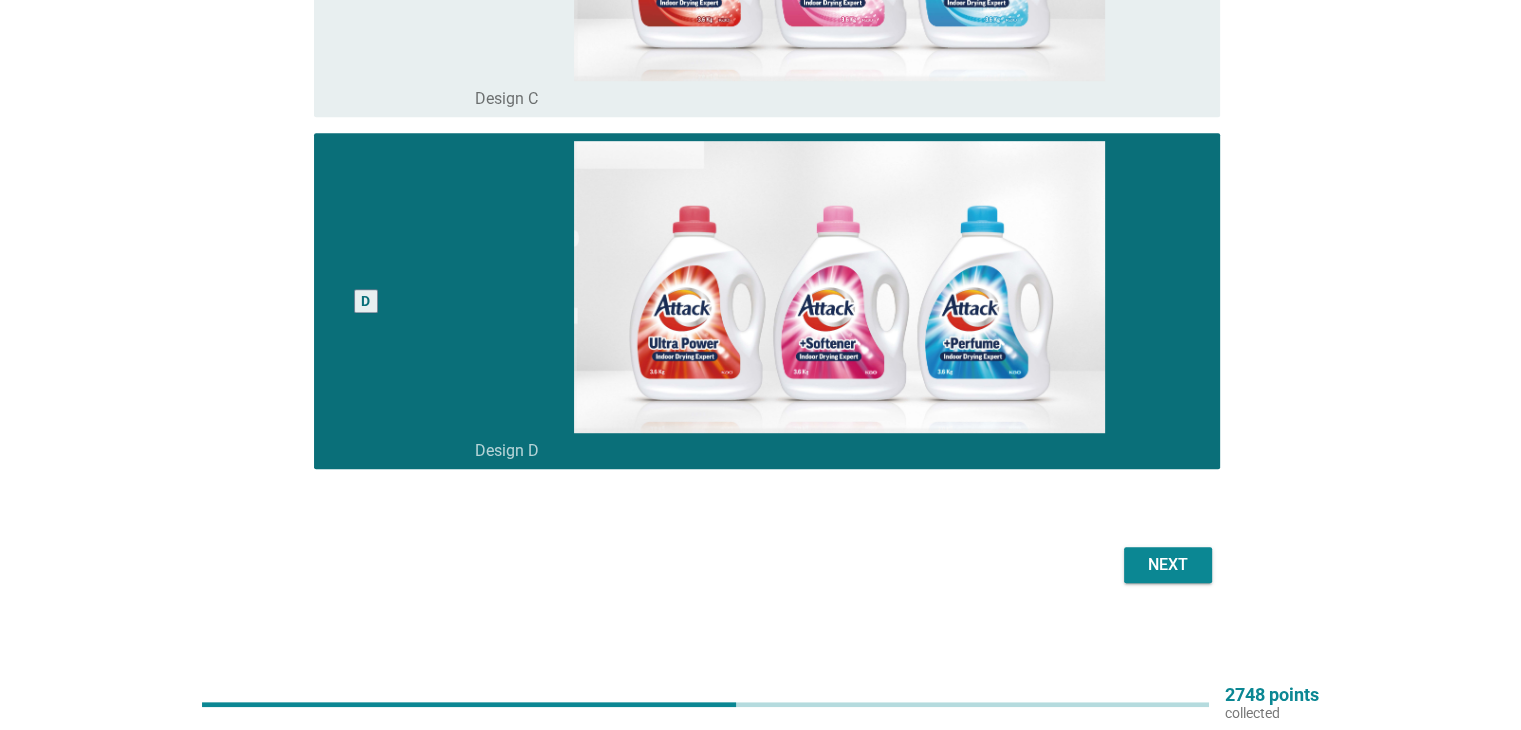 click on "Next" at bounding box center (1168, 565) 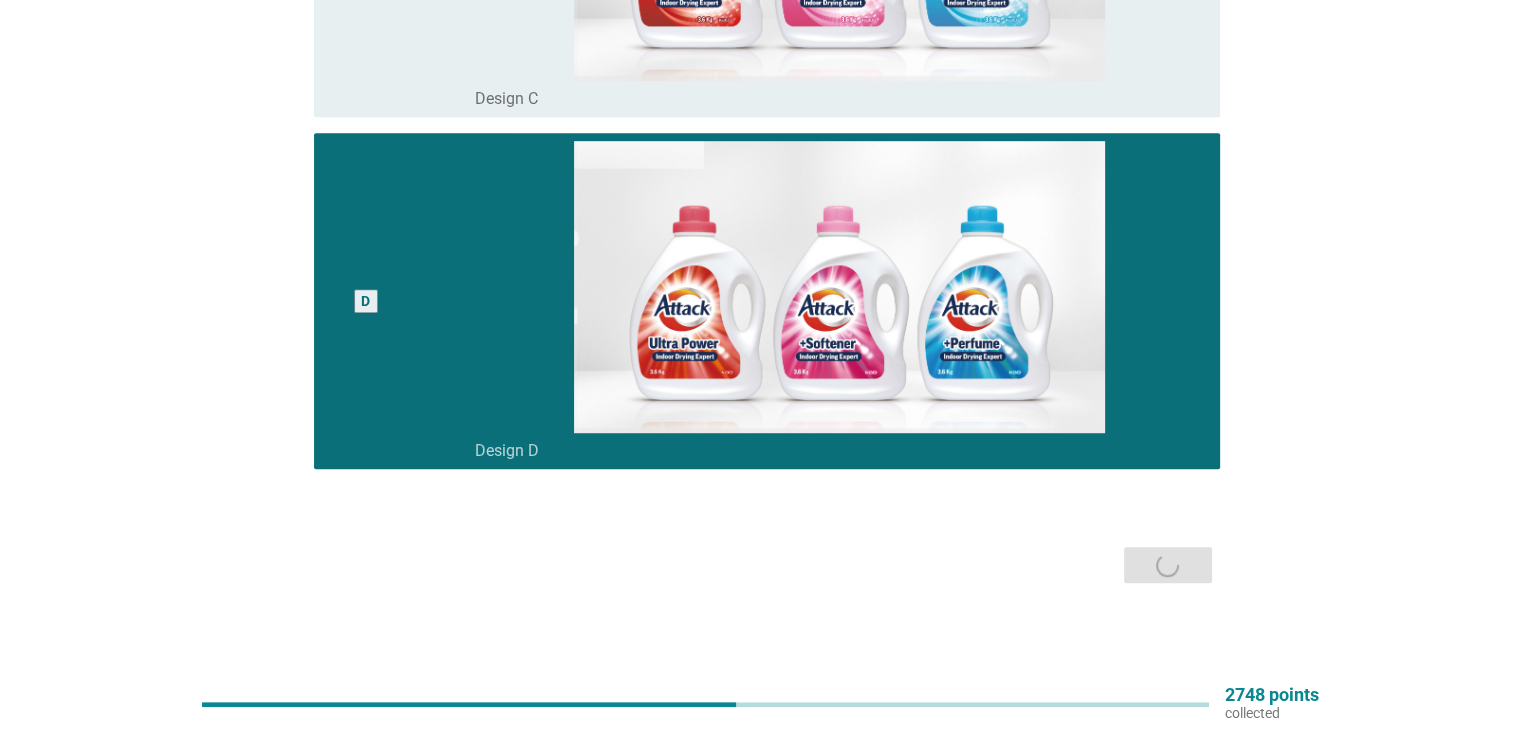 scroll, scrollTop: 0, scrollLeft: 0, axis: both 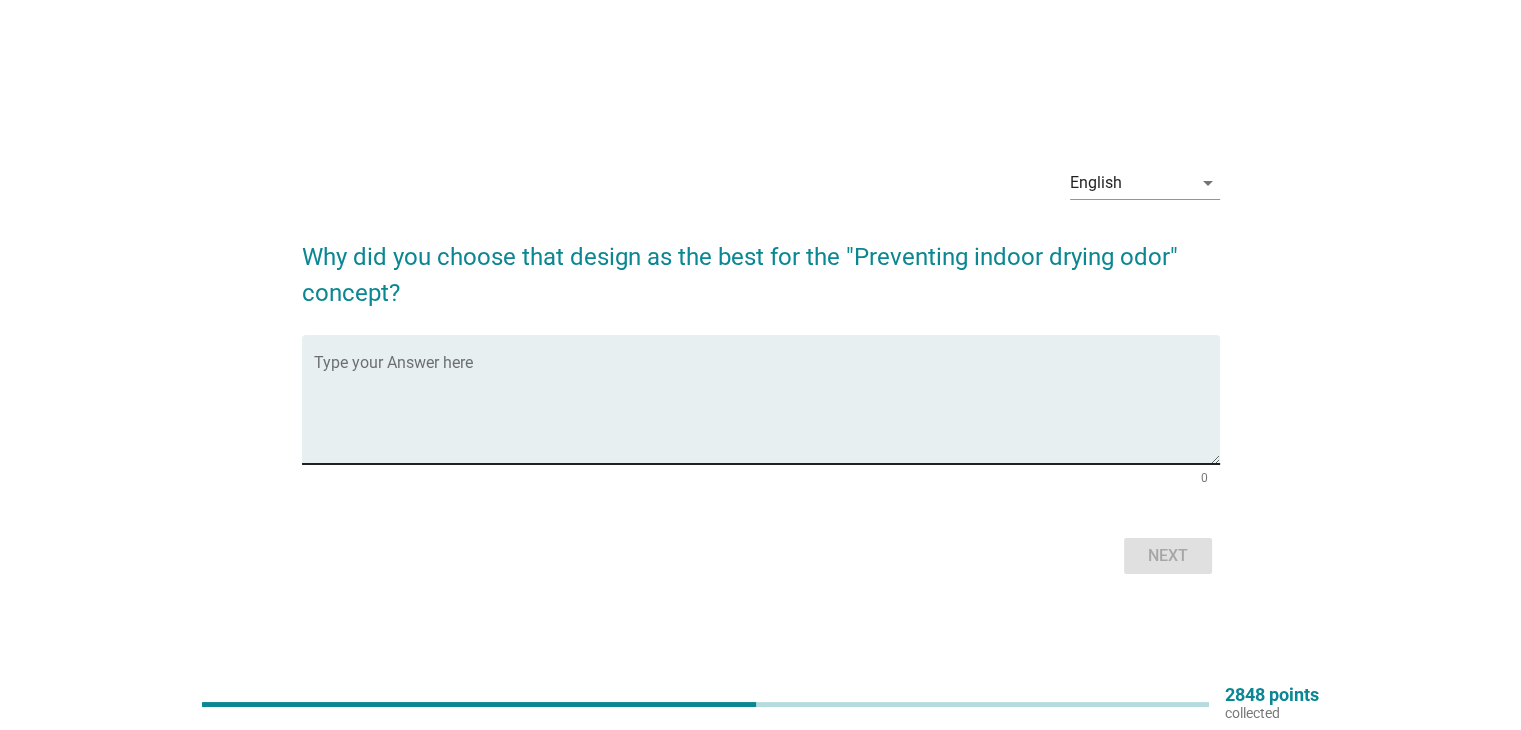 click at bounding box center (767, 411) 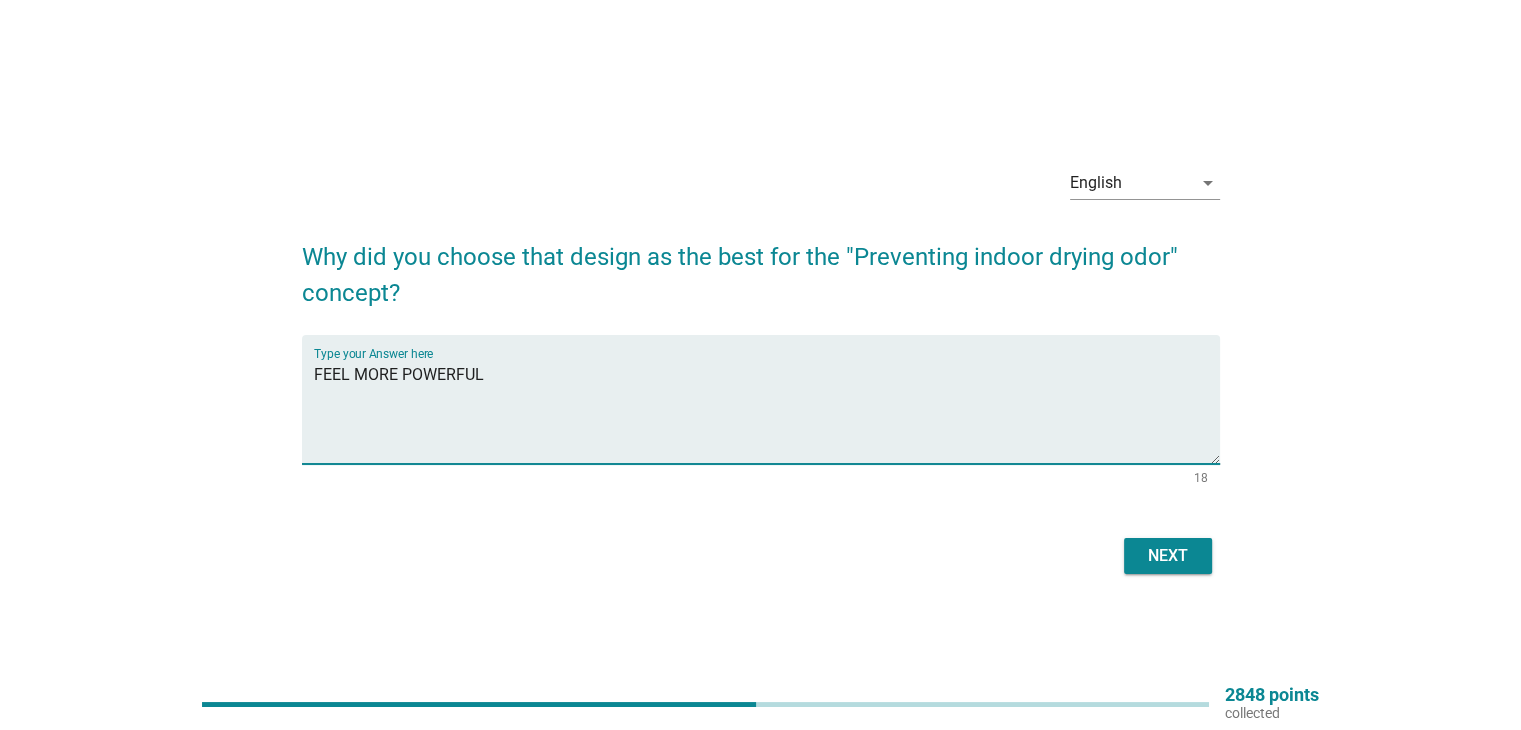 type on "FEEL MORE POWERFUL" 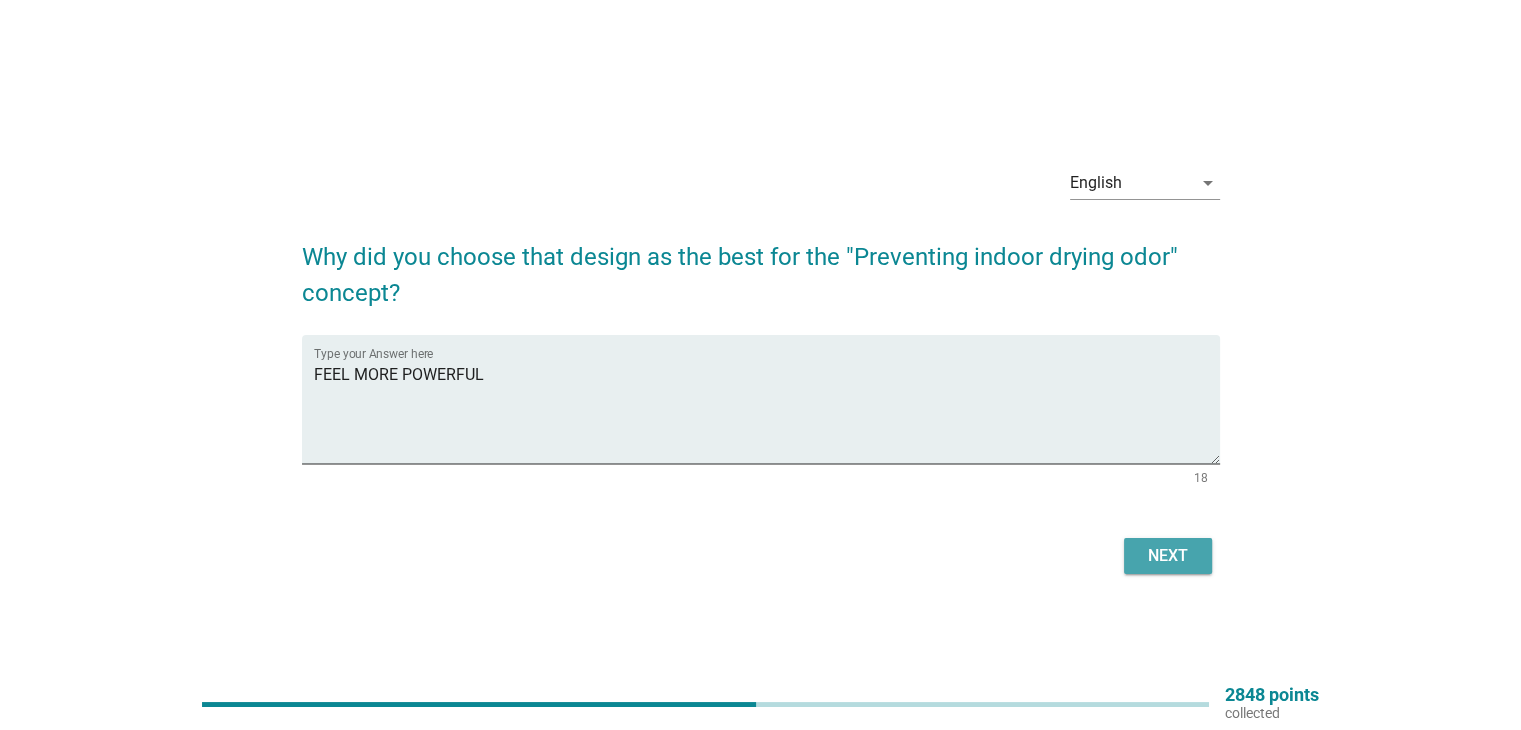 click on "Next" at bounding box center (1168, 556) 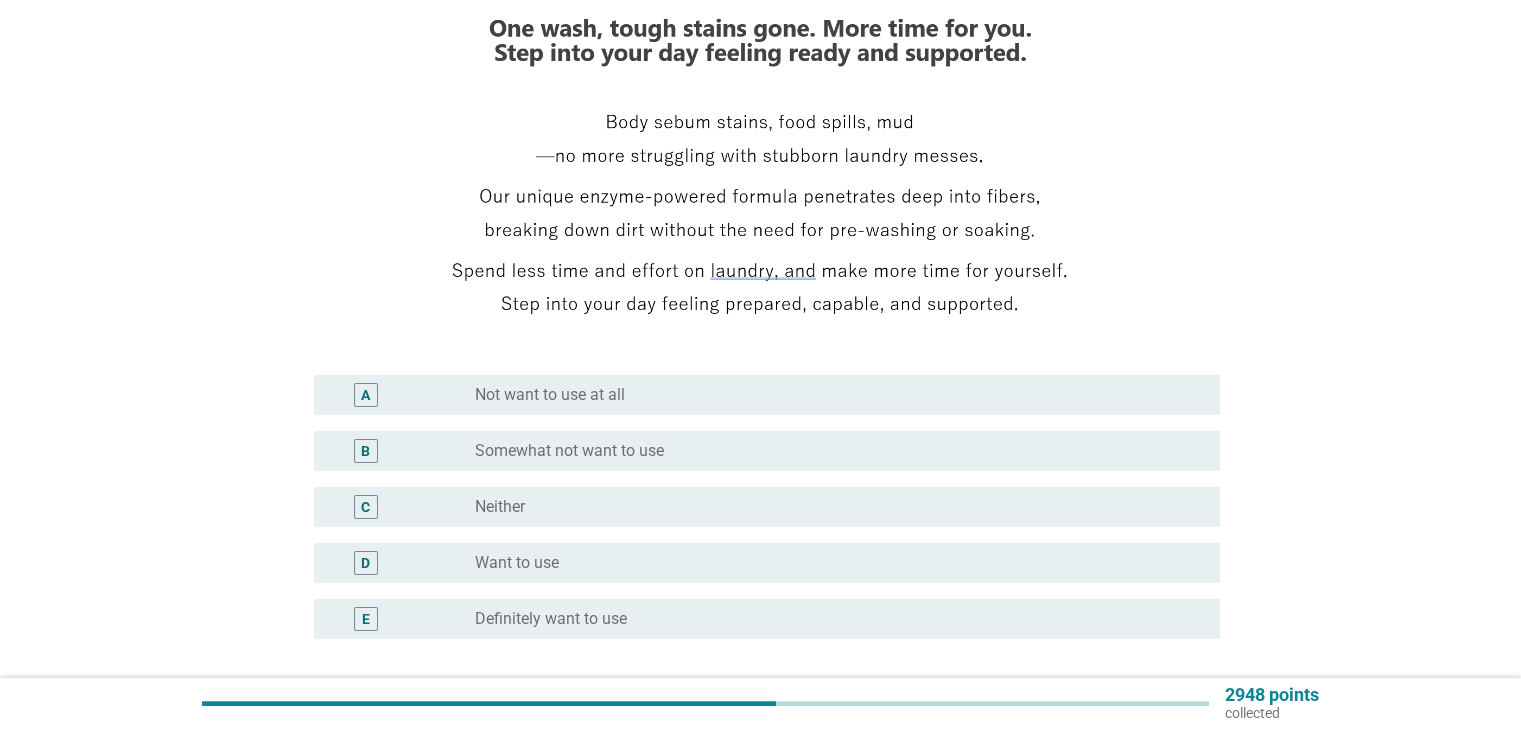 scroll, scrollTop: 300, scrollLeft: 0, axis: vertical 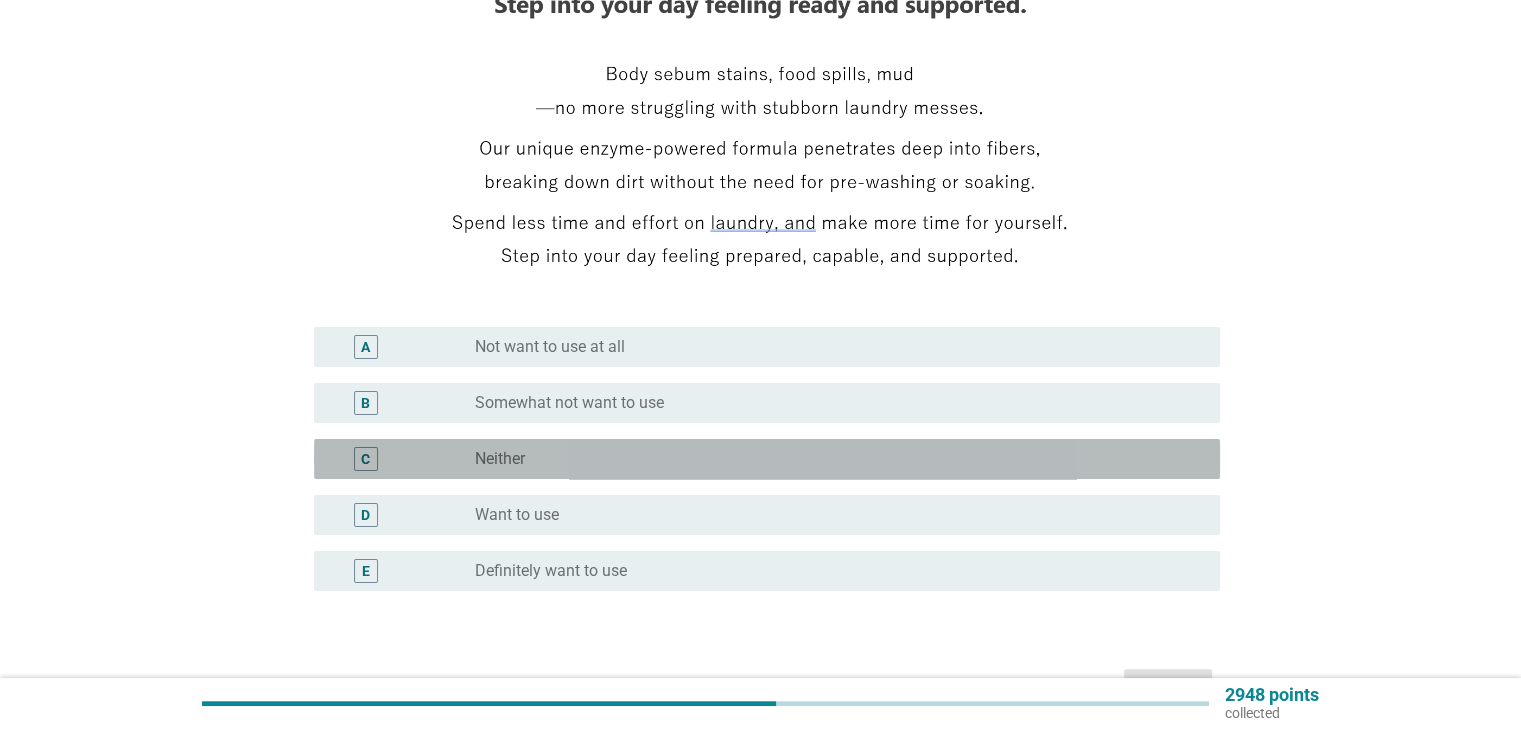 click on "radio_button_unchecked Neither" at bounding box center [831, 459] 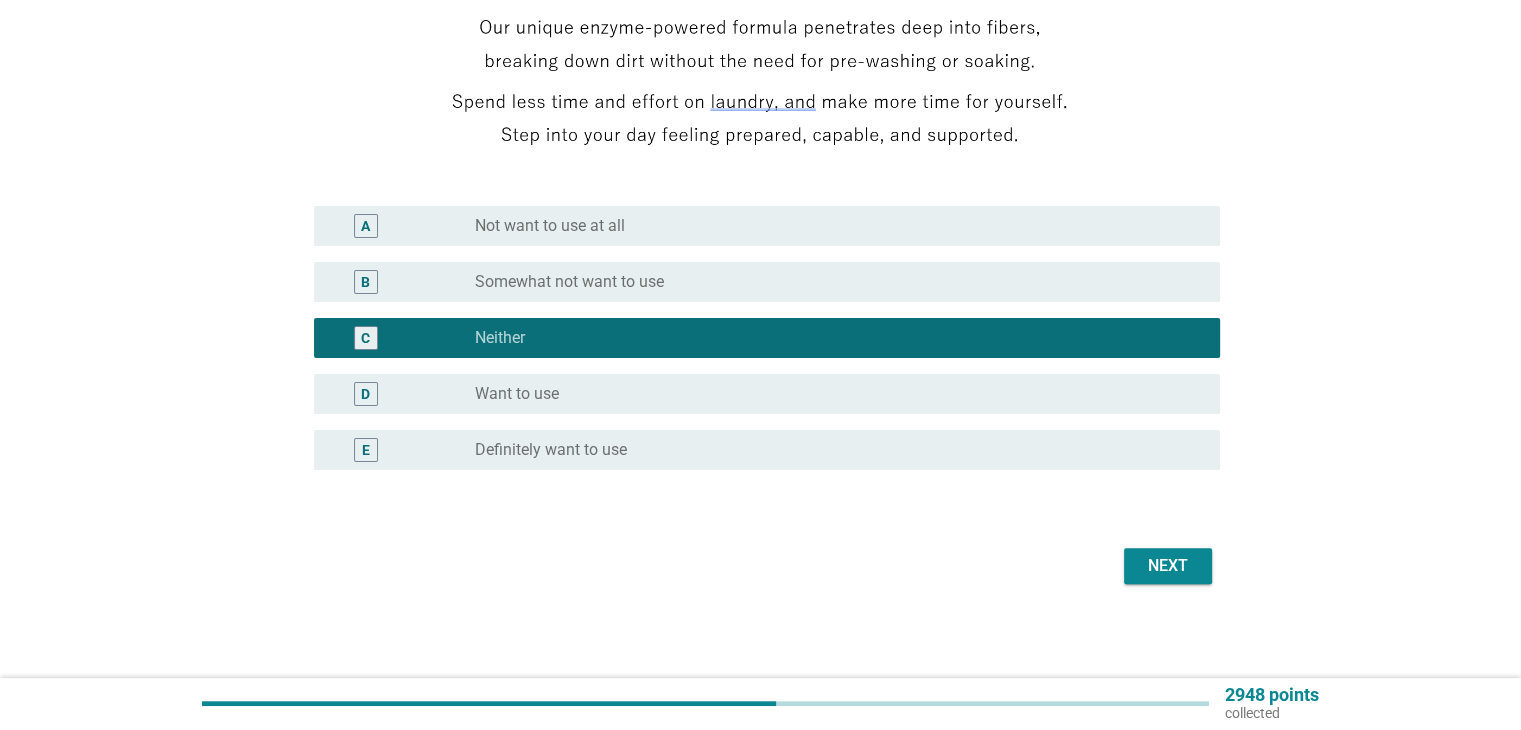scroll, scrollTop: 423, scrollLeft: 0, axis: vertical 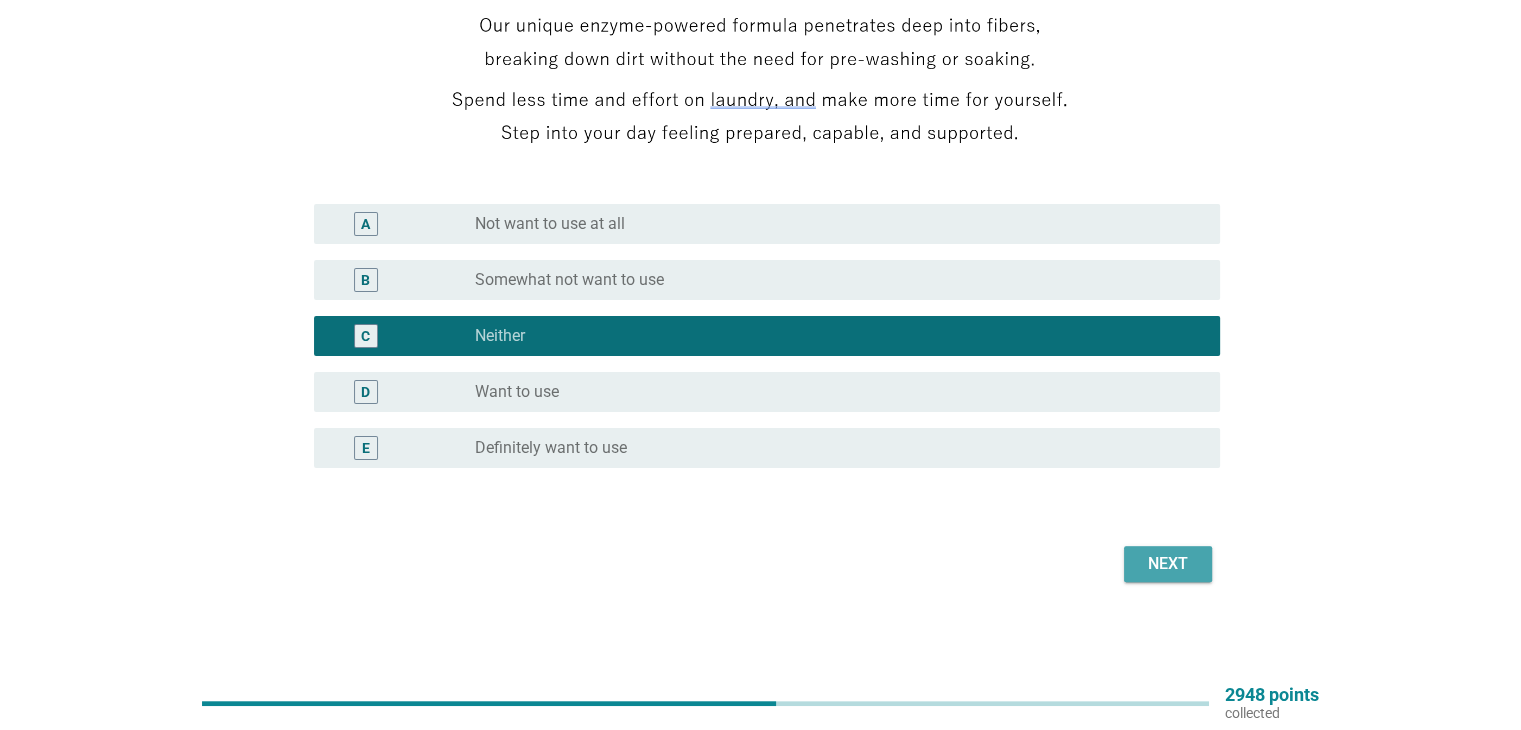 click on "Next" at bounding box center [1168, 564] 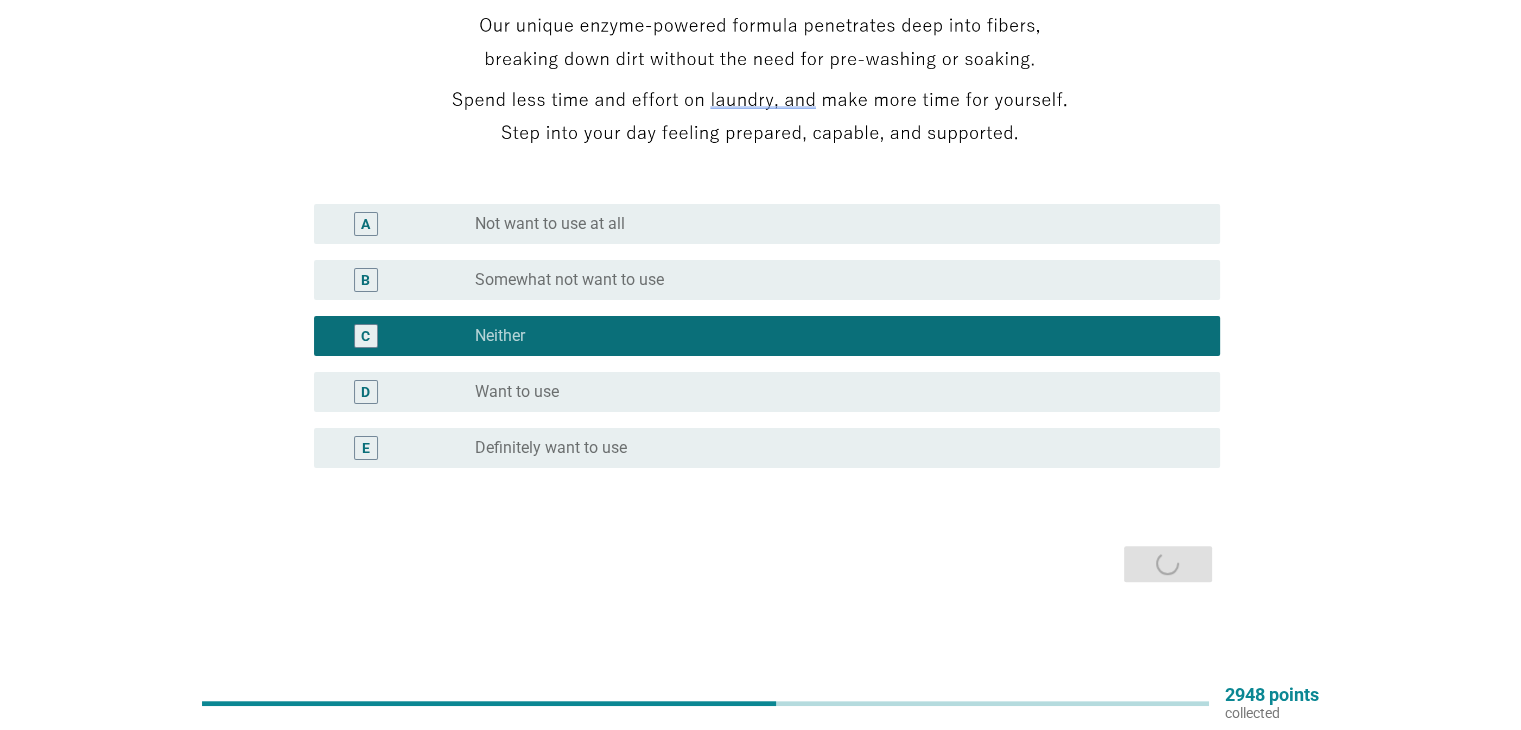 scroll, scrollTop: 0, scrollLeft: 0, axis: both 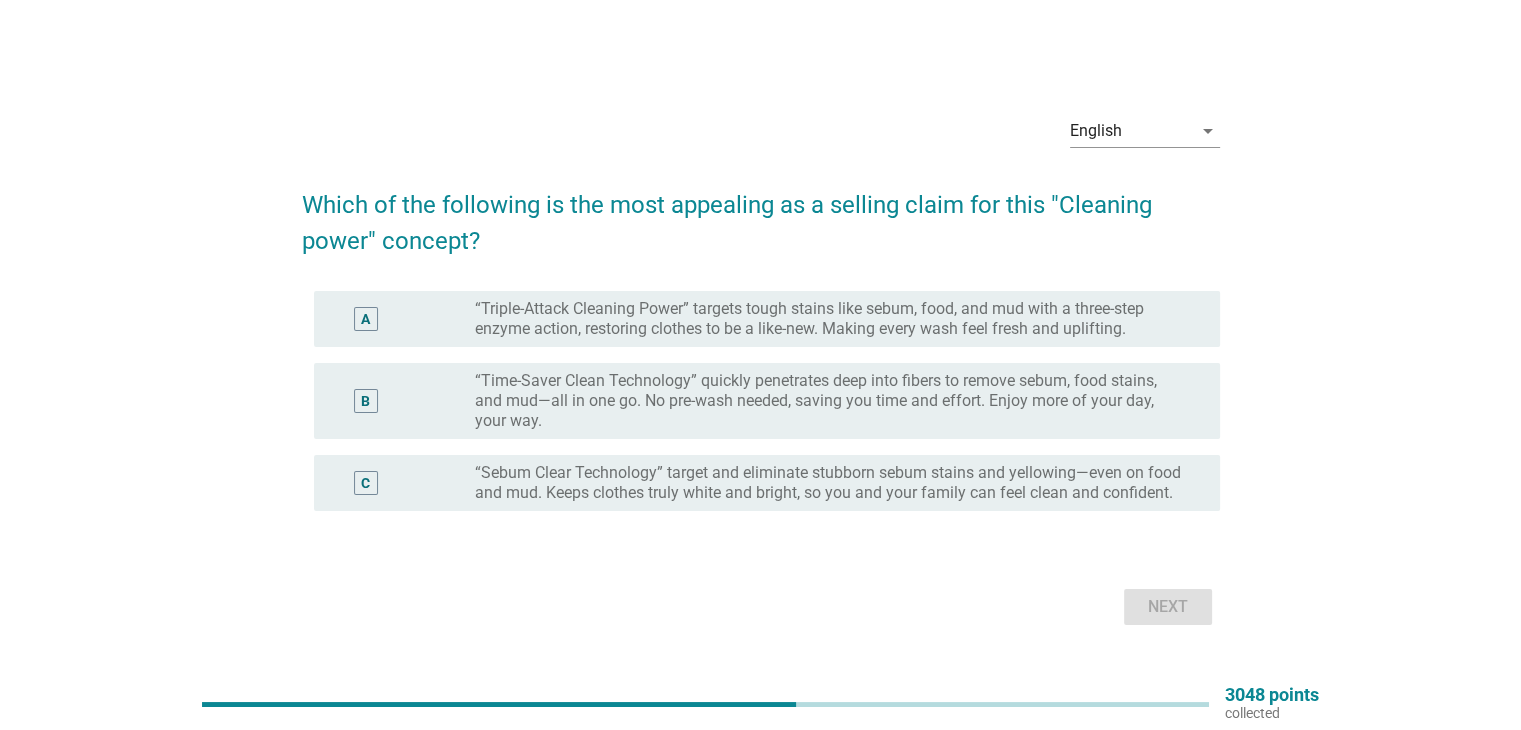 click on "“Sebum Clear Technology” target and eliminate stubborn sebum stains and yellowing—even on food and mud. Keeps clothes truly white and bright, so you and your family can feel clean and confident." at bounding box center [831, 483] 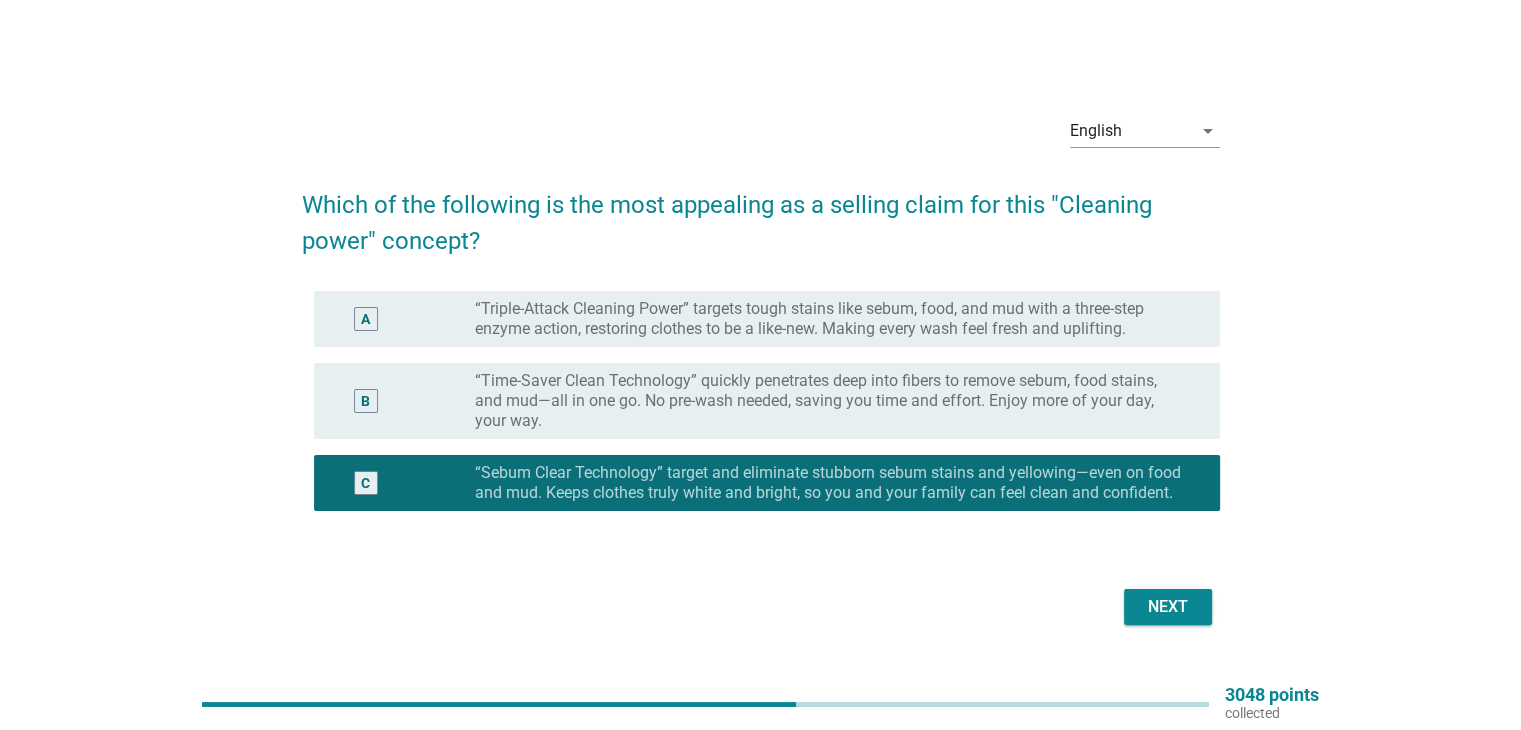 click on "Next" at bounding box center [1168, 607] 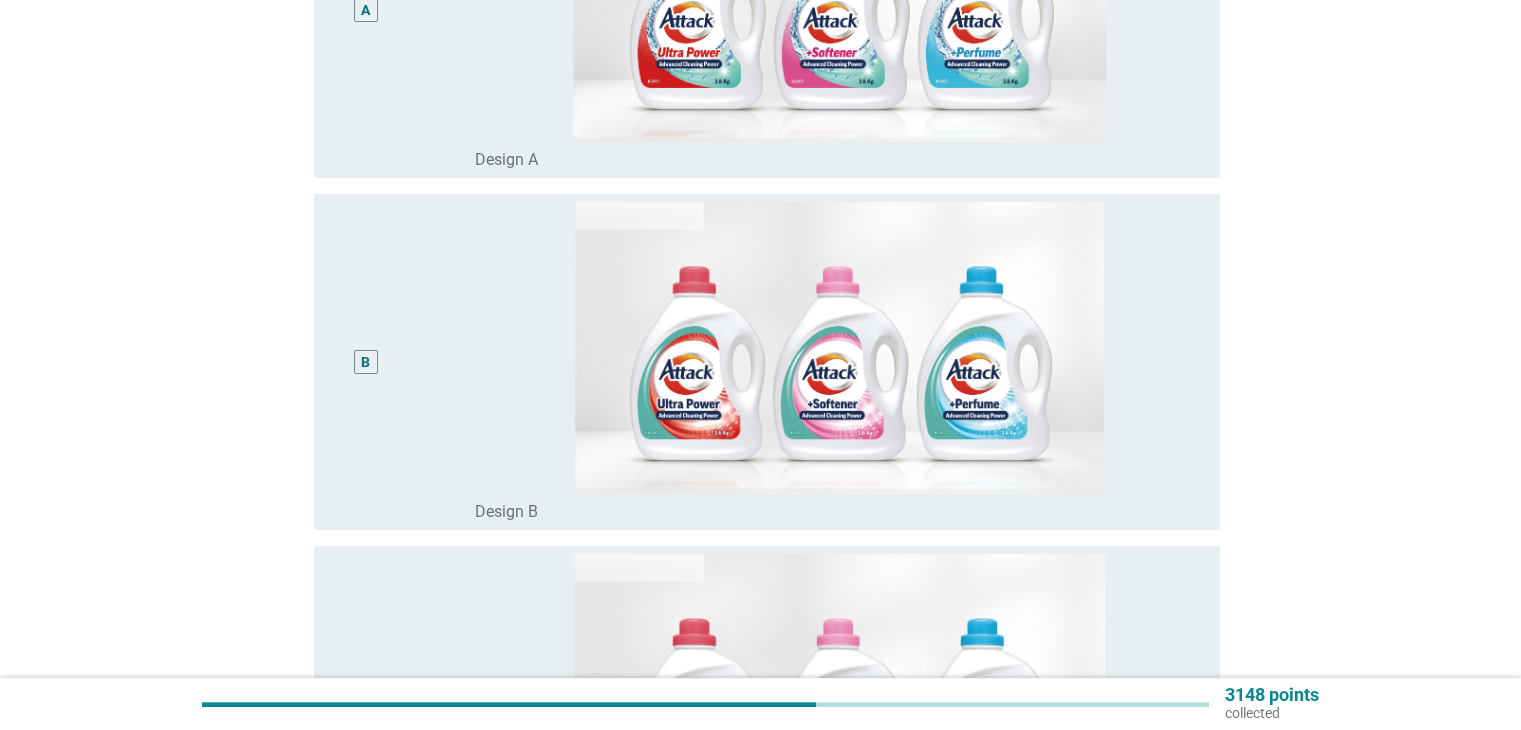 scroll, scrollTop: 500, scrollLeft: 0, axis: vertical 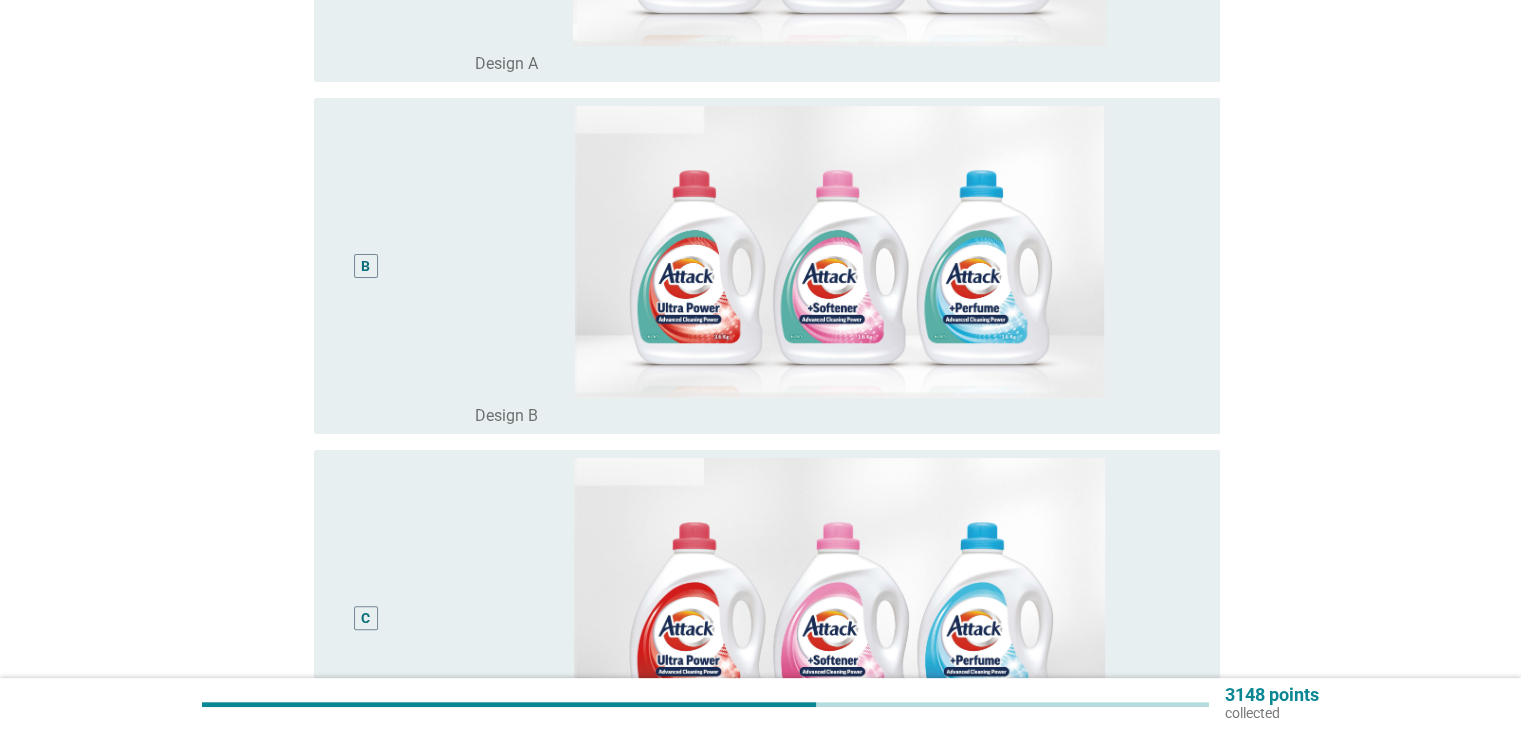 click on "B" at bounding box center (366, 266) 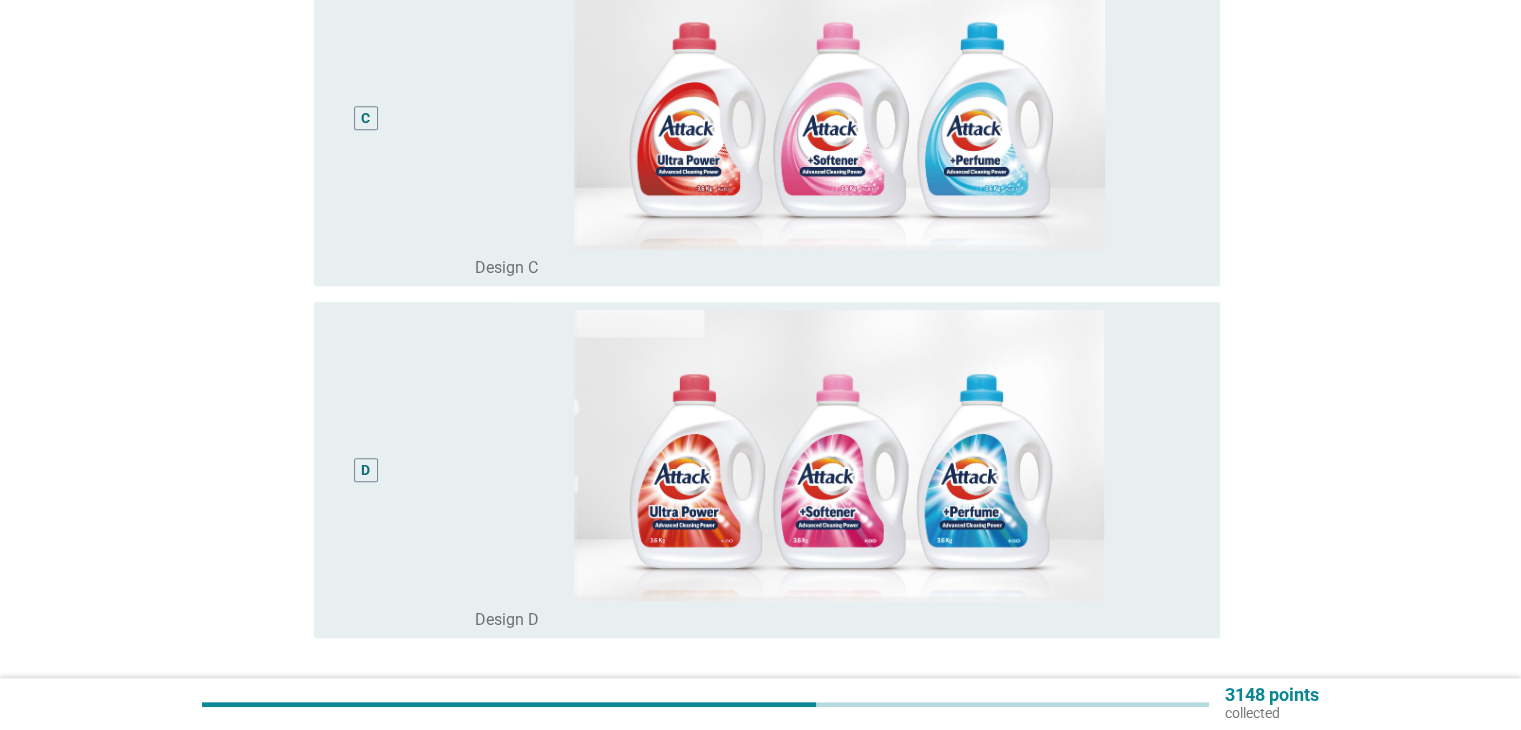 scroll, scrollTop: 1169, scrollLeft: 0, axis: vertical 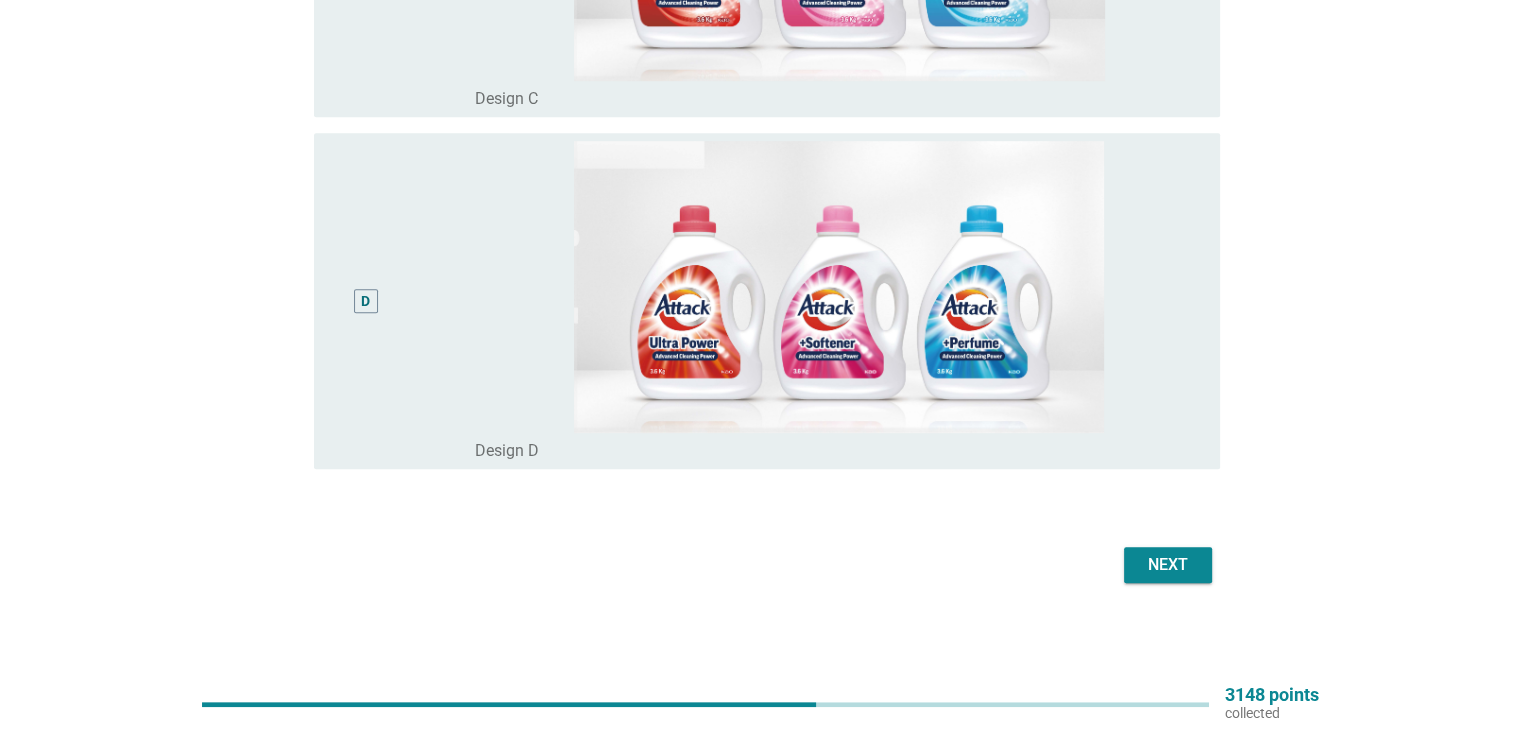 click on "Next" at bounding box center [1168, 565] 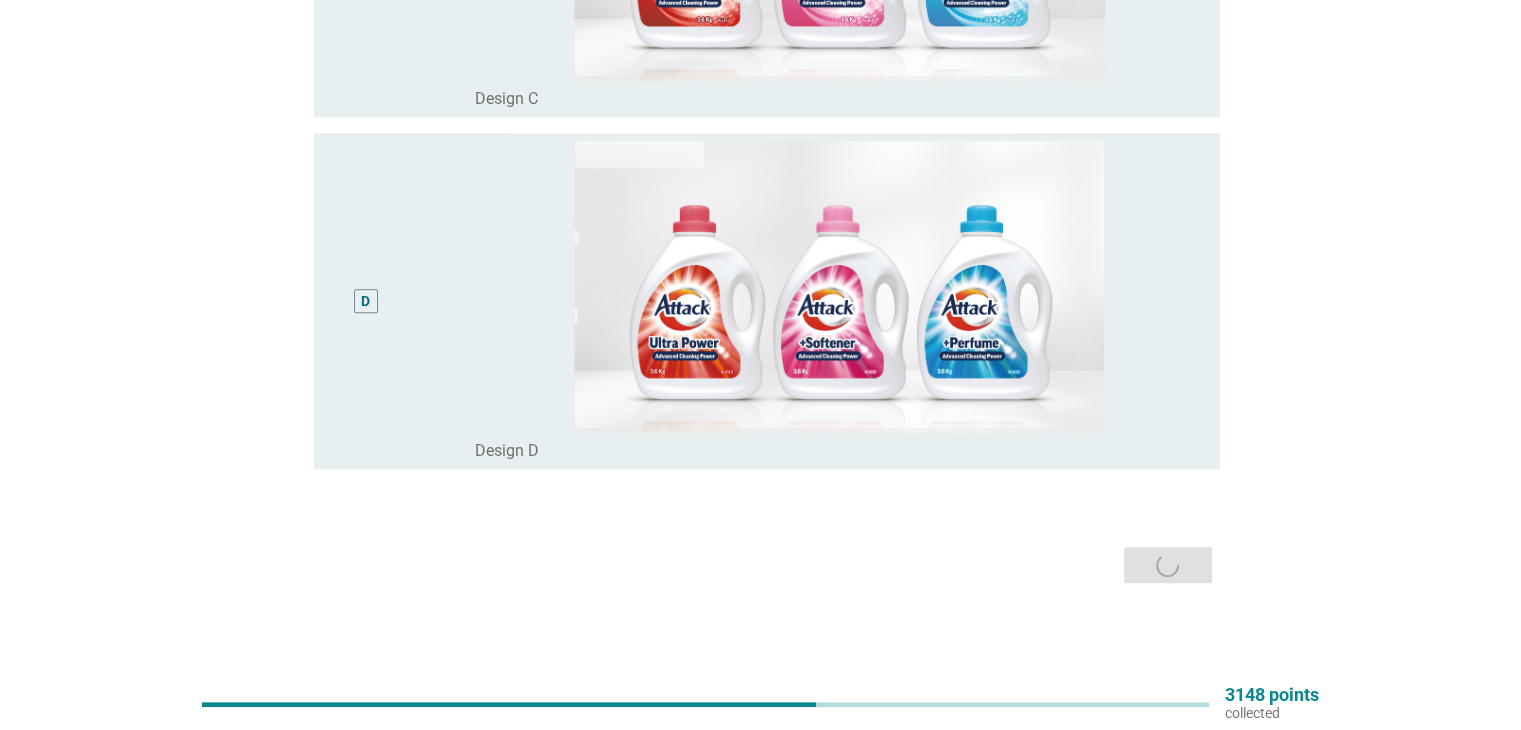 scroll, scrollTop: 0, scrollLeft: 0, axis: both 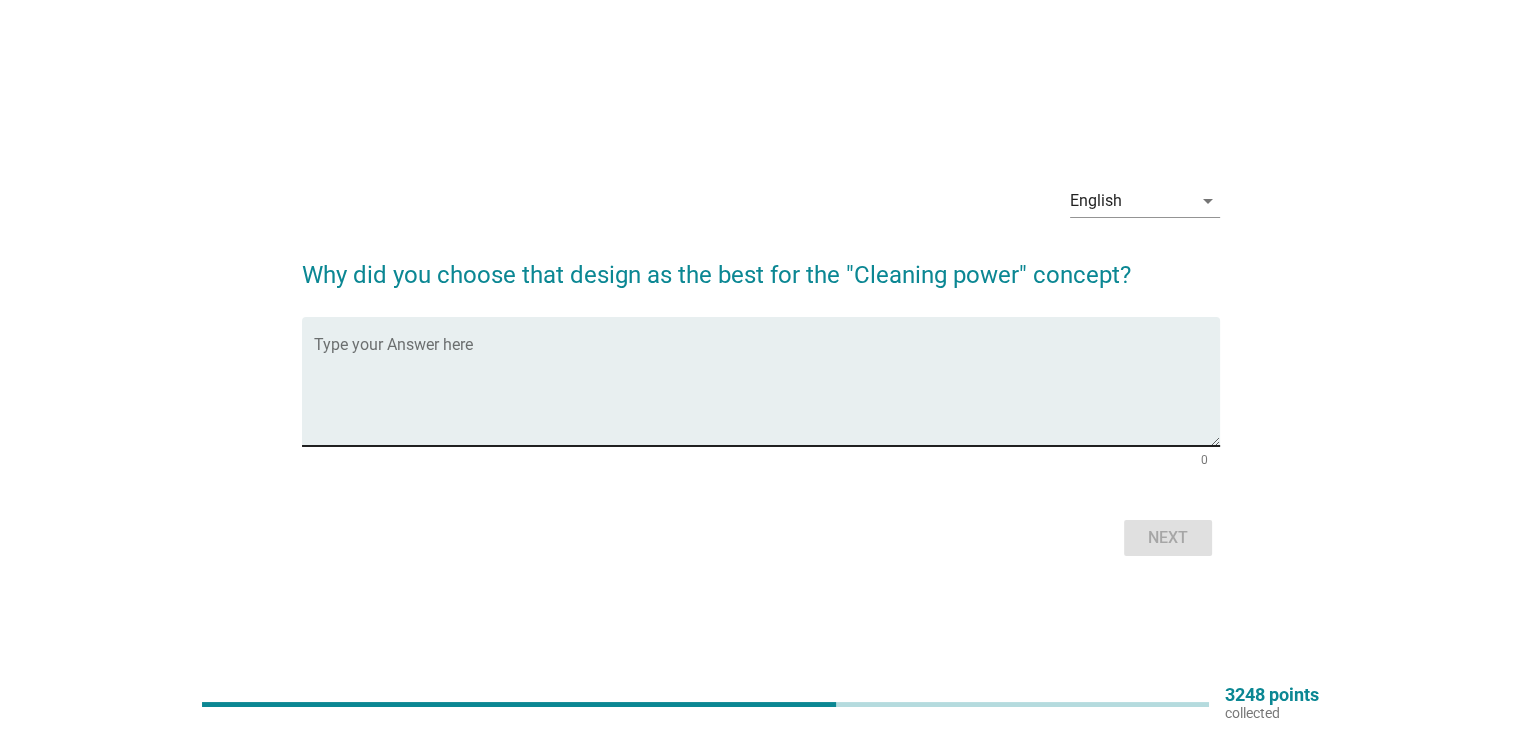 click at bounding box center [767, 393] 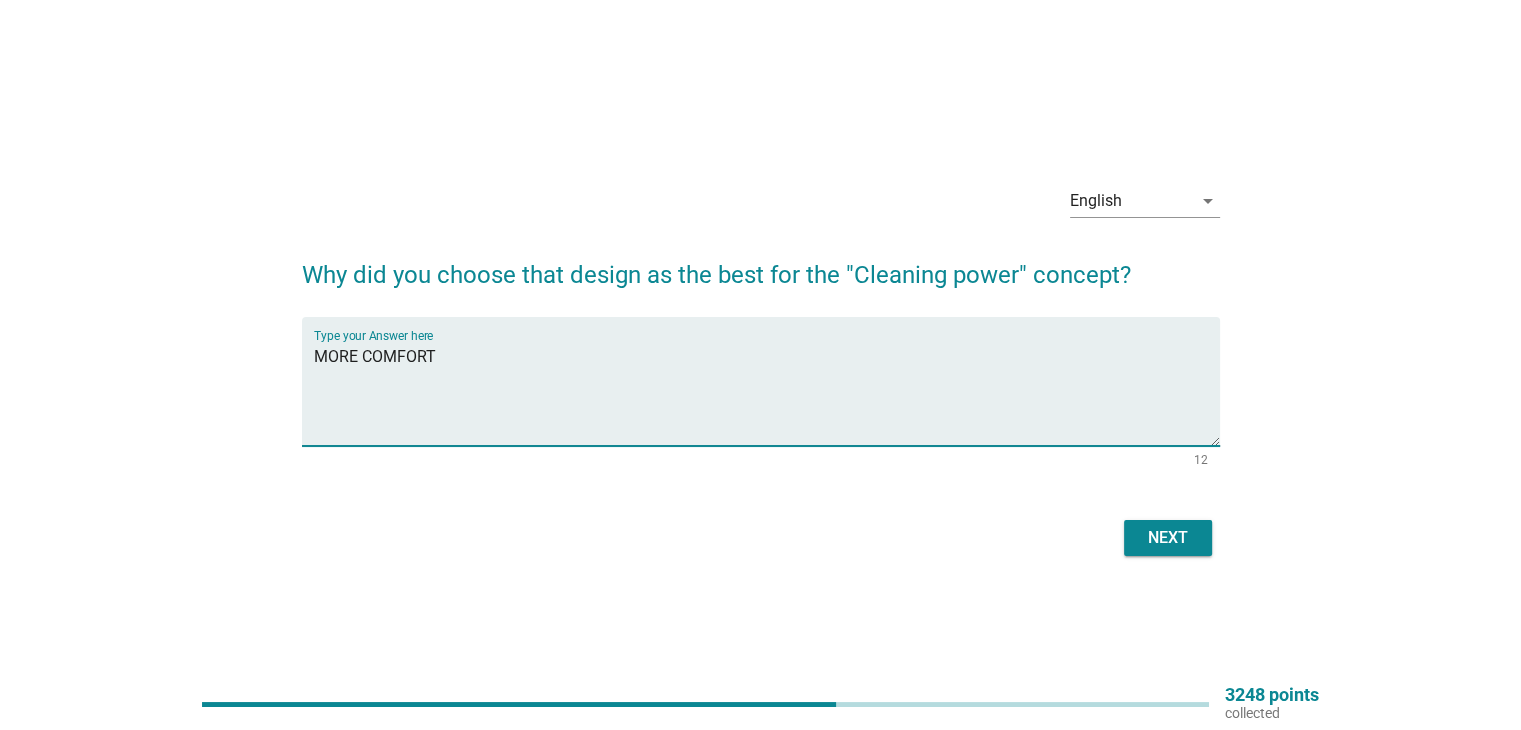 type on "MORE COMFORT" 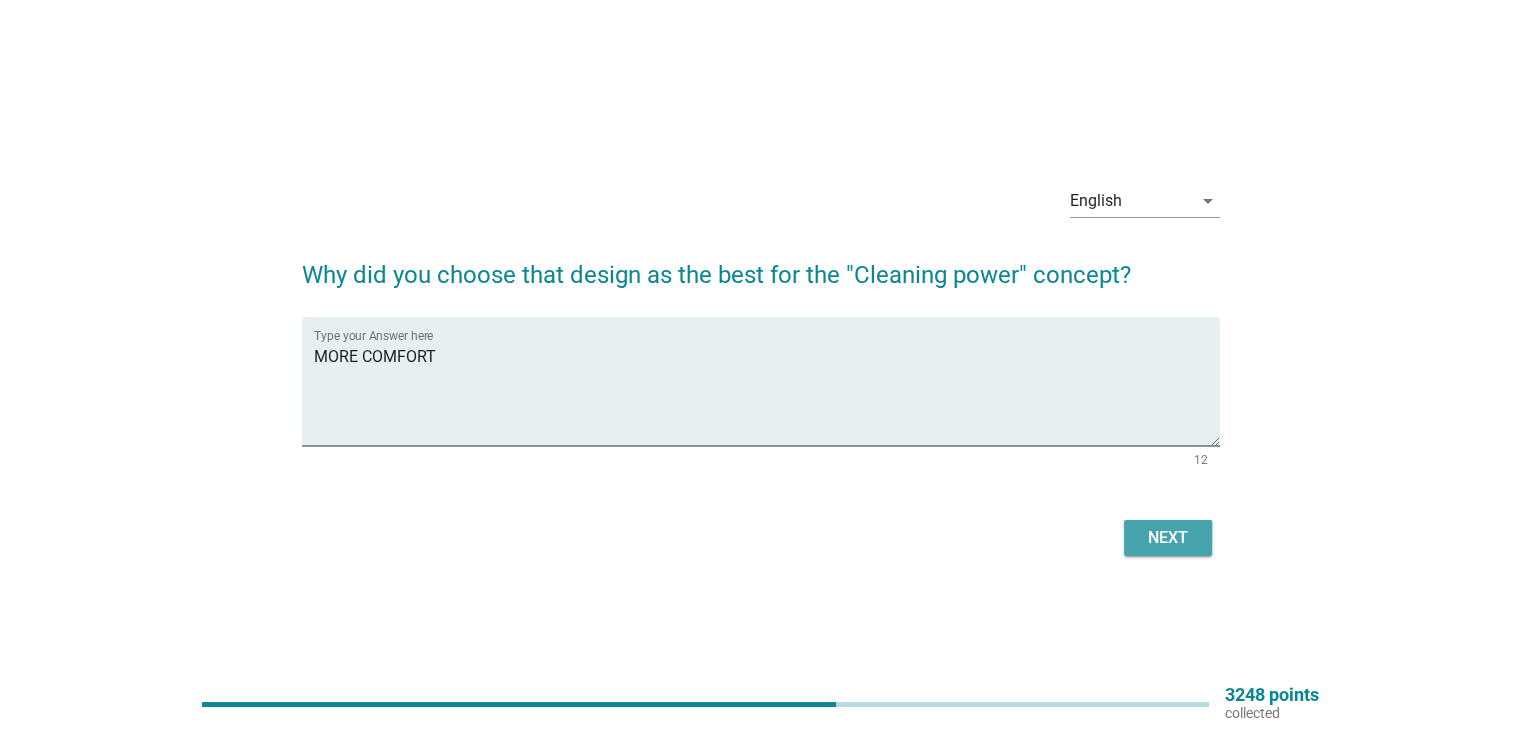 click on "Next" at bounding box center [1168, 538] 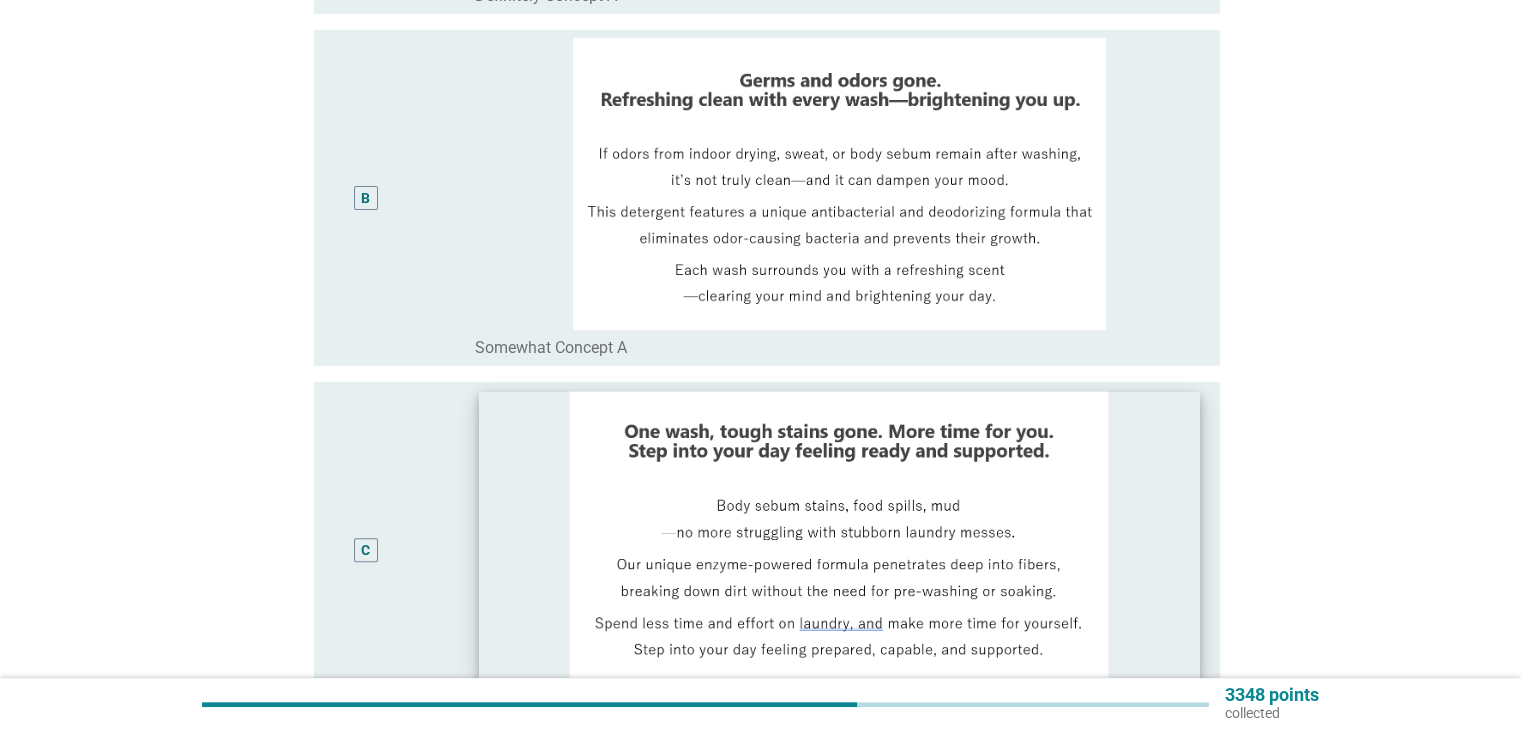 scroll, scrollTop: 600, scrollLeft: 0, axis: vertical 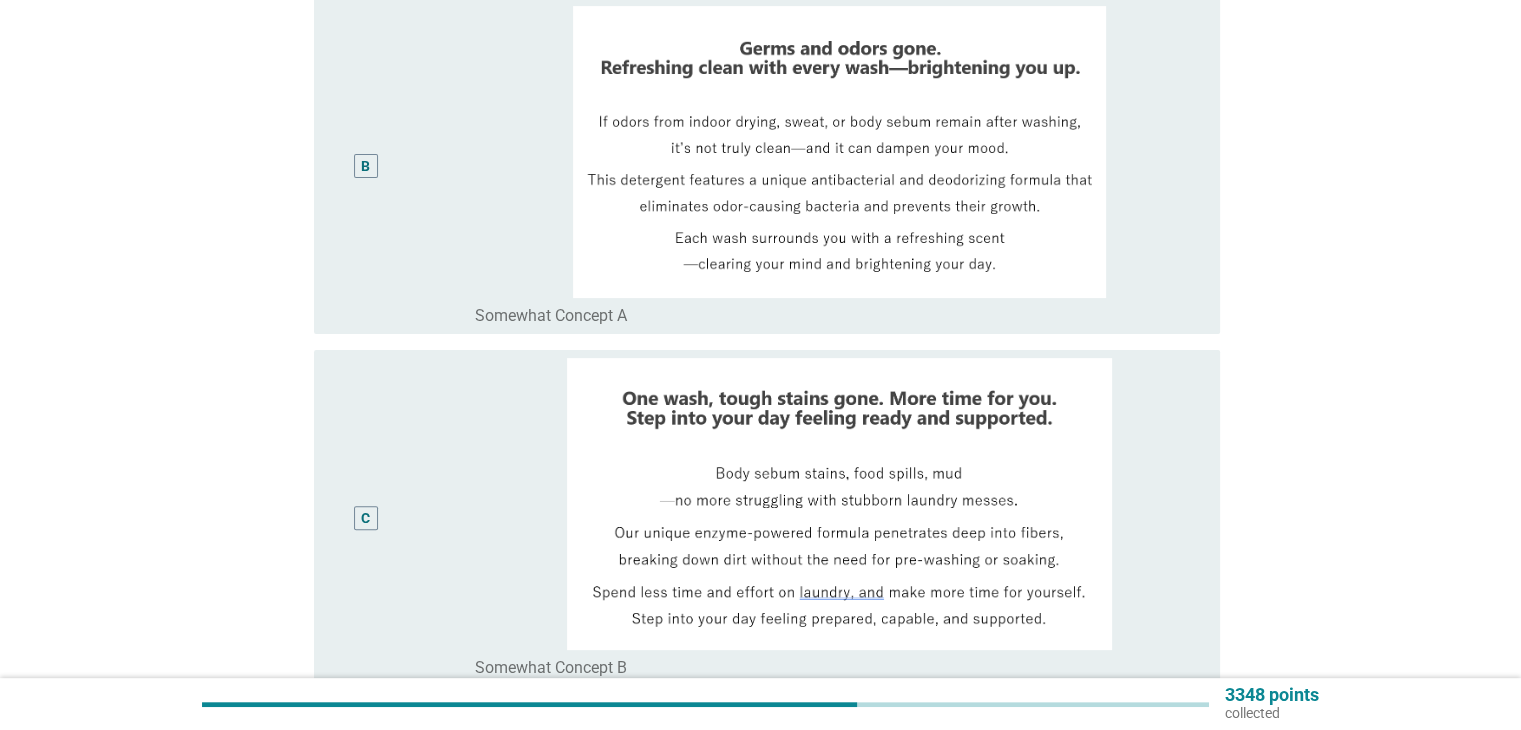 click on "C" at bounding box center [365, 518] 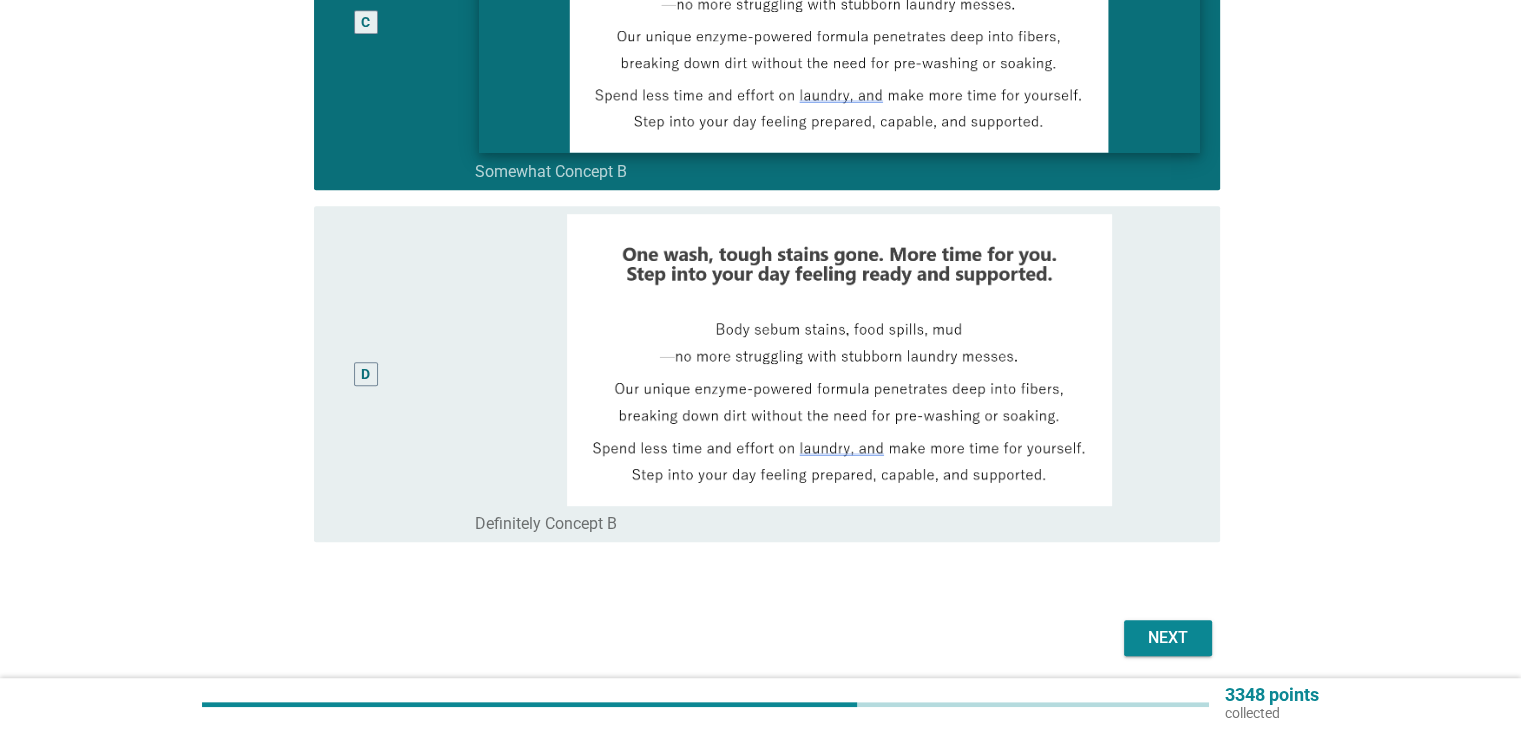 scroll, scrollTop: 1100, scrollLeft: 0, axis: vertical 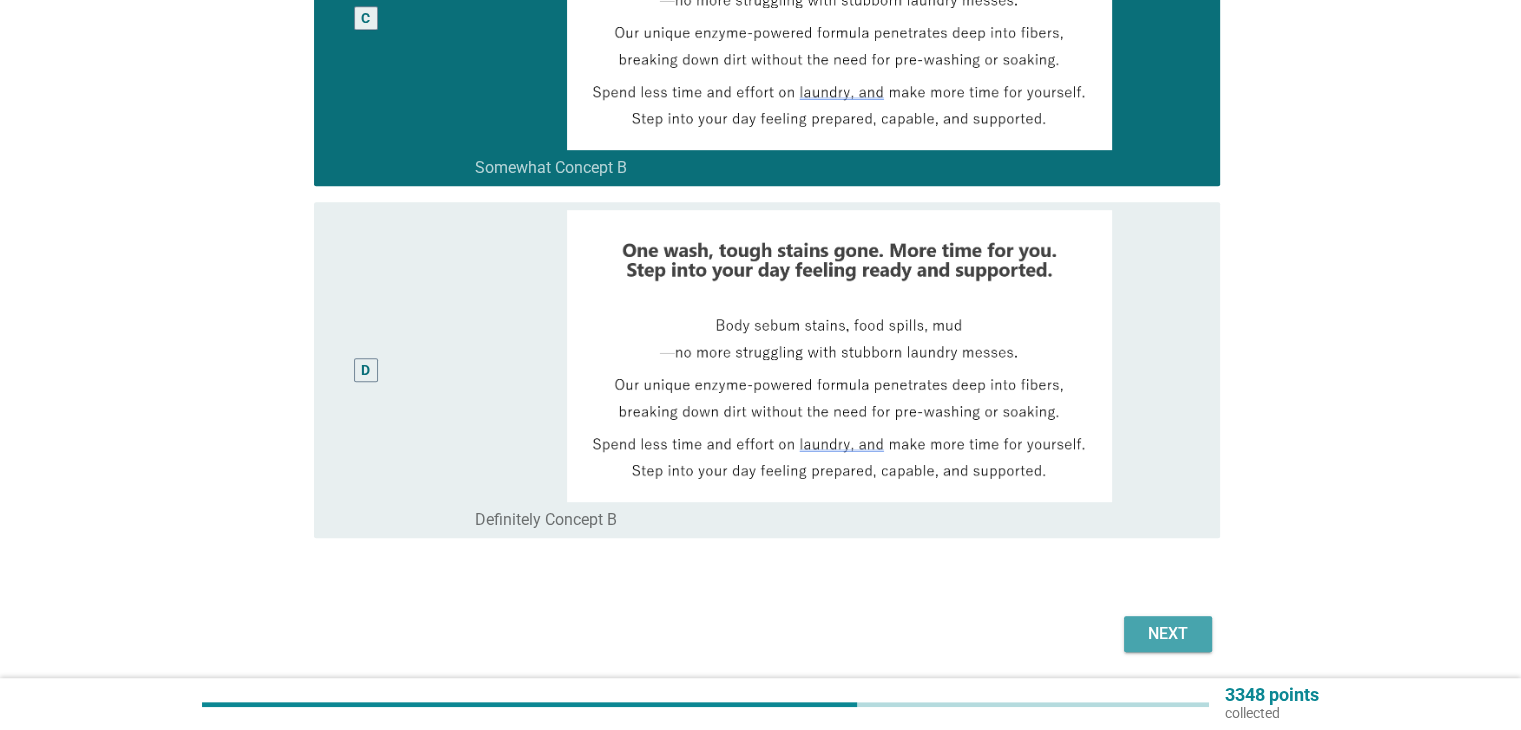 click on "Next" at bounding box center [1168, 634] 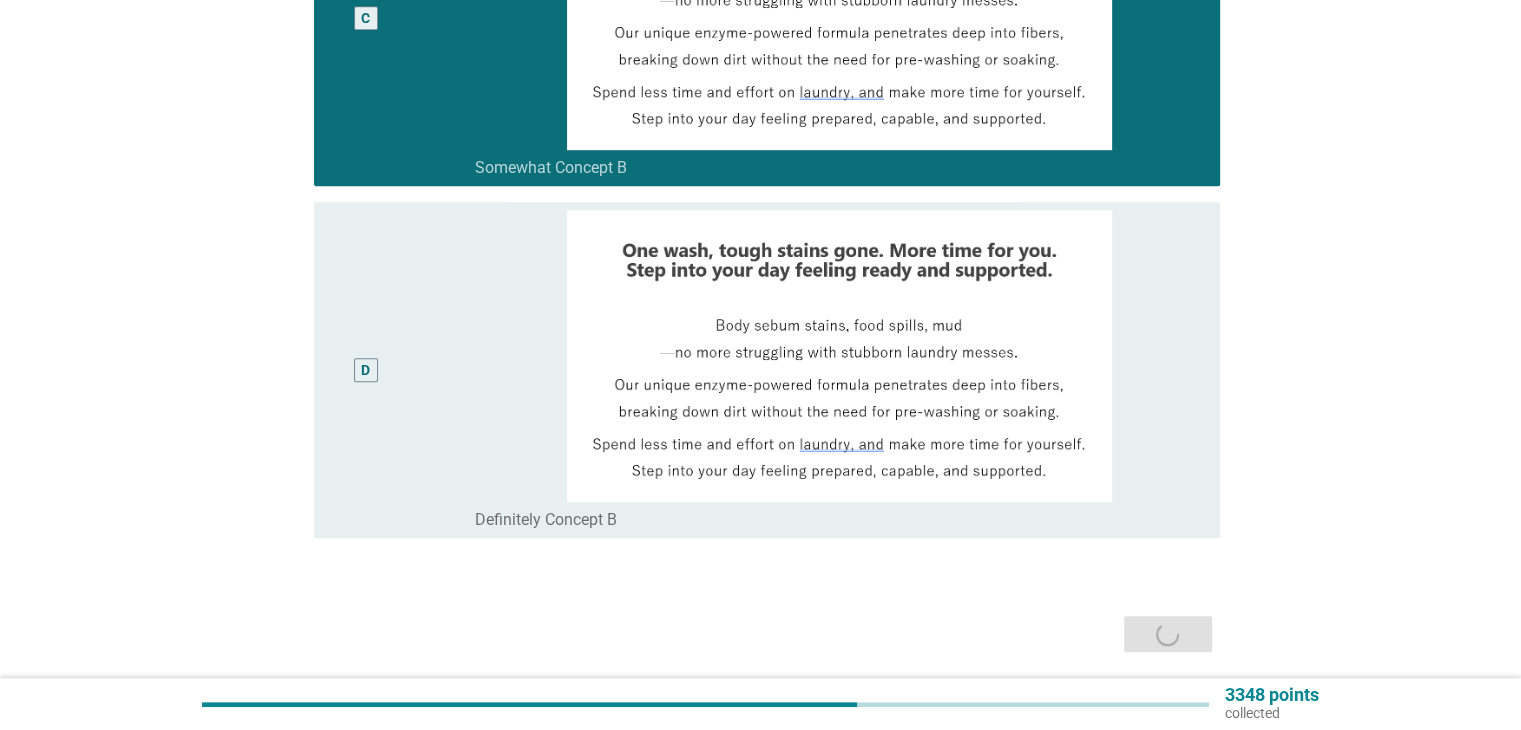 scroll, scrollTop: 0, scrollLeft: 0, axis: both 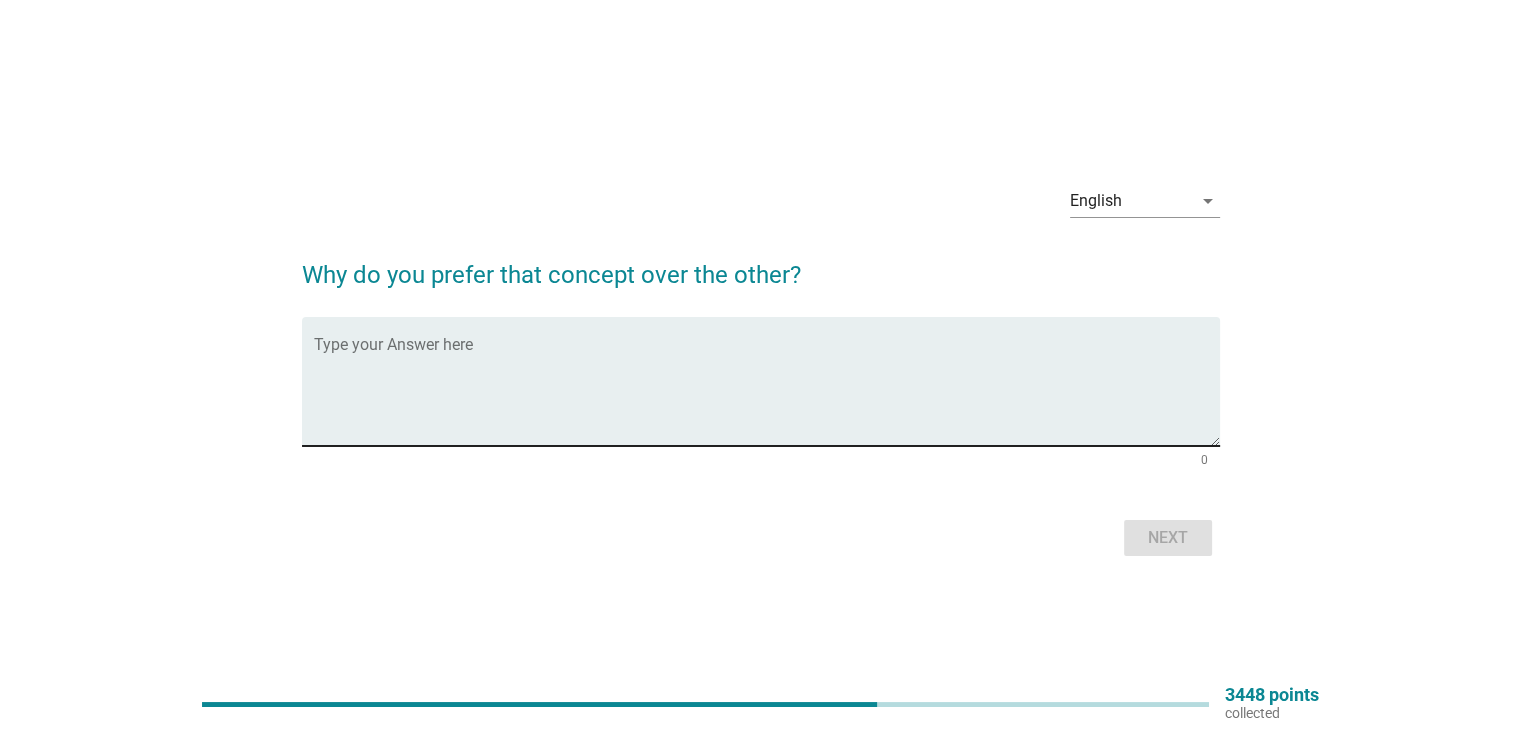 click at bounding box center [767, 393] 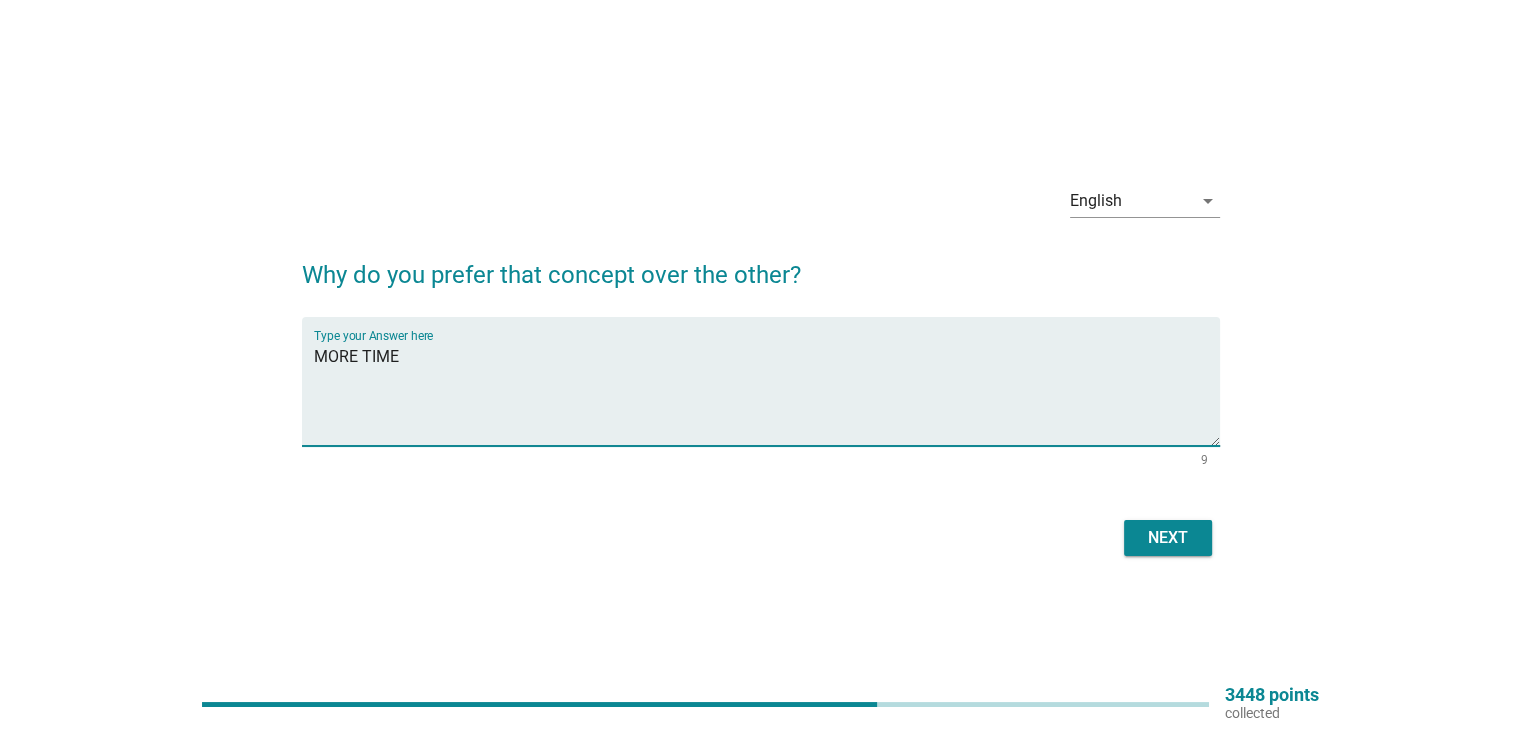 type on "MORE TIME" 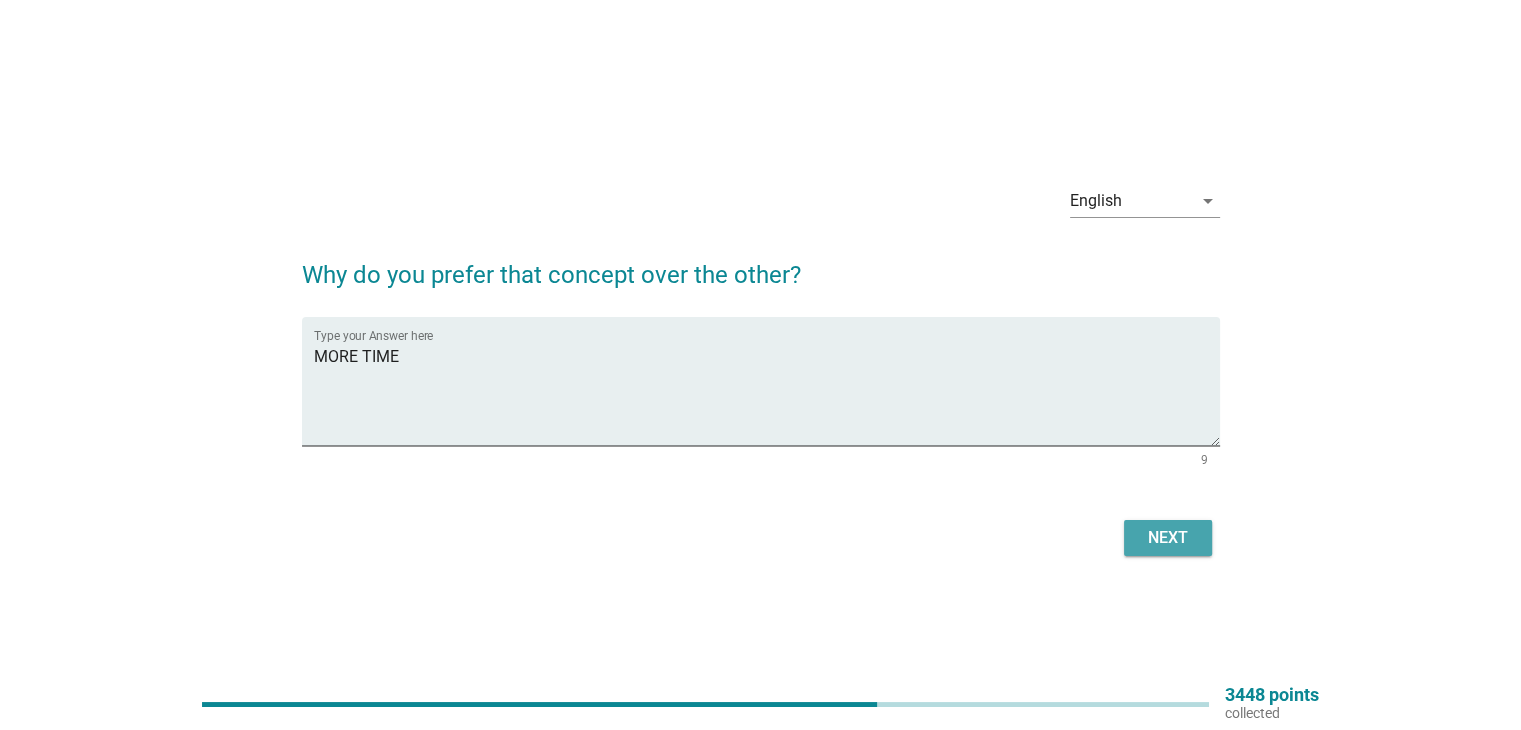 click on "Next" at bounding box center (1168, 538) 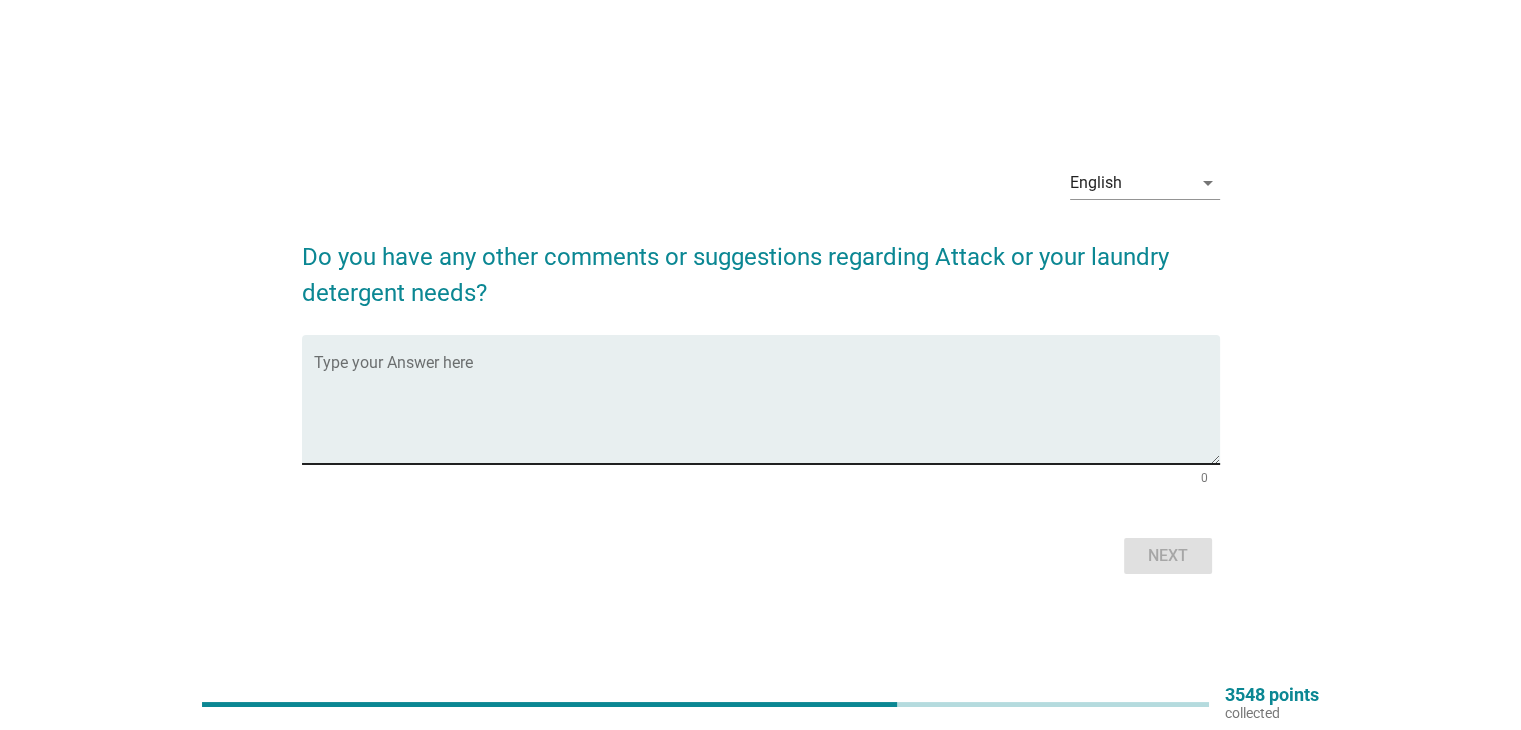 click on "Type your Answer here" at bounding box center [767, 399] 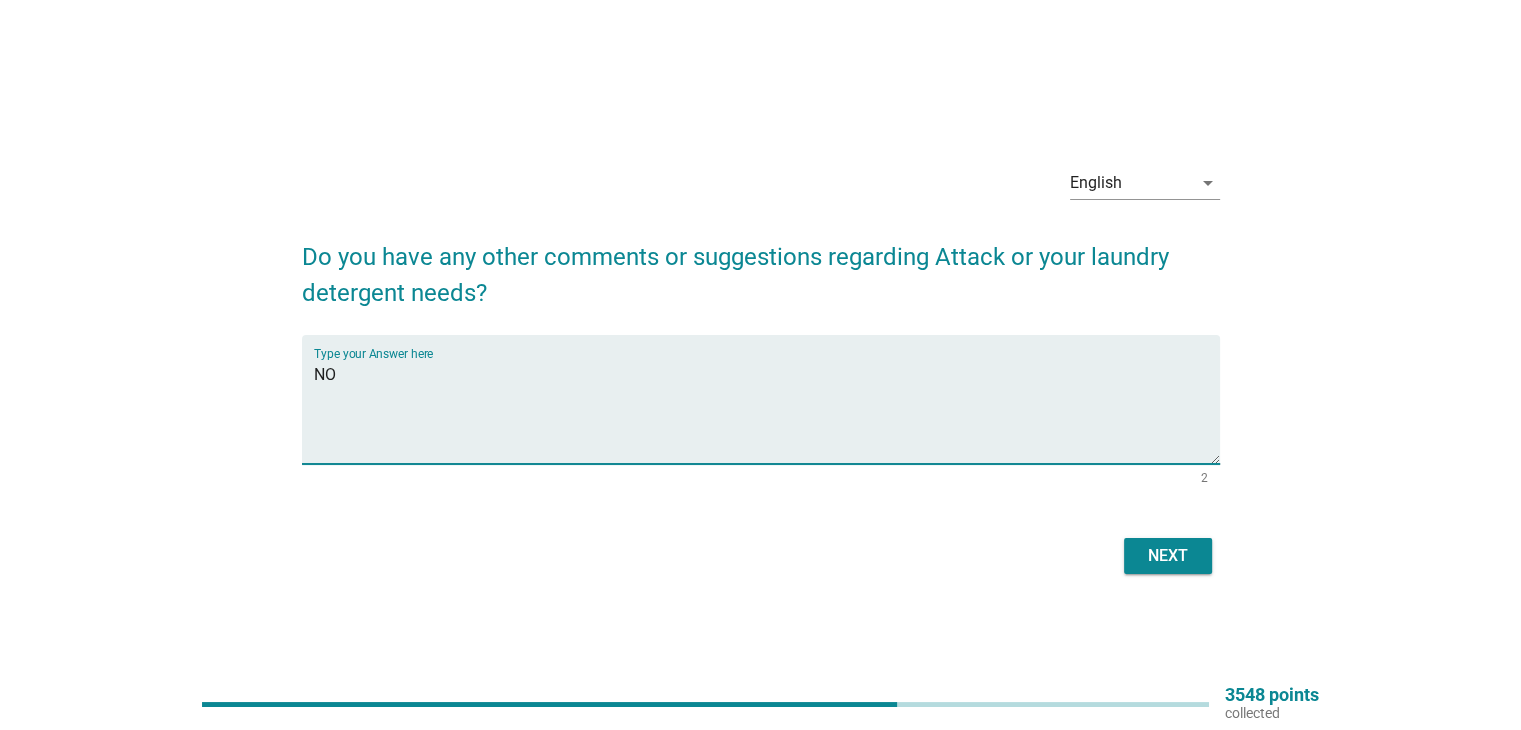 type on "NO" 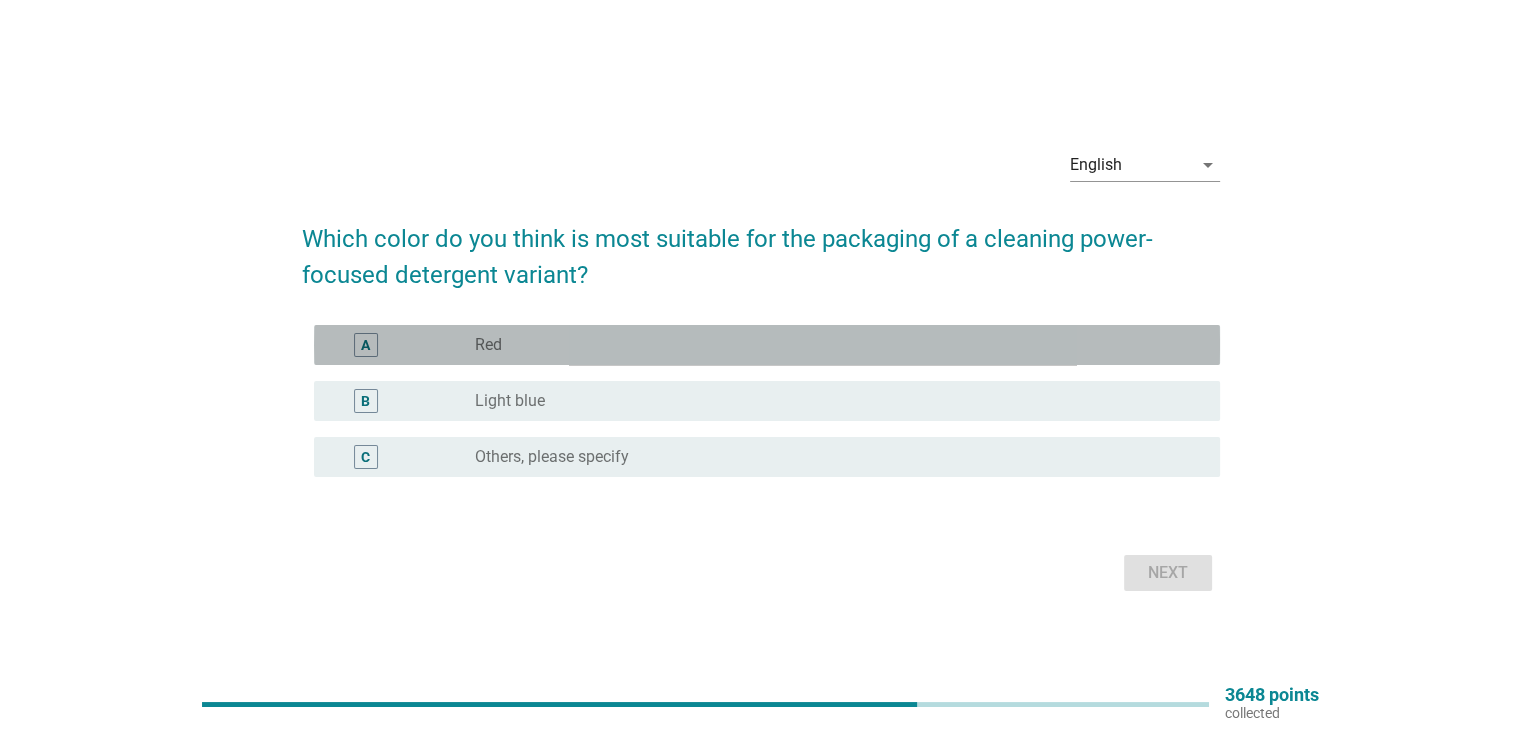 click on "radio_button_unchecked Red" at bounding box center (831, 345) 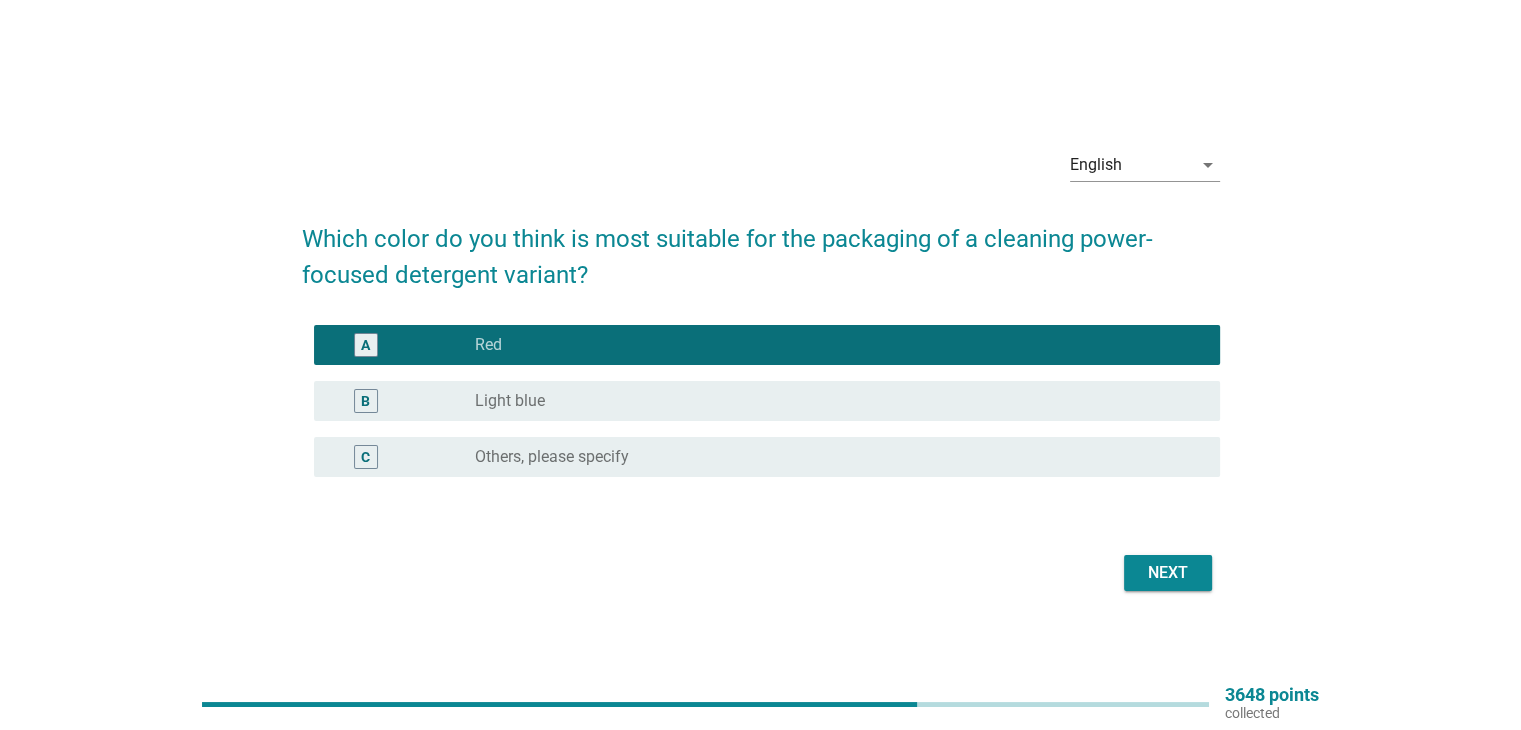 click on "Next" at bounding box center [1168, 573] 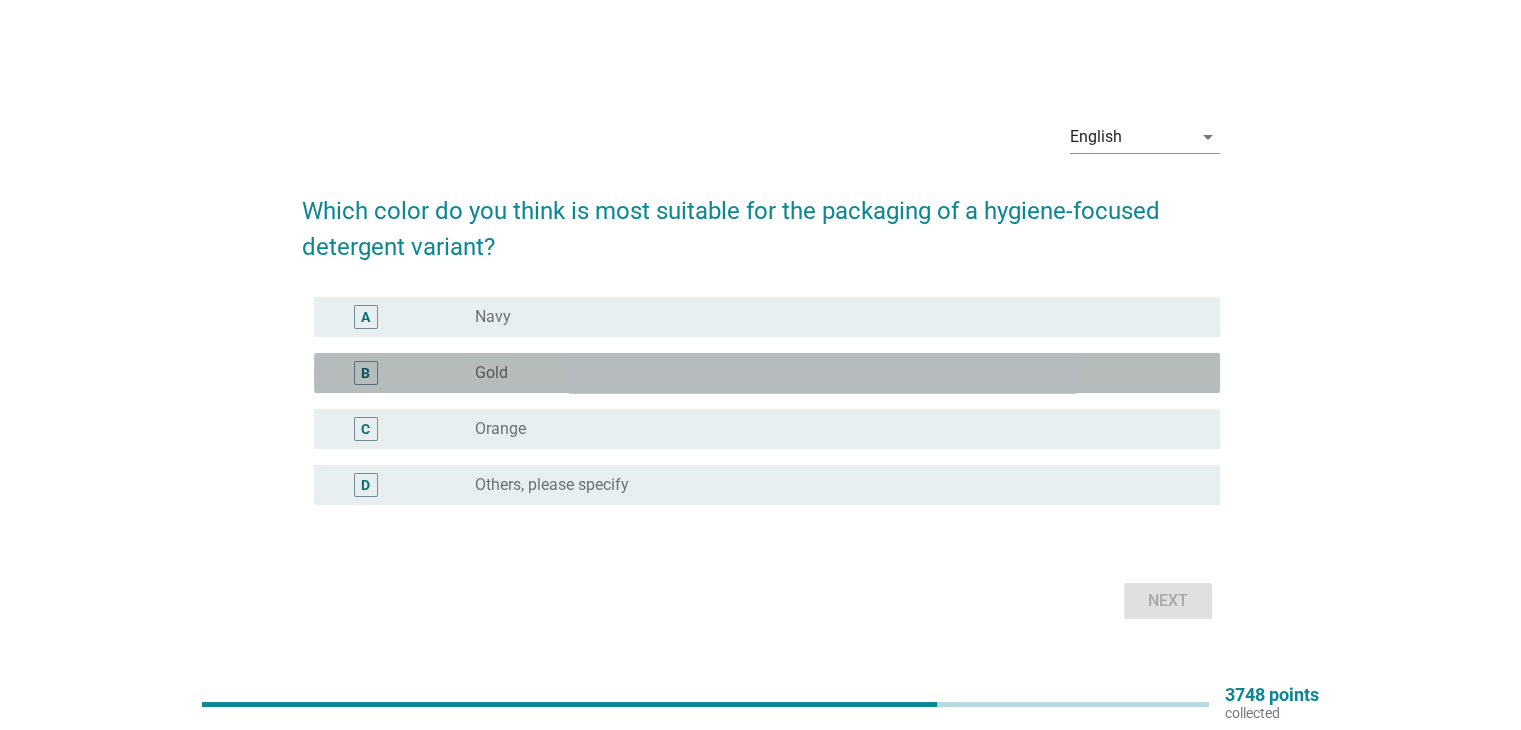 click on "radio_button_unchecked Gold" at bounding box center [831, 373] 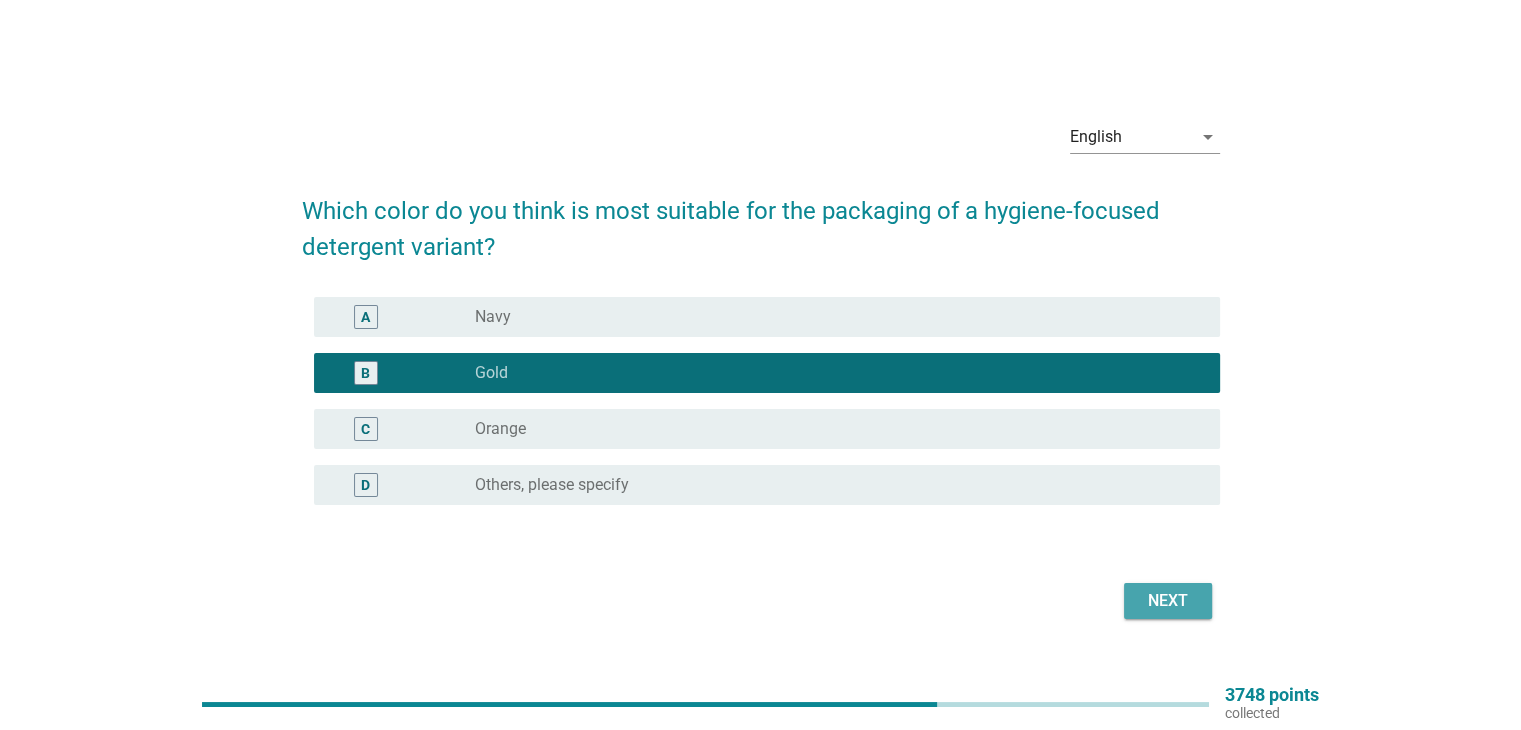 click on "Next" at bounding box center [1168, 601] 